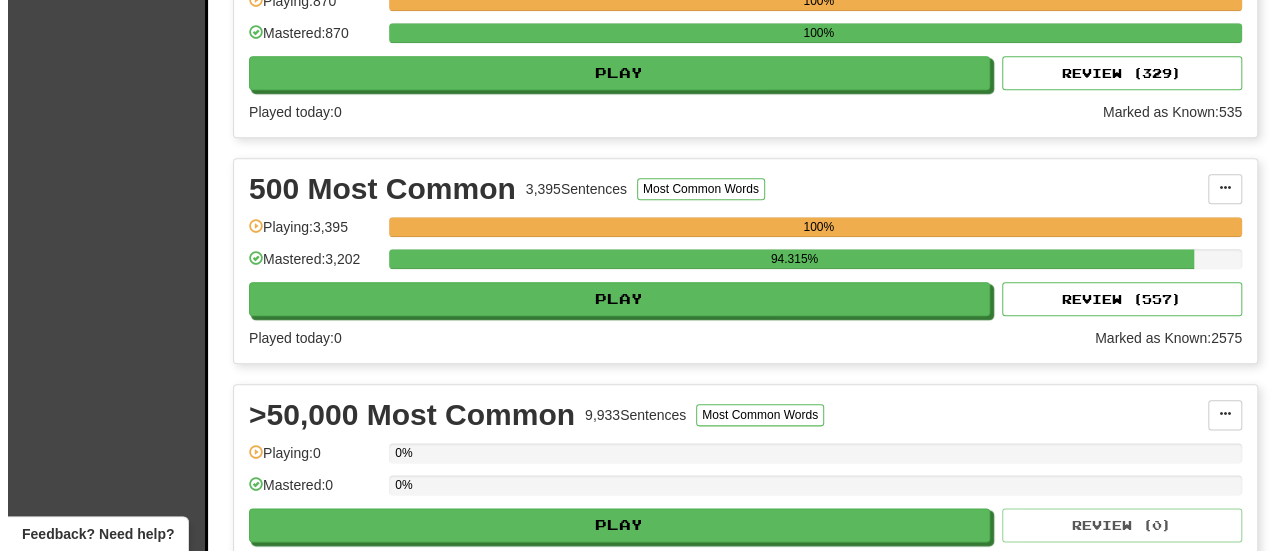 scroll, scrollTop: 1000, scrollLeft: 0, axis: vertical 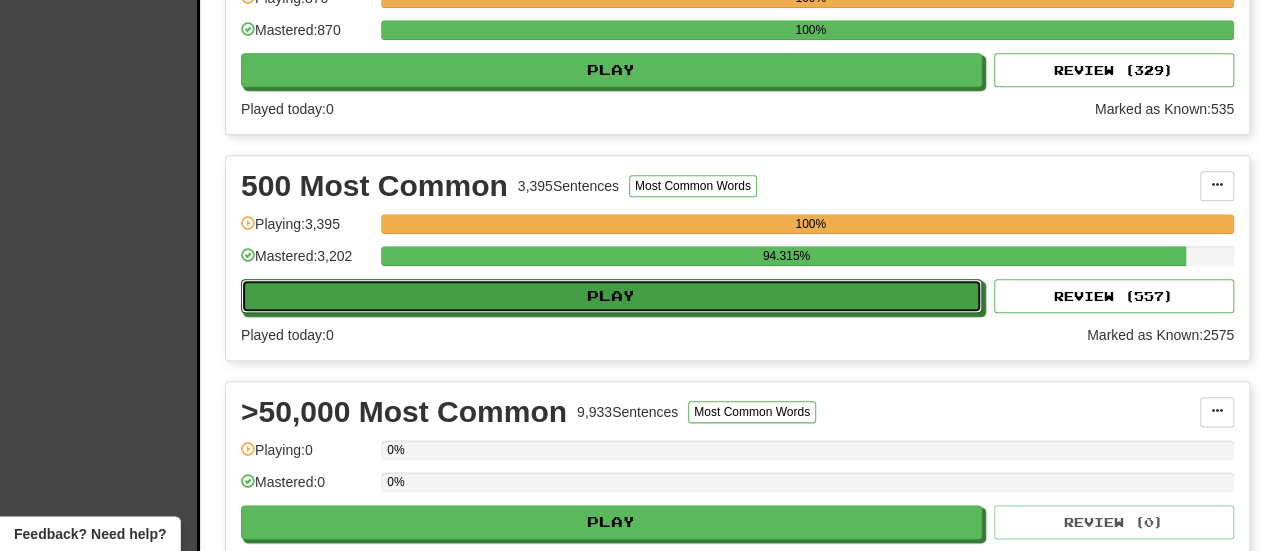 click on "Play" at bounding box center [611, 296] 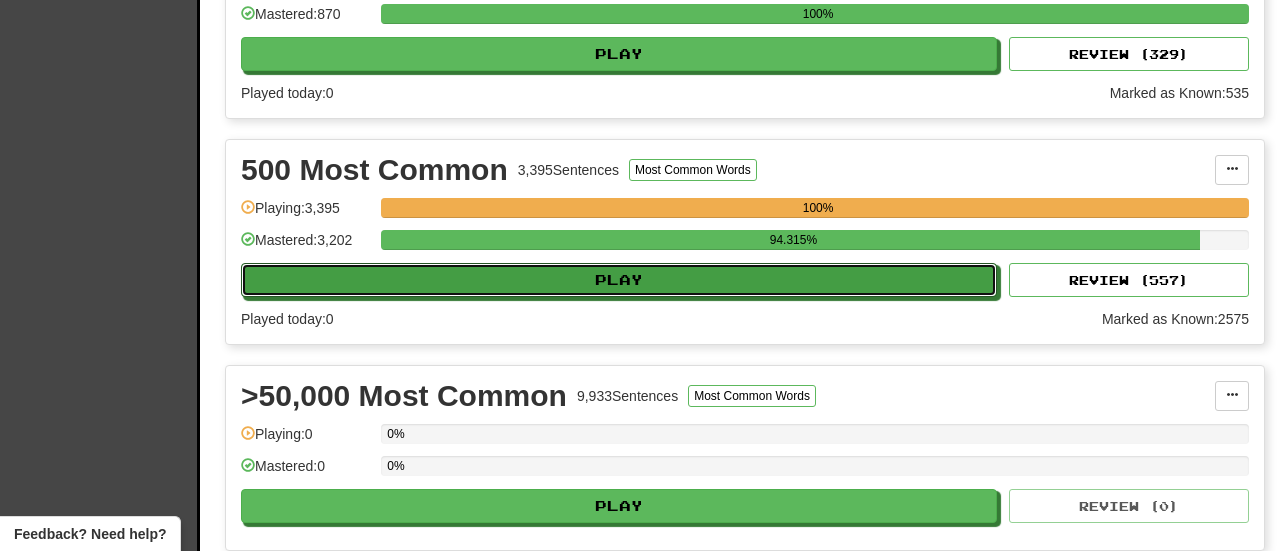 select on "**" 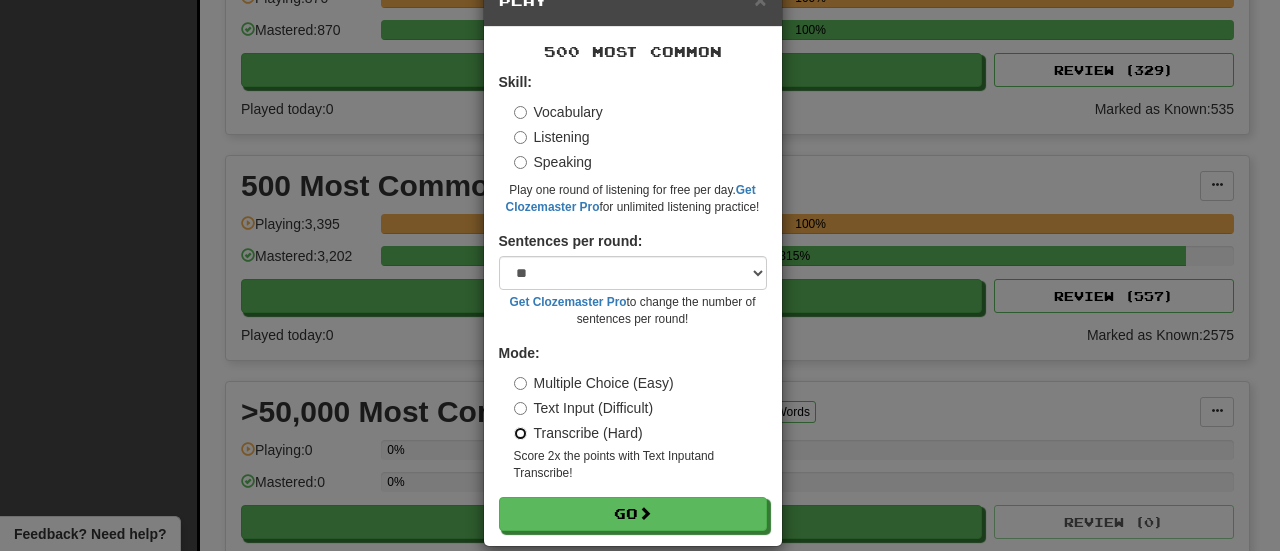 scroll, scrollTop: 79, scrollLeft: 0, axis: vertical 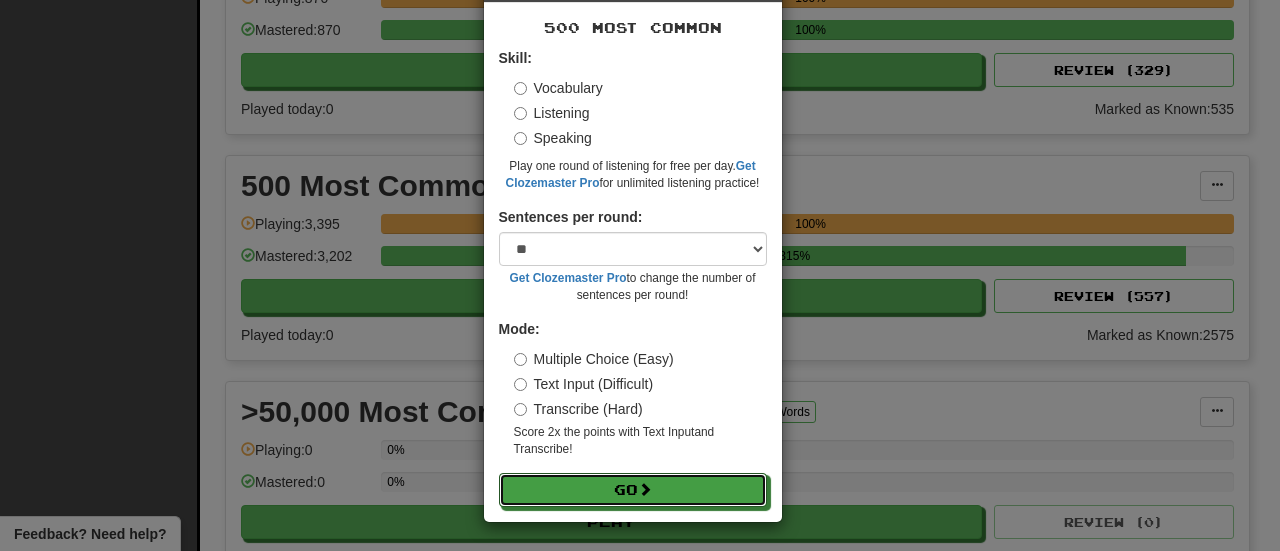 click on "Go" at bounding box center [633, 490] 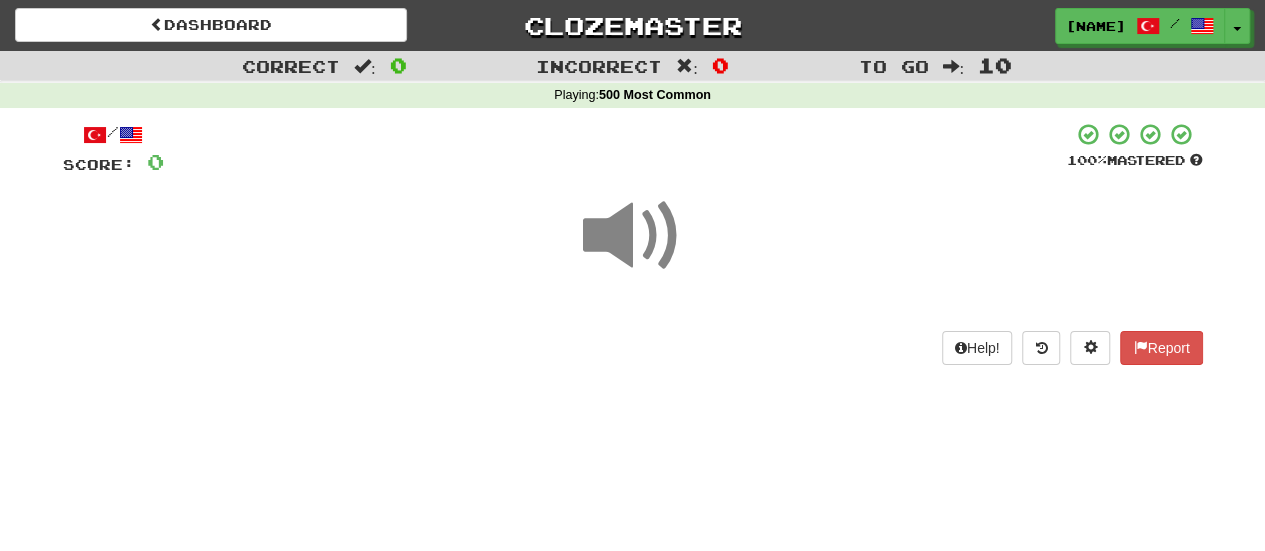 scroll, scrollTop: 100, scrollLeft: 0, axis: vertical 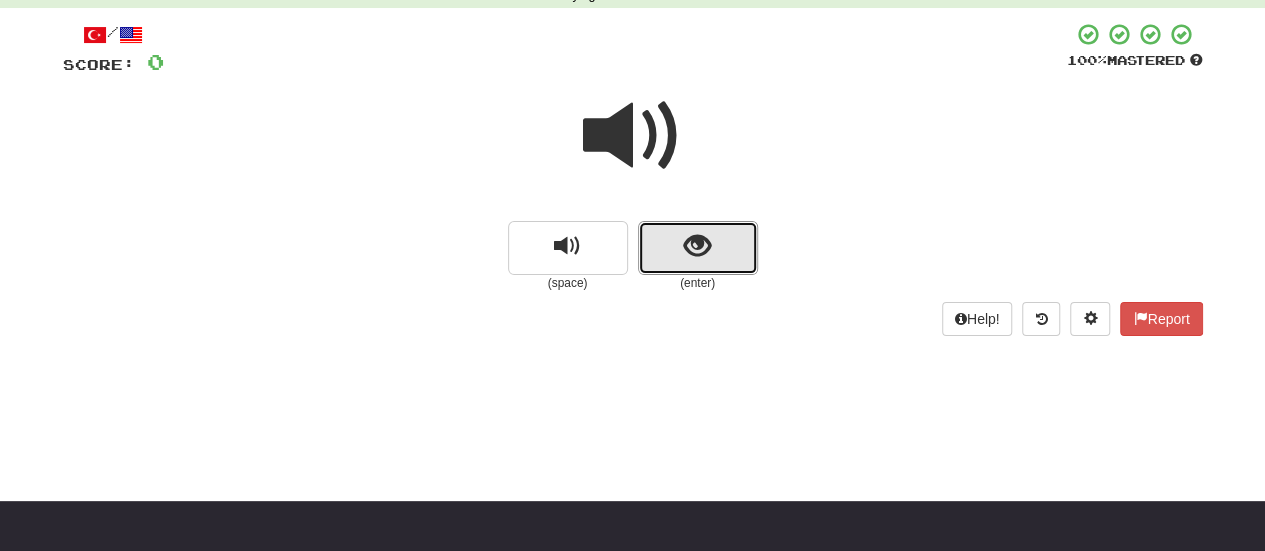 click at bounding box center [698, 248] 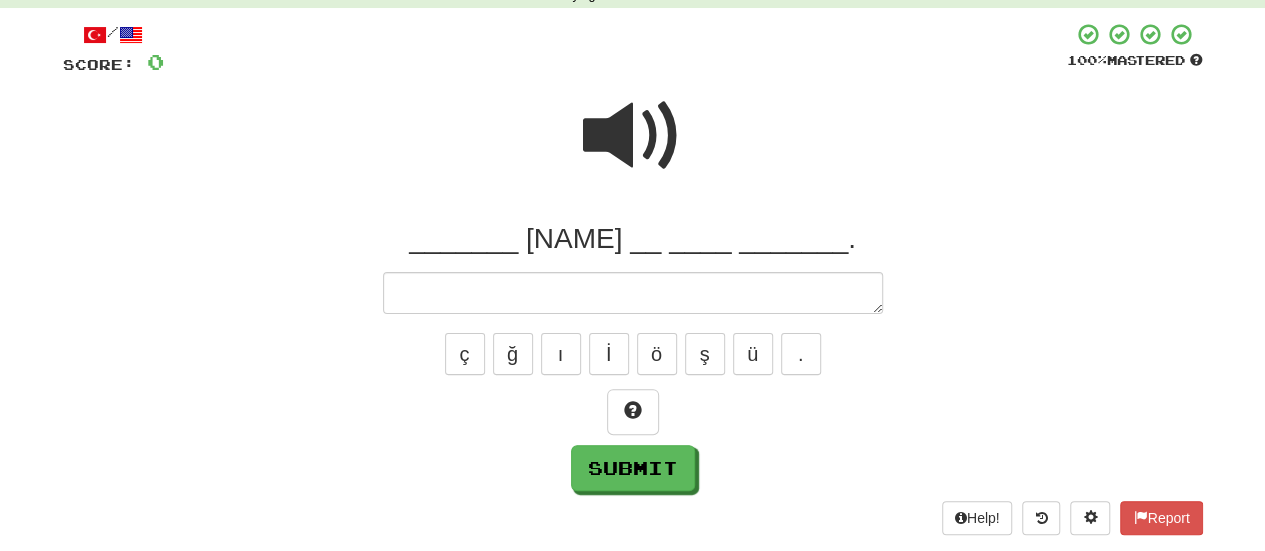 type on "*" 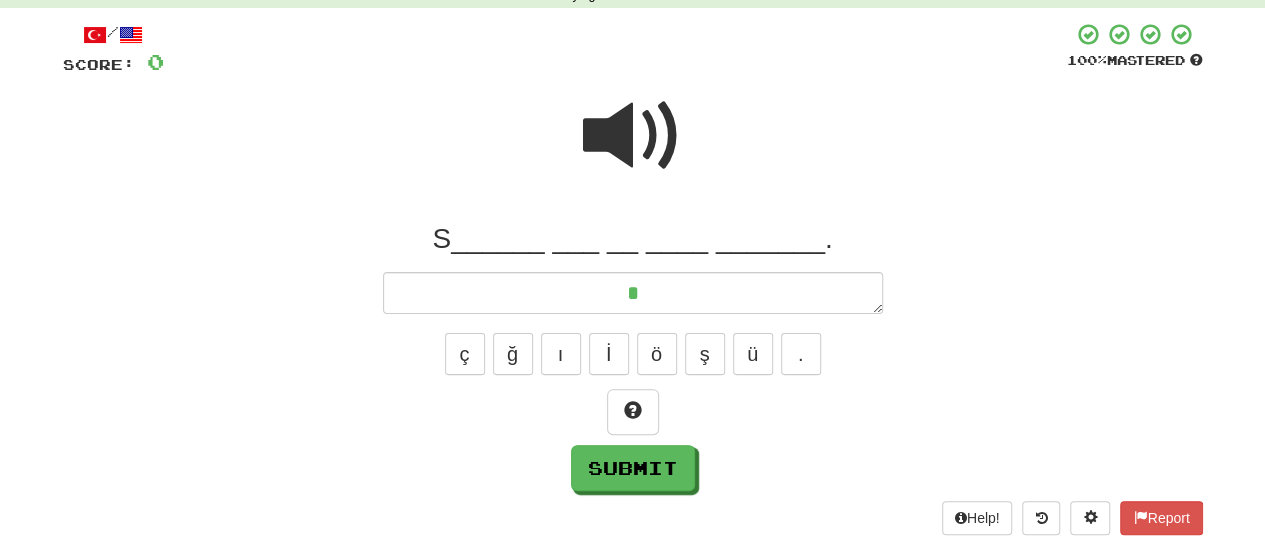 type on "*" 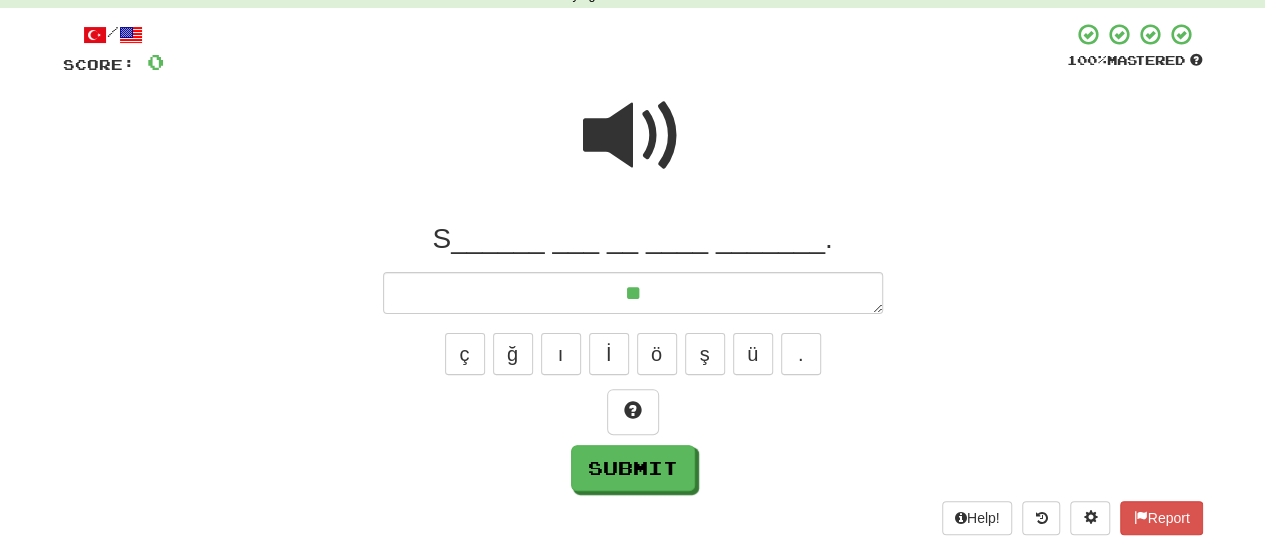 type on "*" 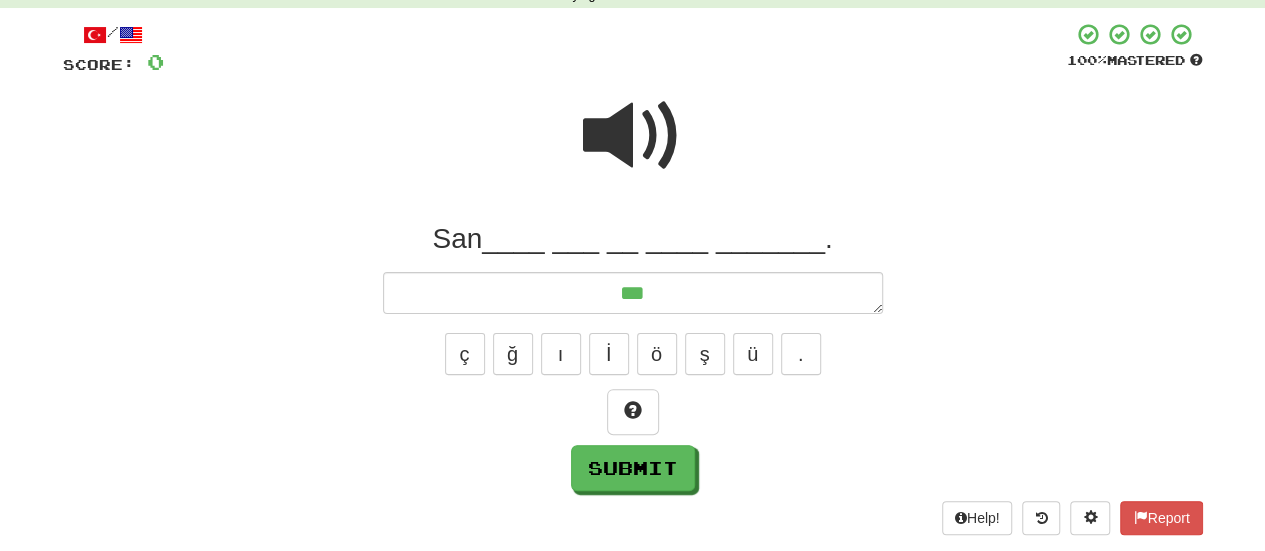 type on "***" 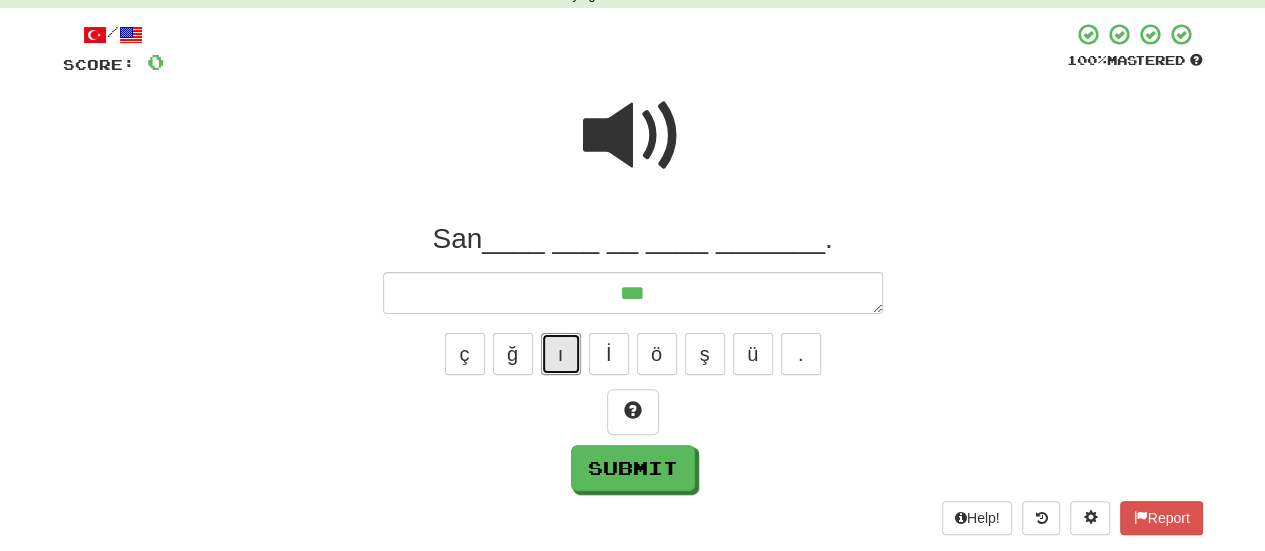 click on "ı" at bounding box center [561, 354] 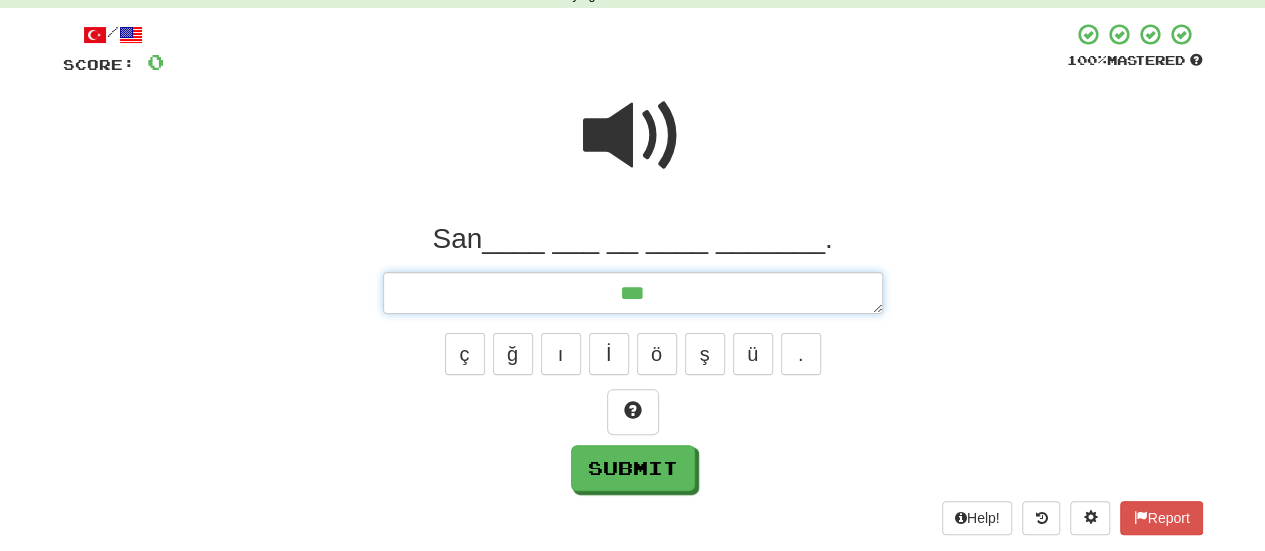 type on "*" 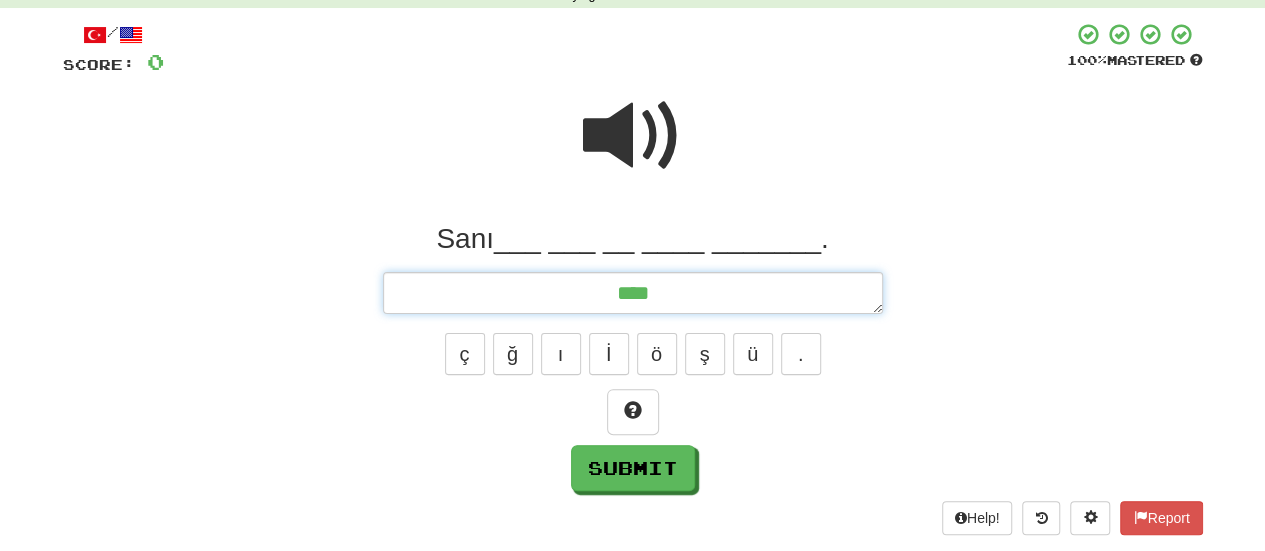 type on "*" 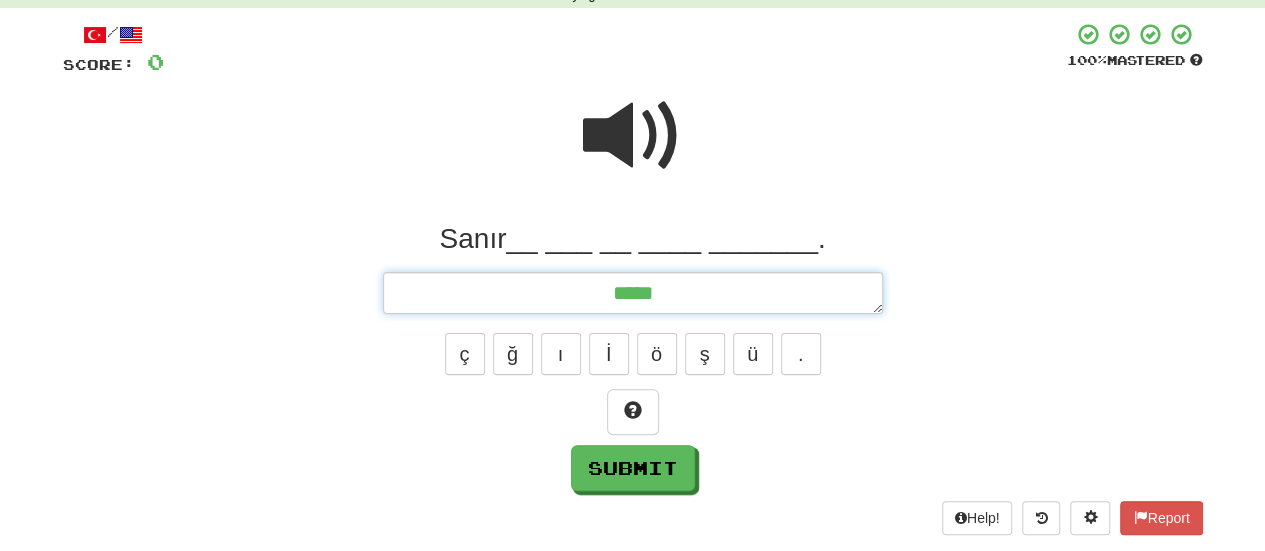 type on "*****" 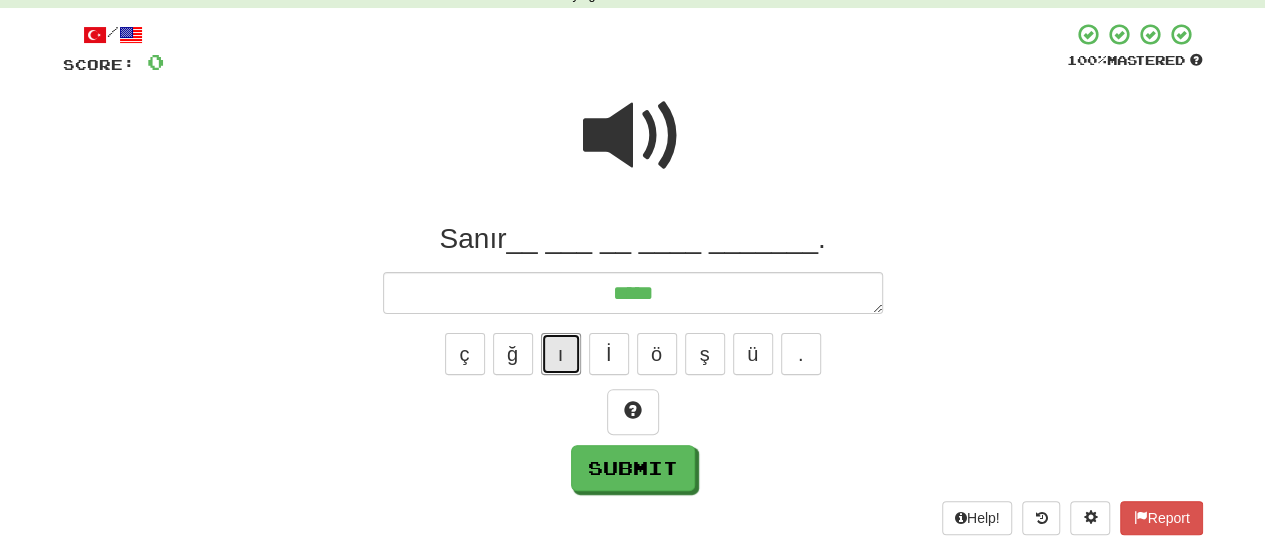 click on "ı" at bounding box center [561, 354] 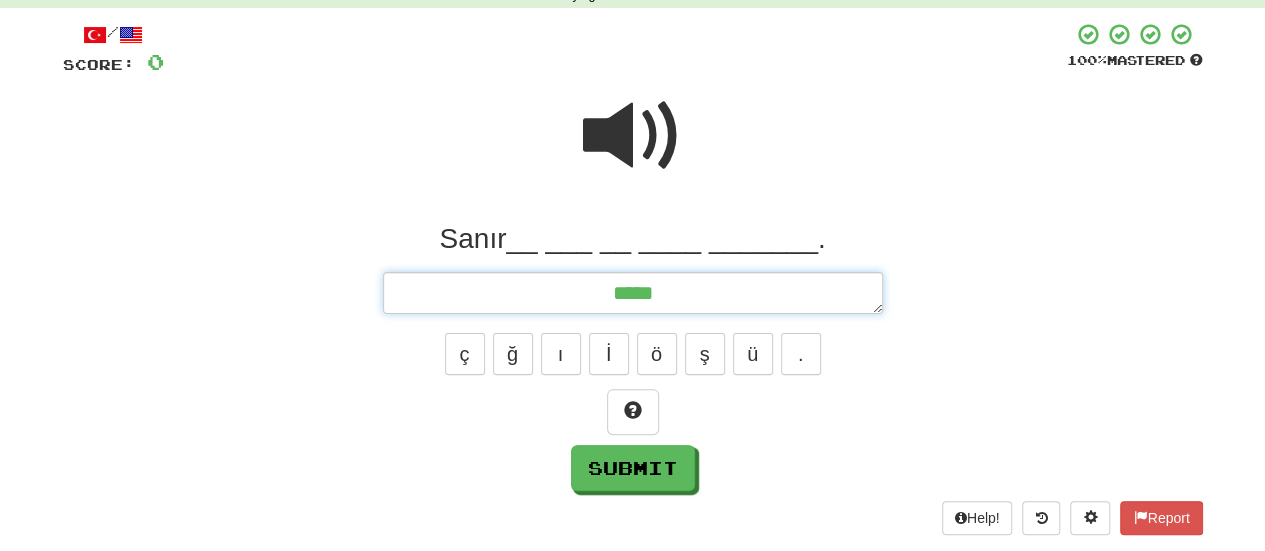 type on "*" 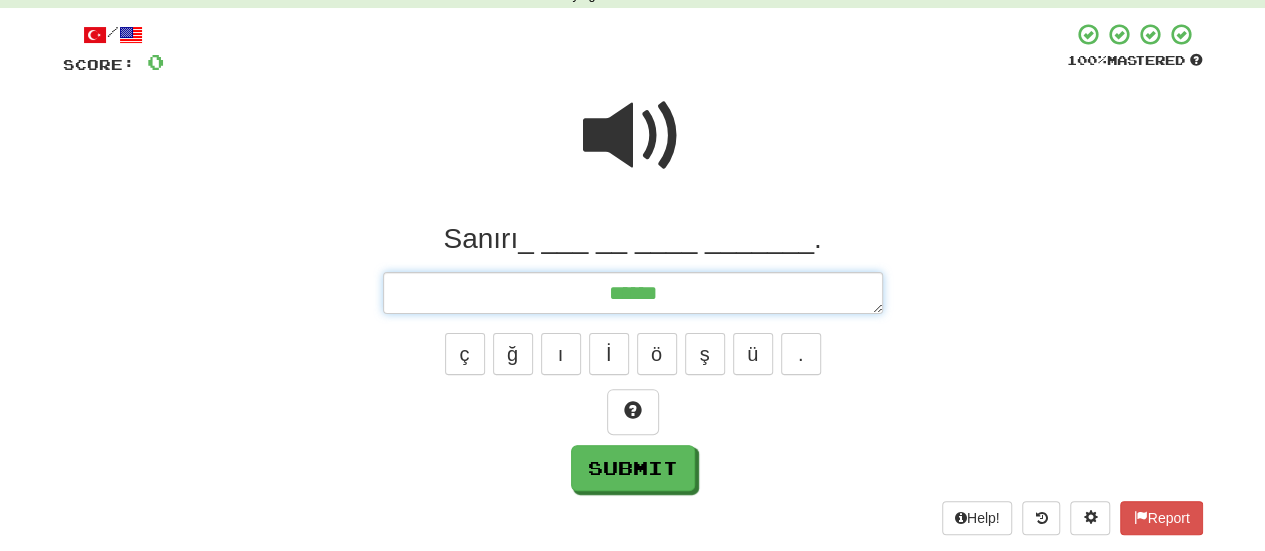 type on "*" 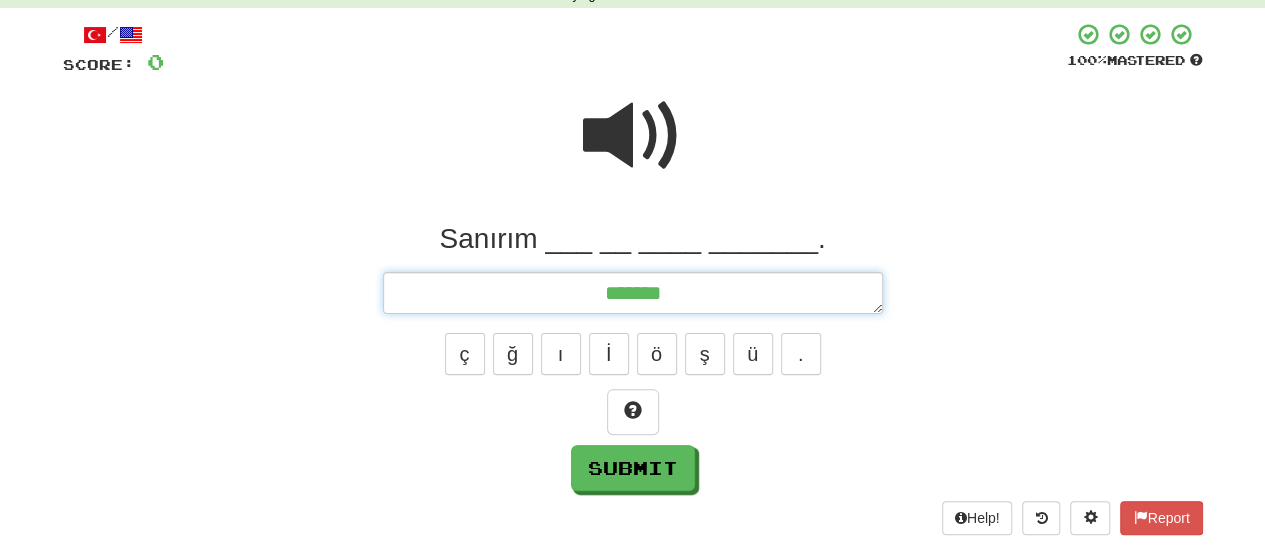 type on "*" 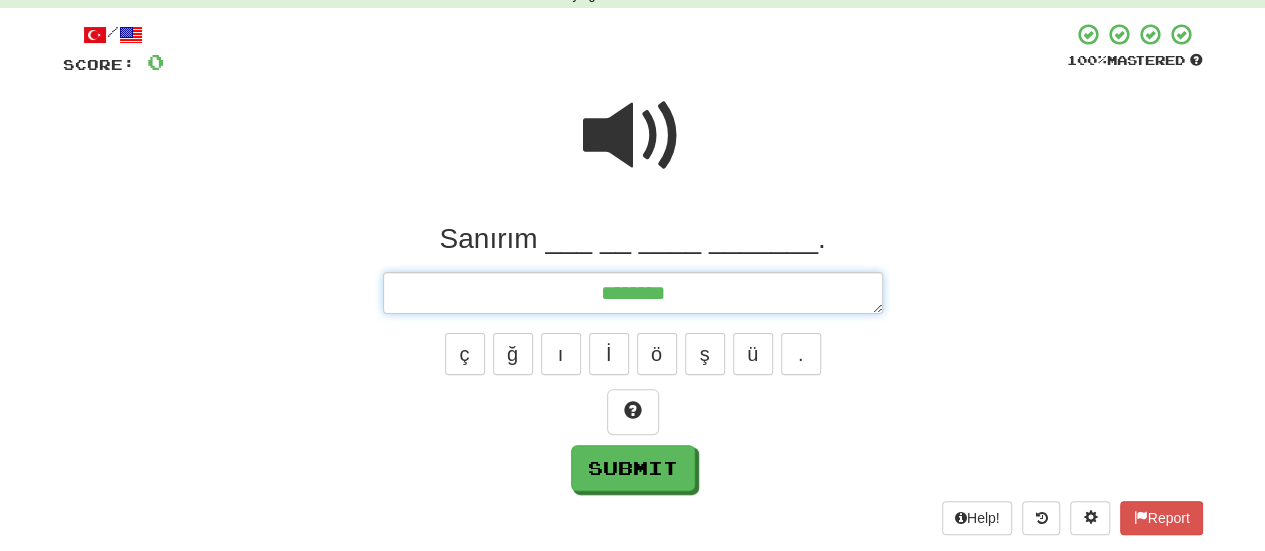 type on "*" 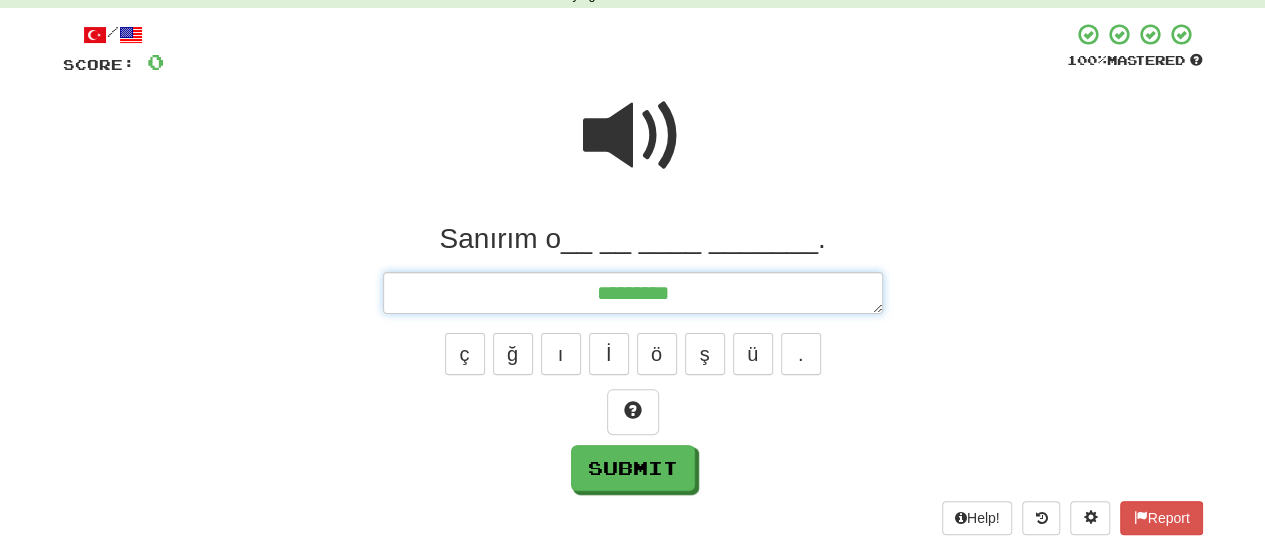 type on "*" 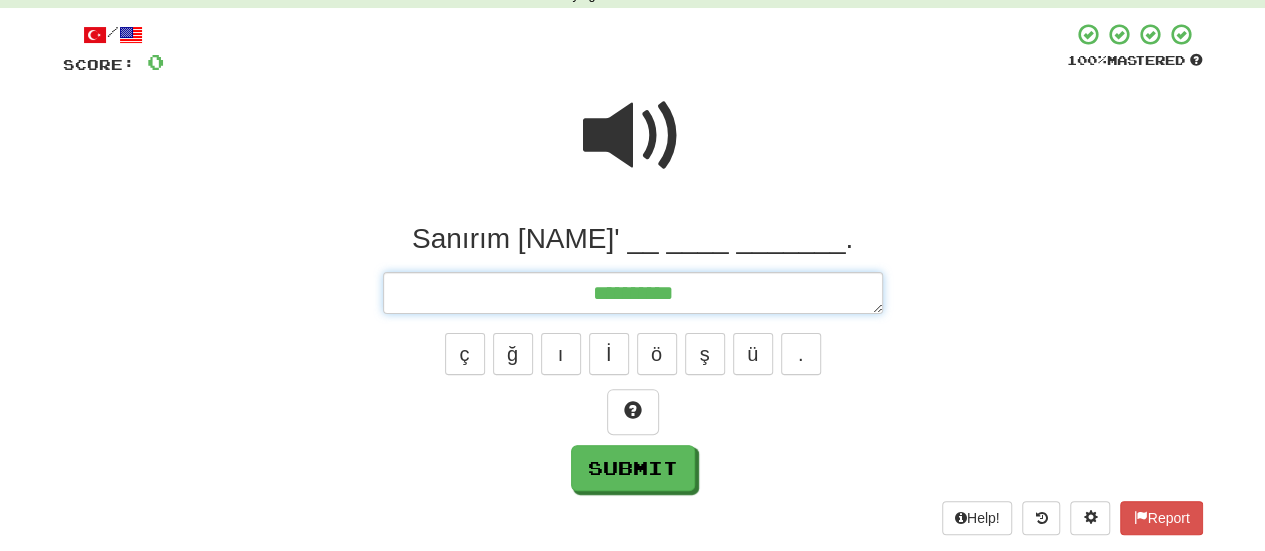 type on "*" 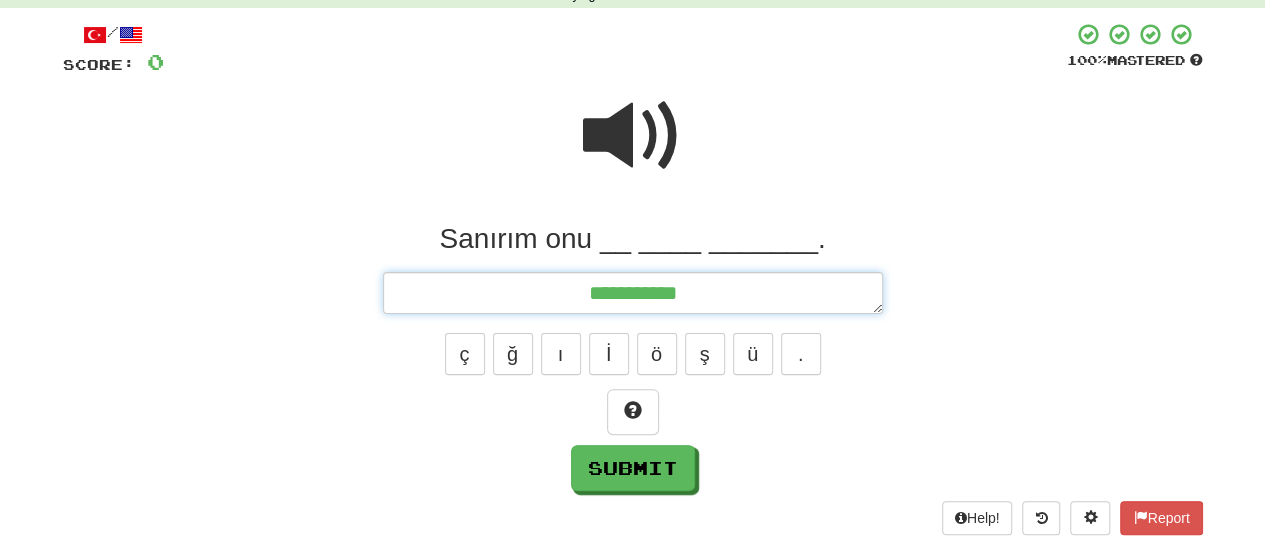 type on "*" 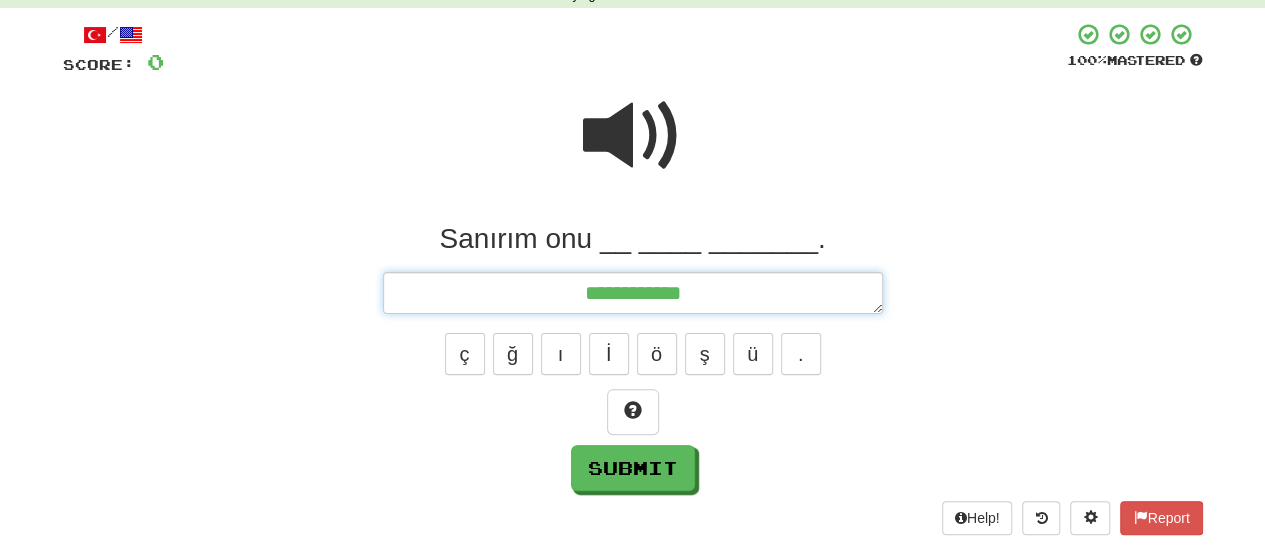 type on "*" 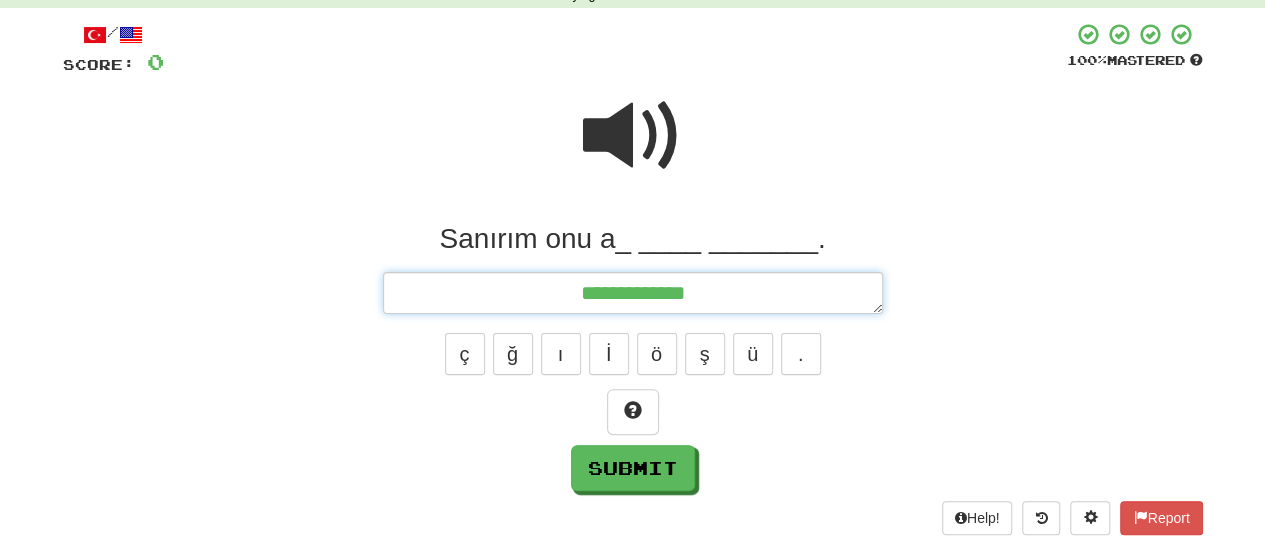 type on "*" 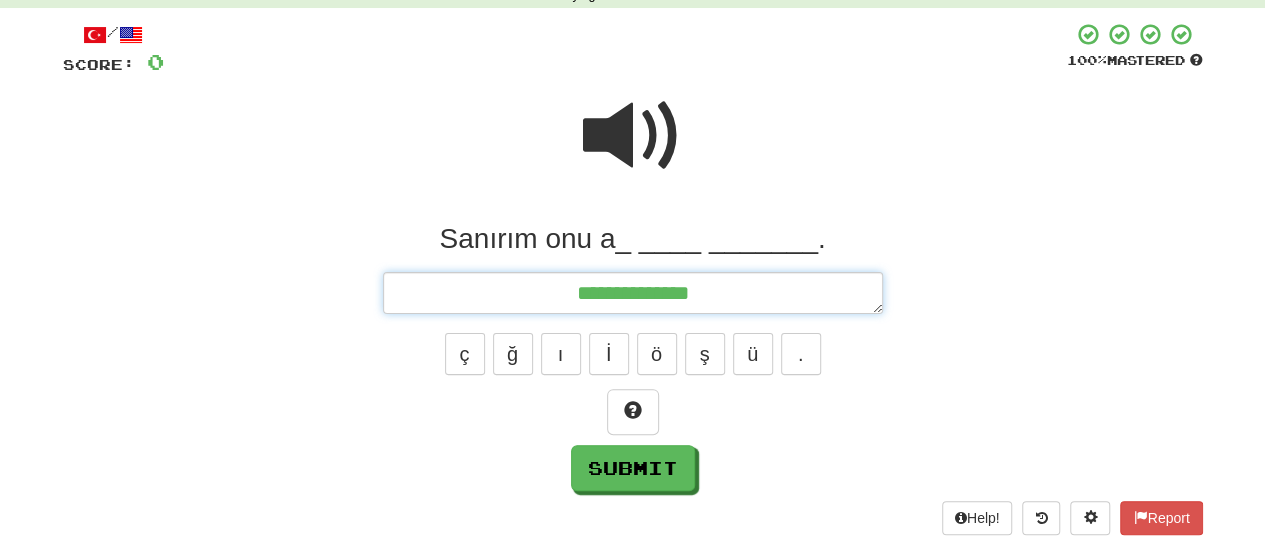 type on "*" 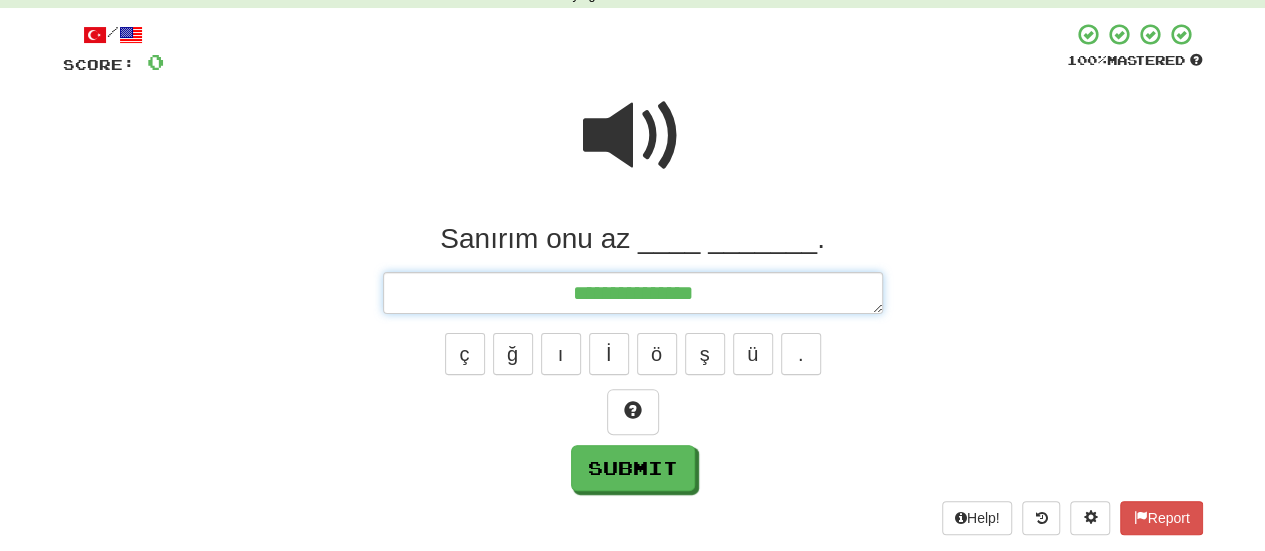 type on "**********" 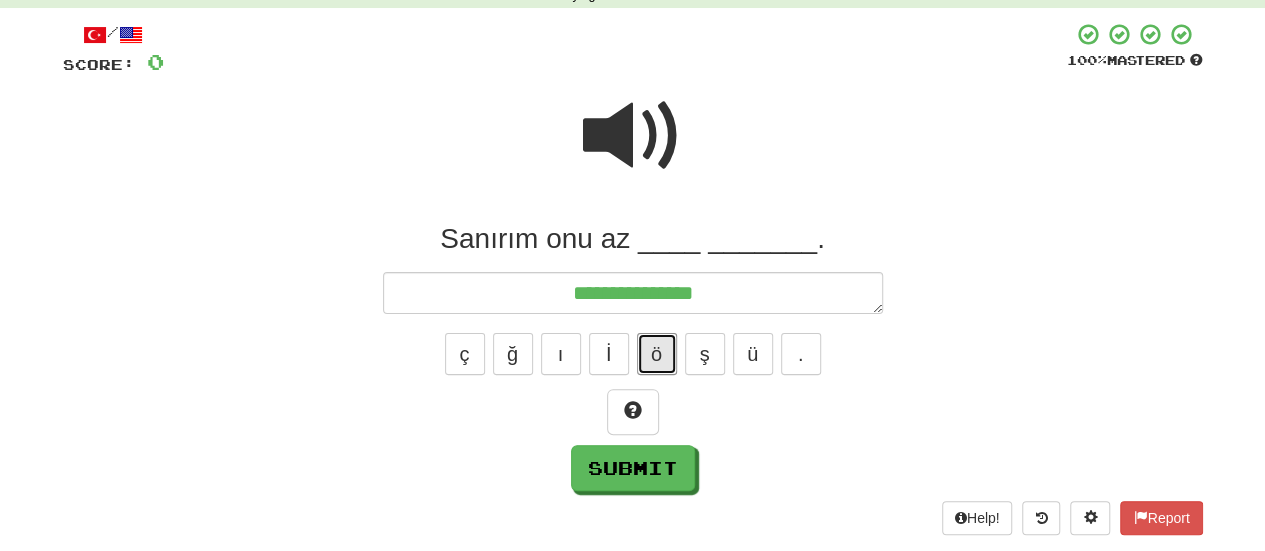 click on "ö" at bounding box center (657, 354) 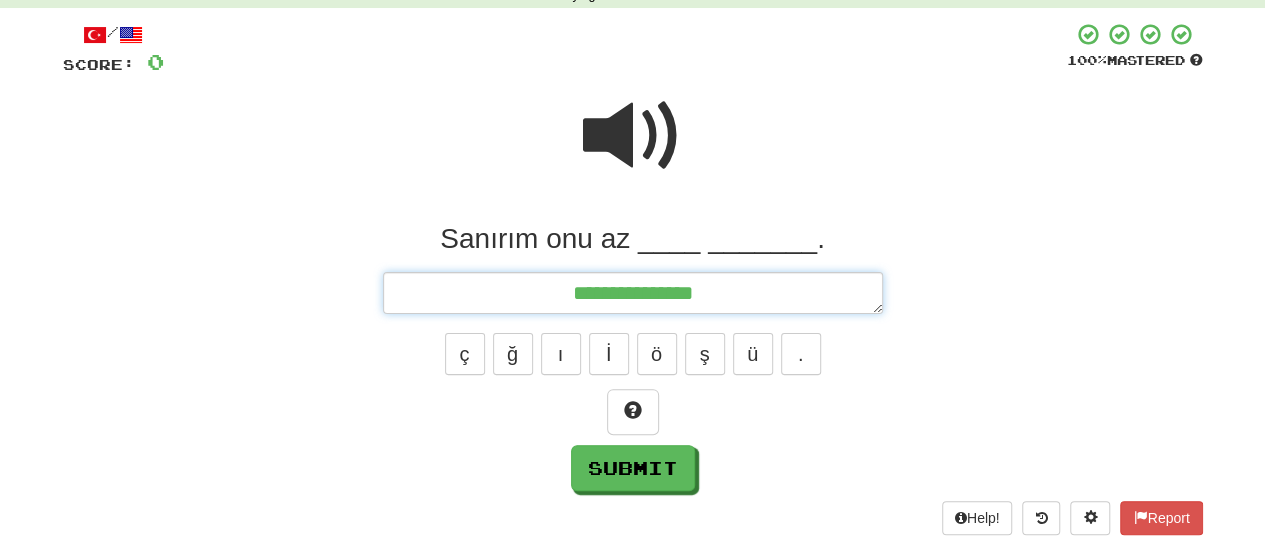 type on "*" 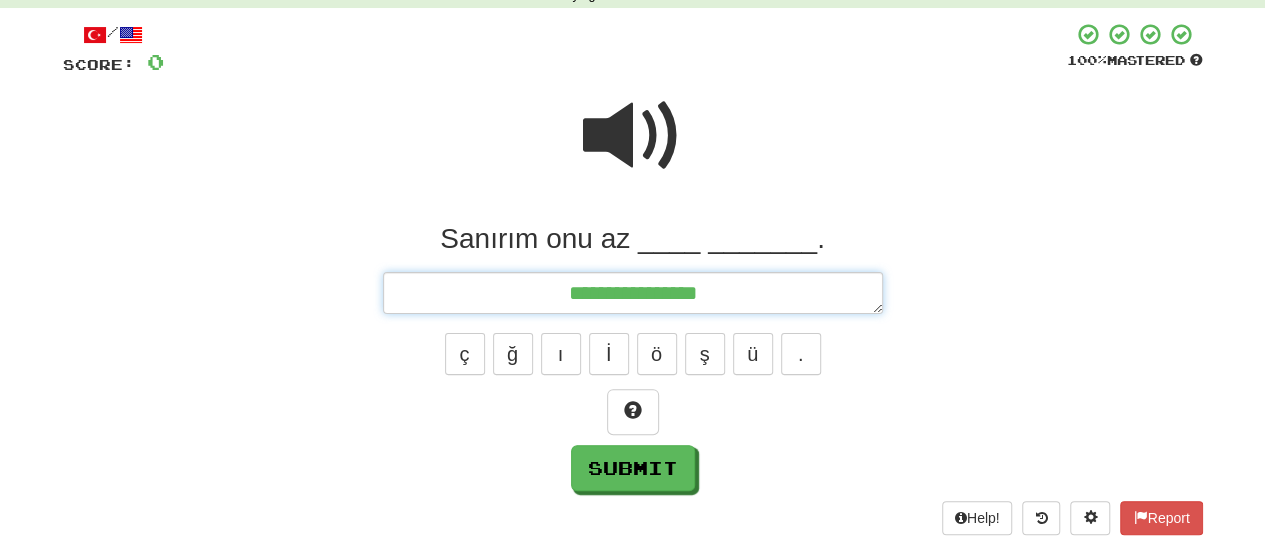 type on "*" 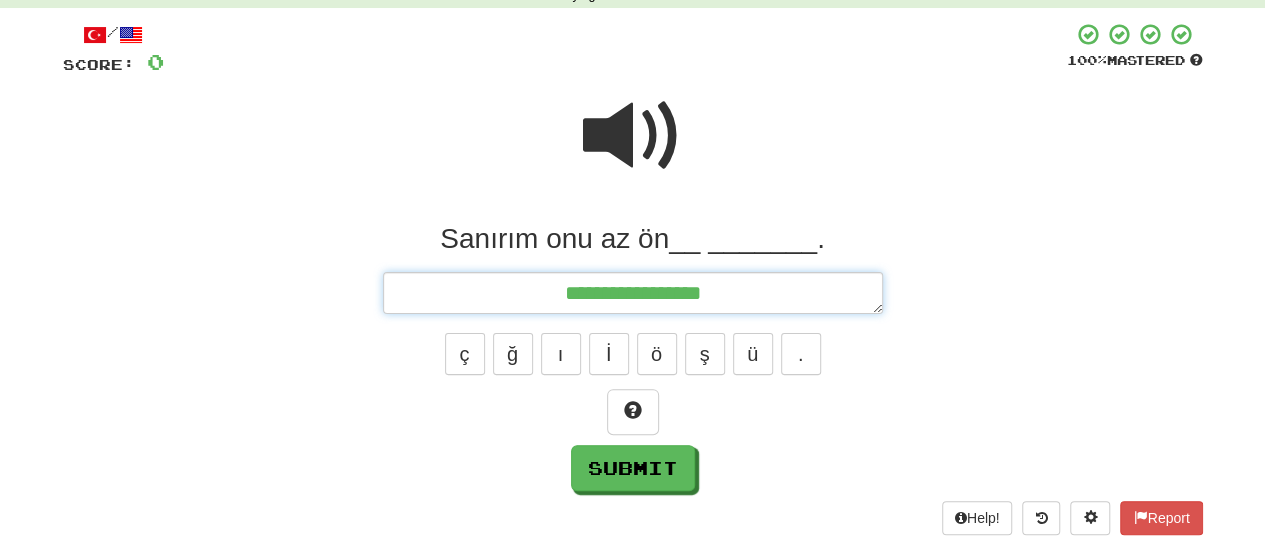 type on "*" 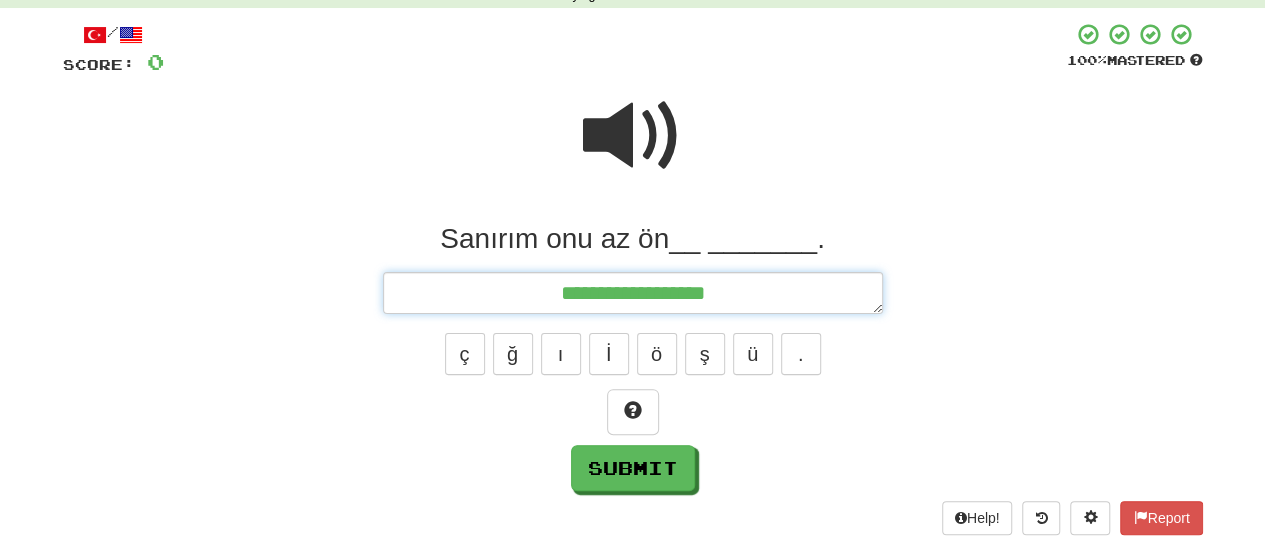 type on "*" 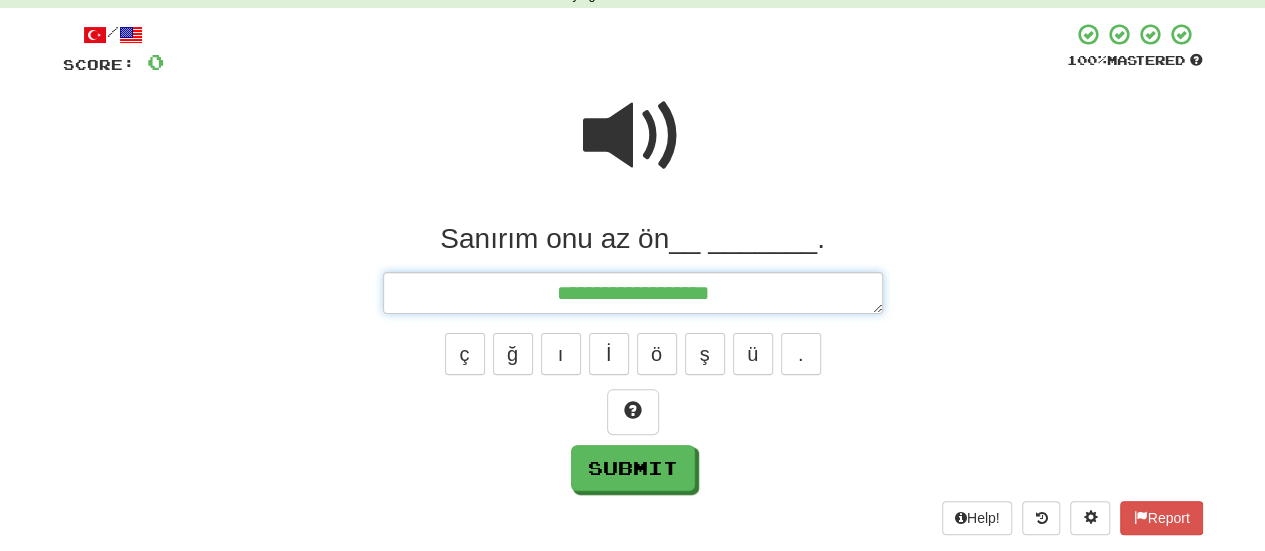 type on "*" 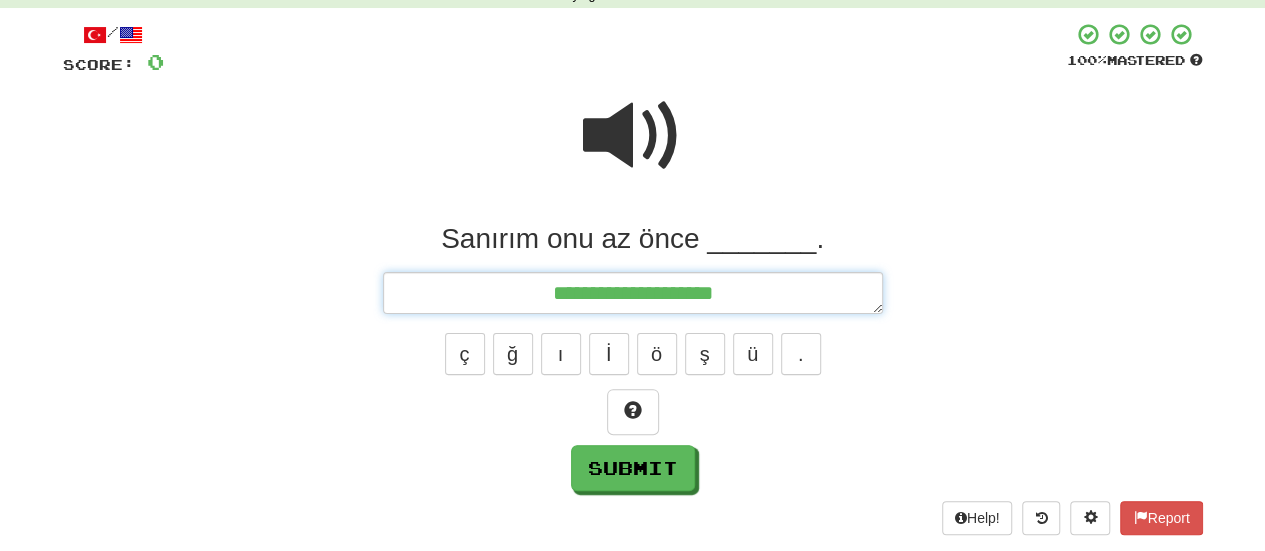 type on "*" 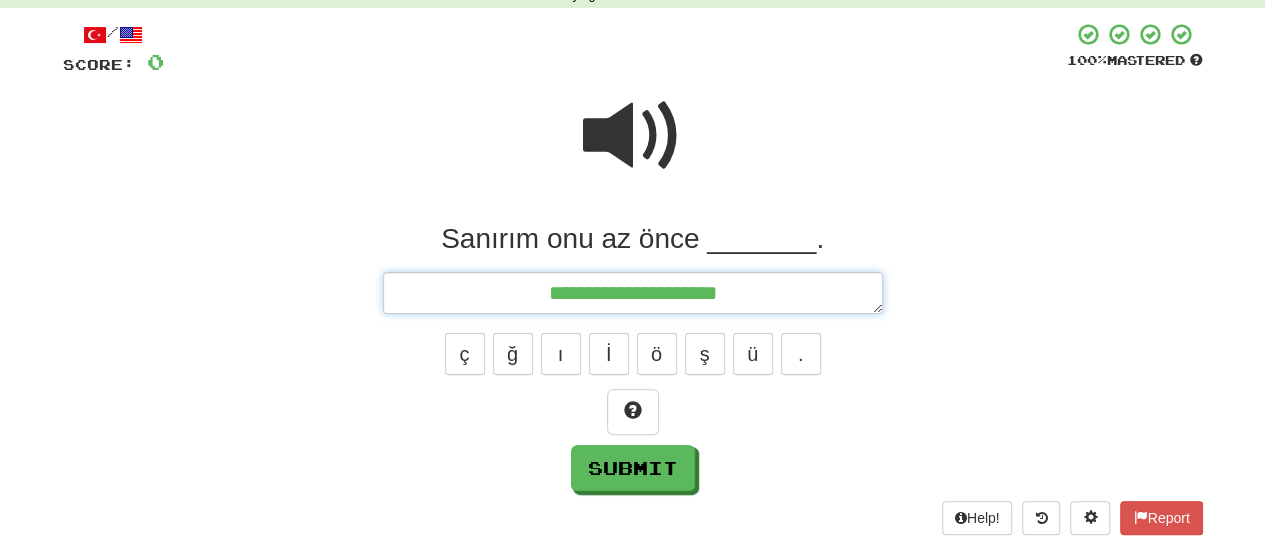 type on "*" 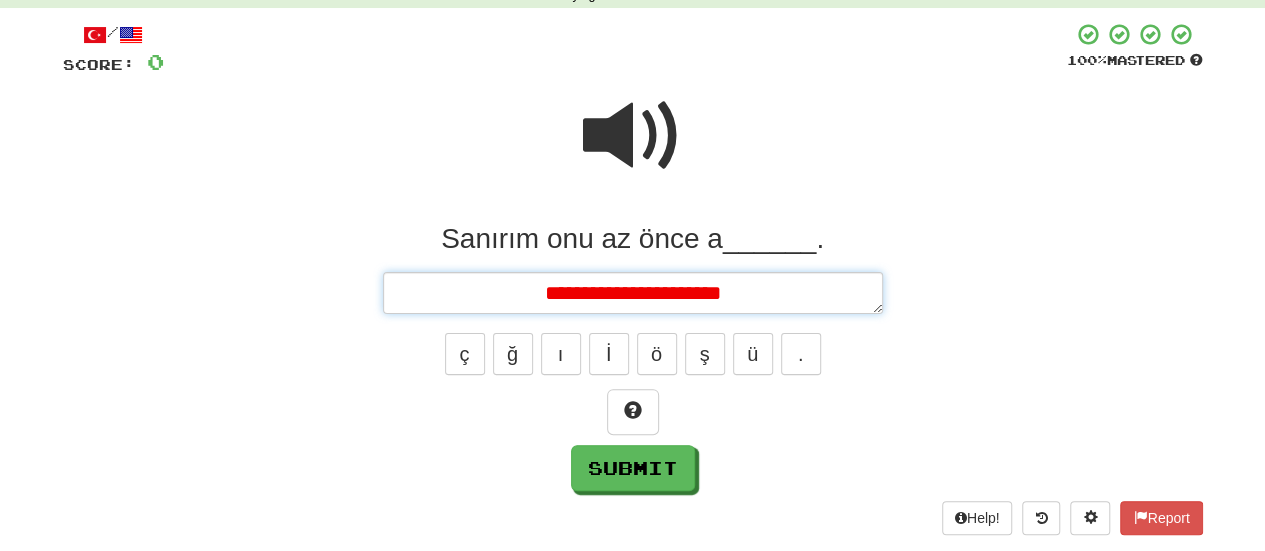 type on "*" 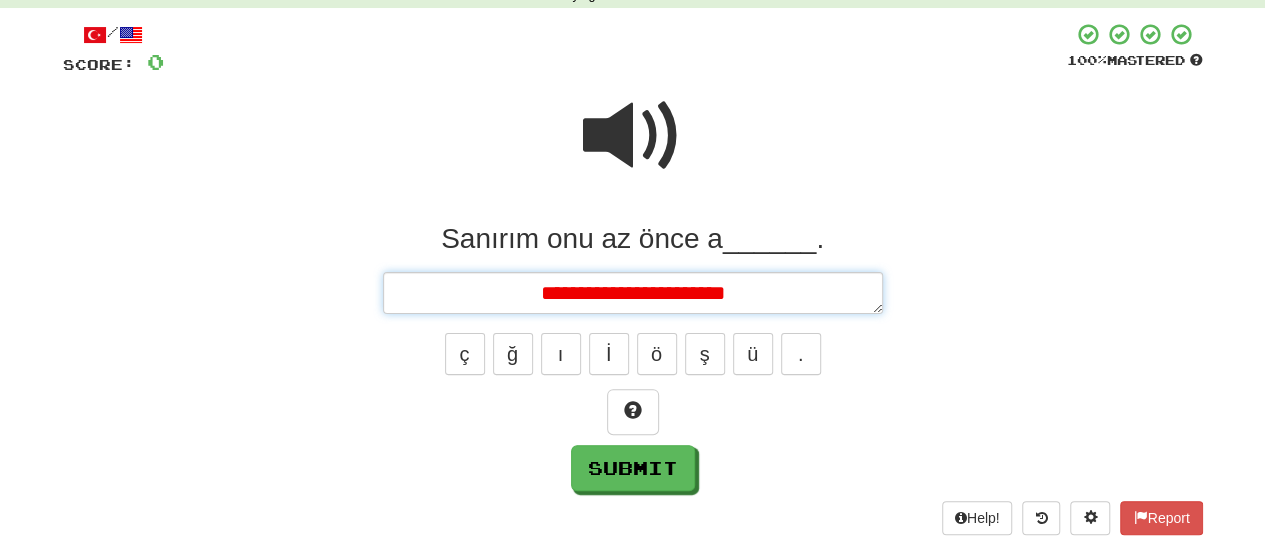 type on "*" 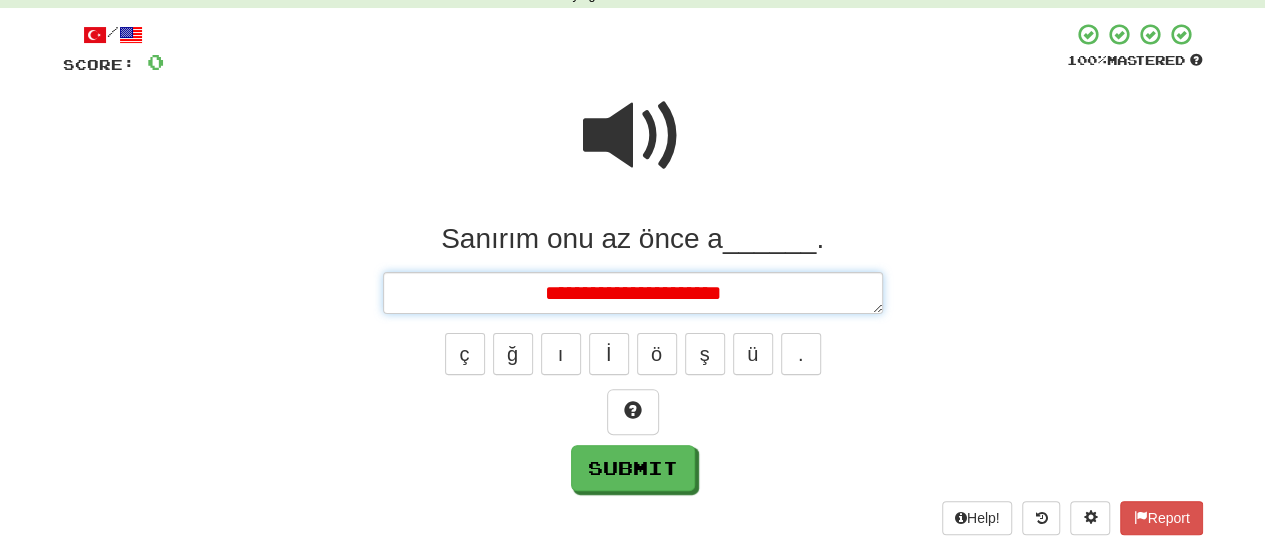 type on "*" 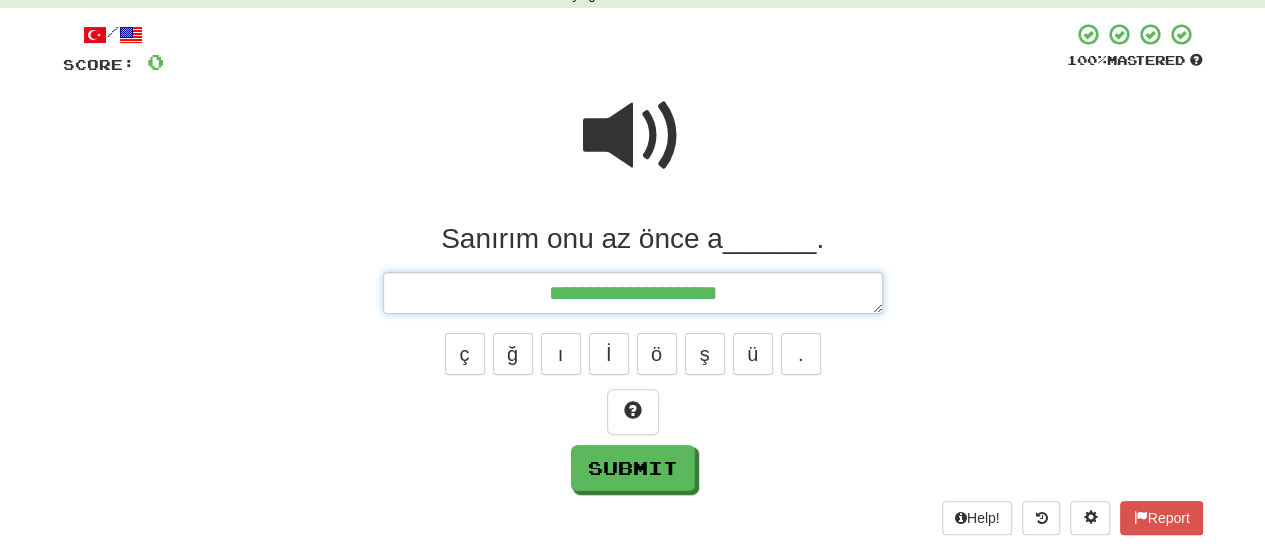 type on "*" 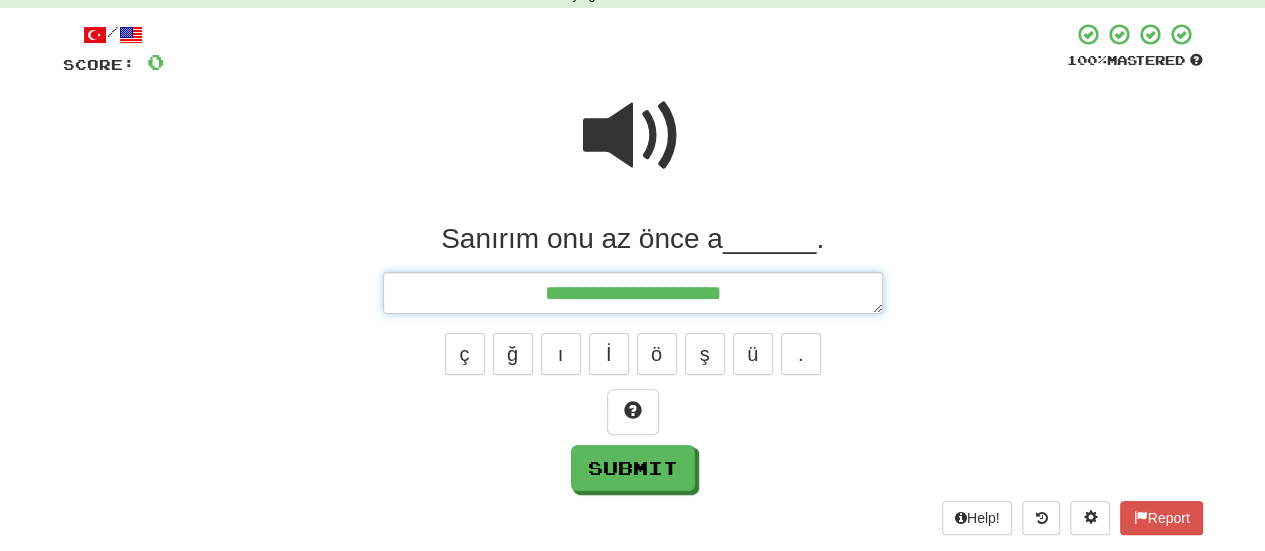 type on "*" 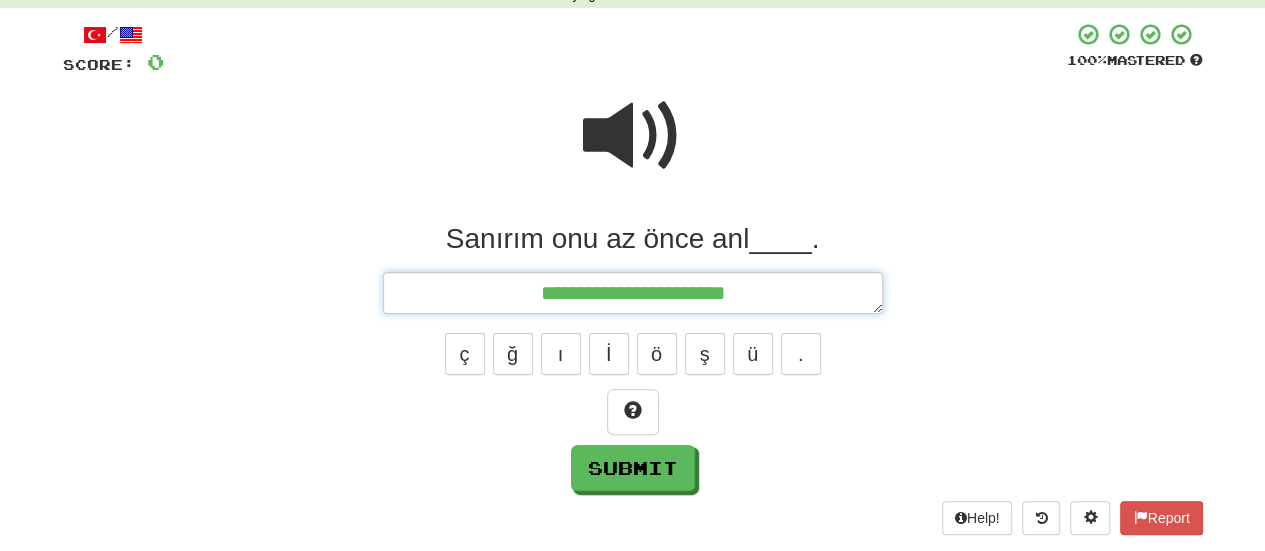type on "**********" 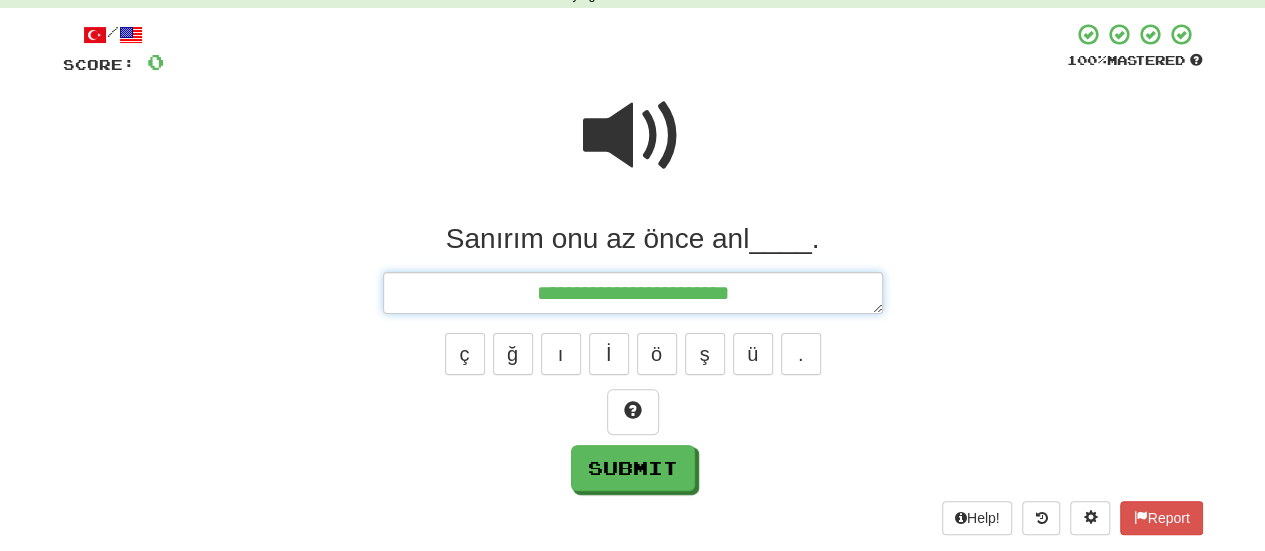 type on "*" 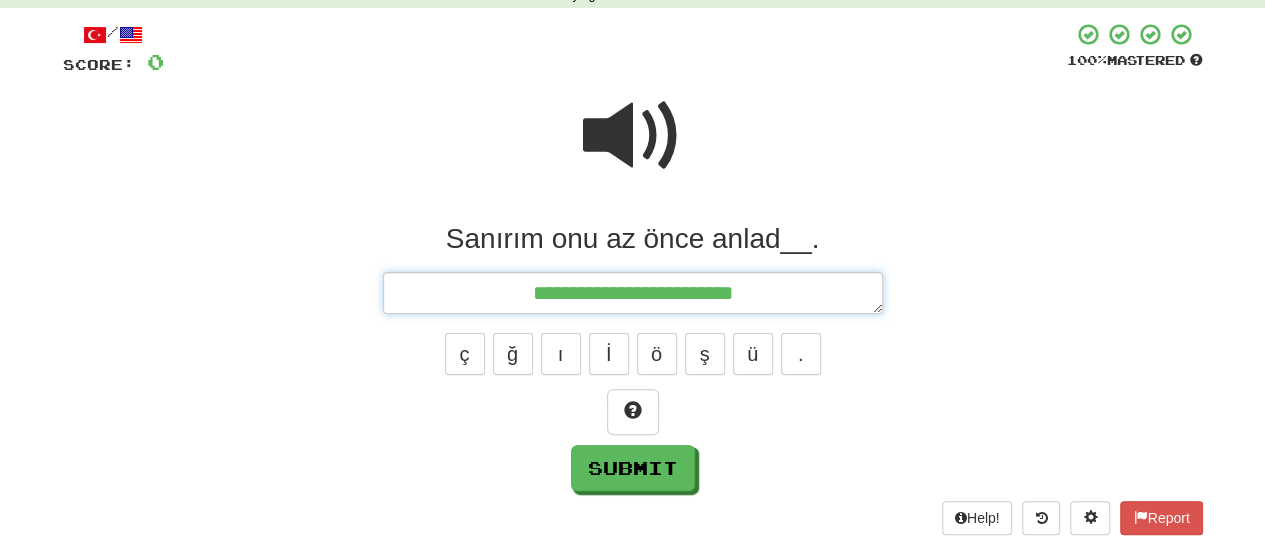 type on "**********" 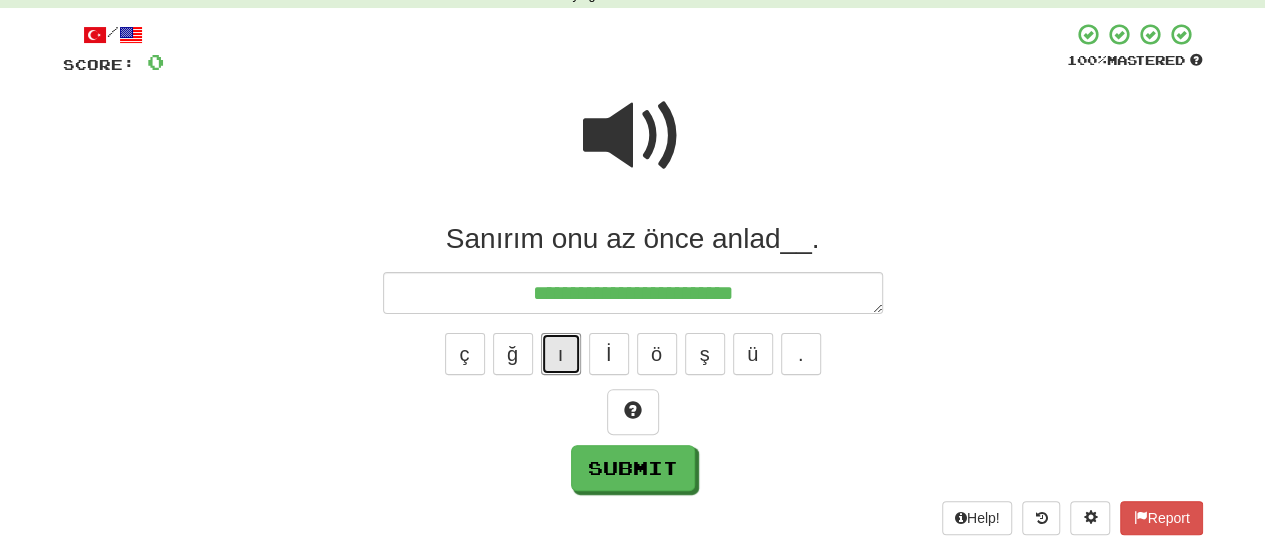 click on "ı" at bounding box center [561, 354] 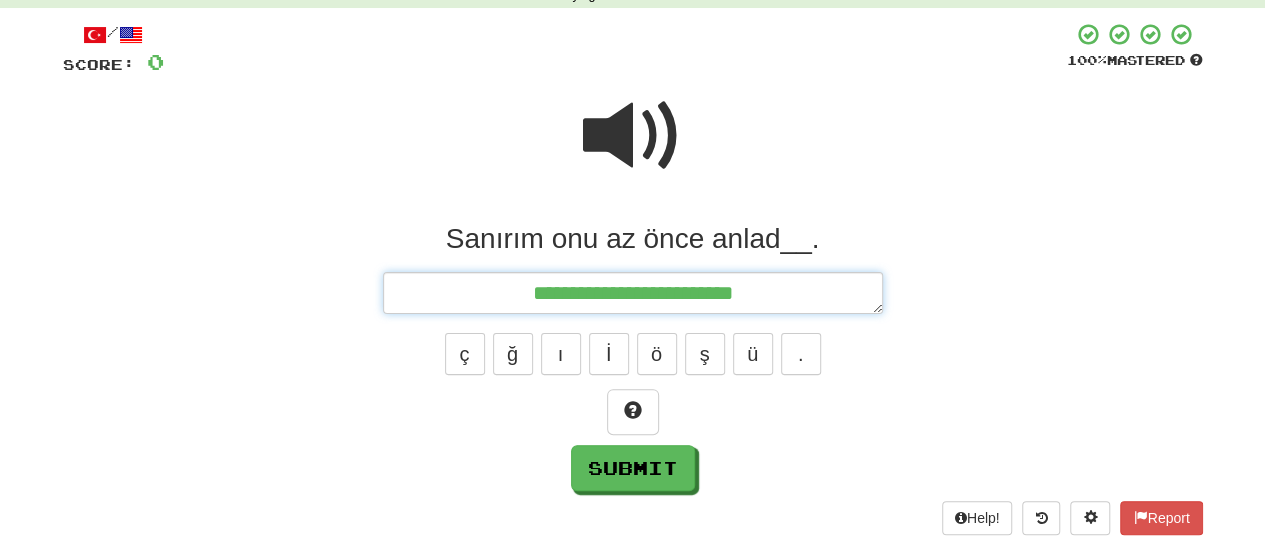 type on "*" 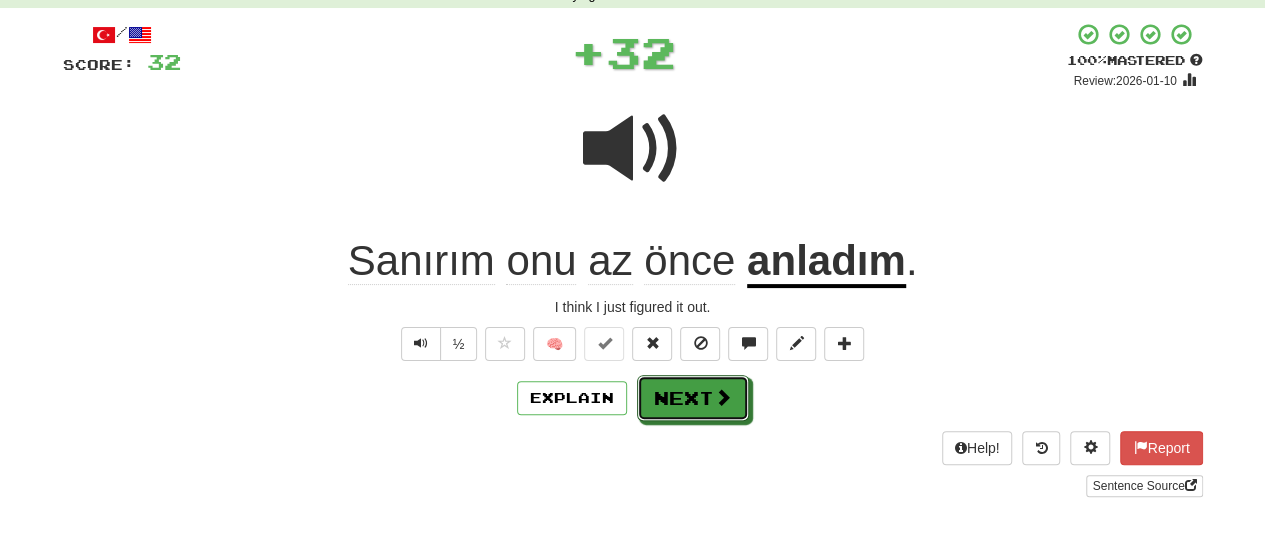 click on "Next" at bounding box center [693, 398] 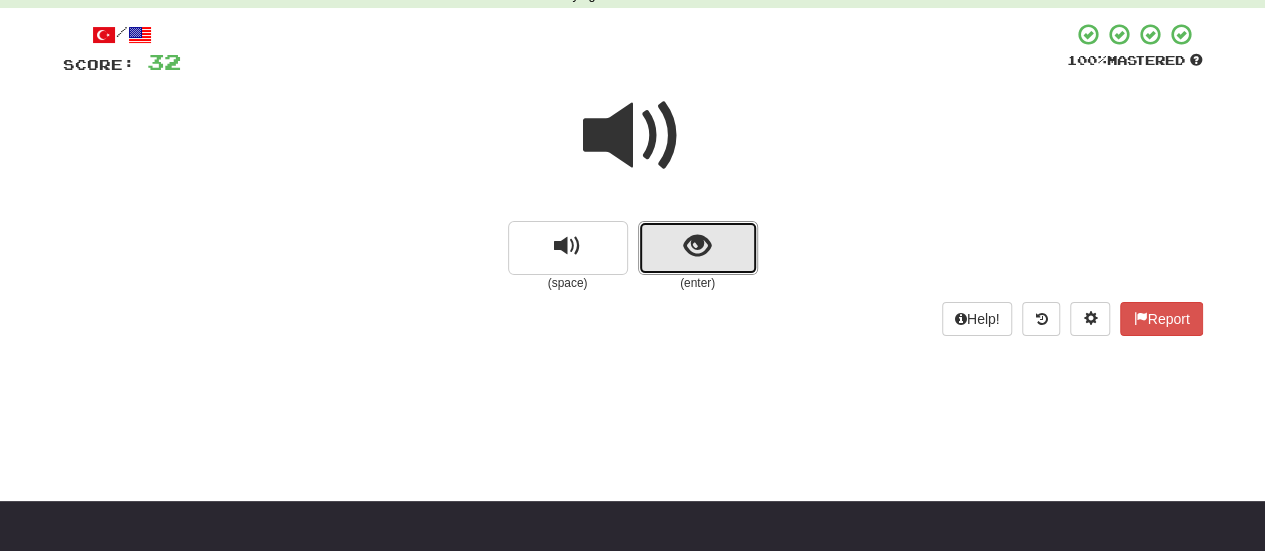 click at bounding box center [698, 248] 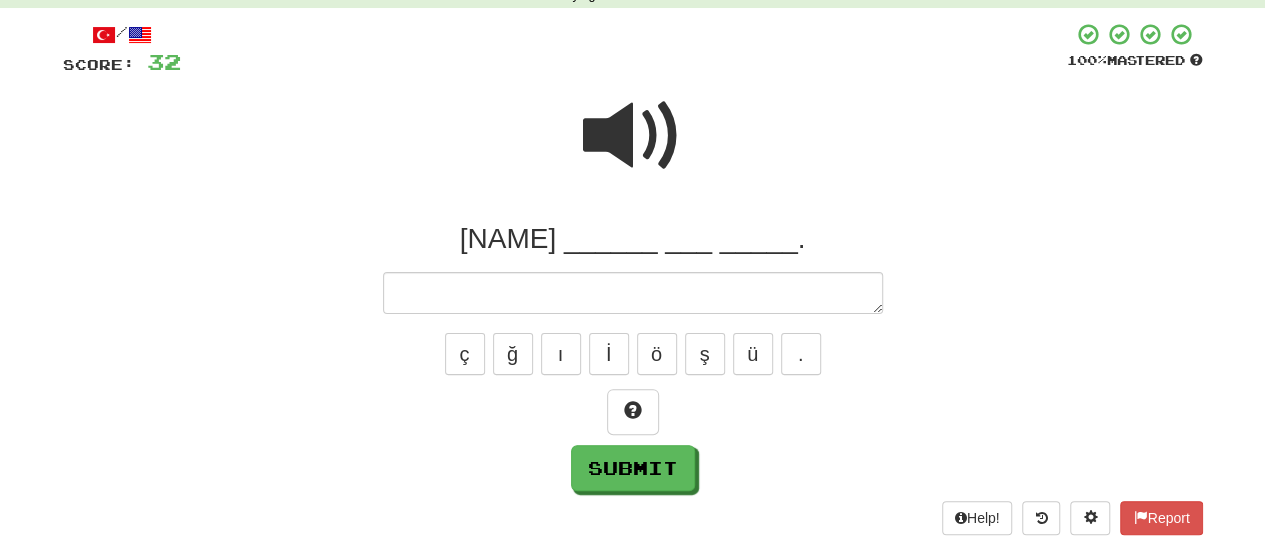 type on "*" 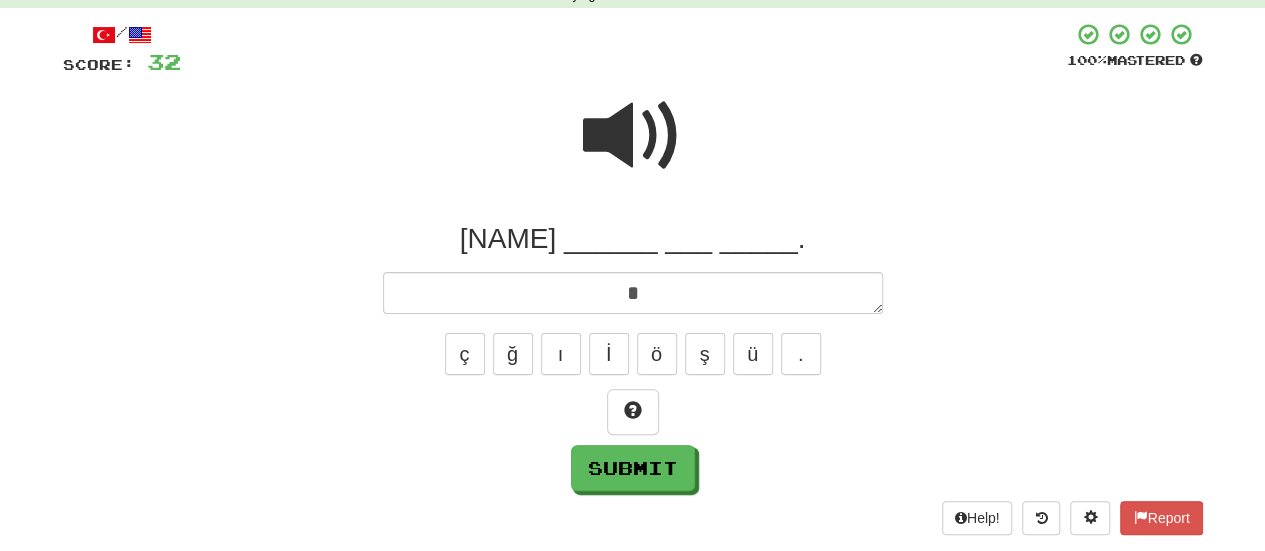 type on "*" 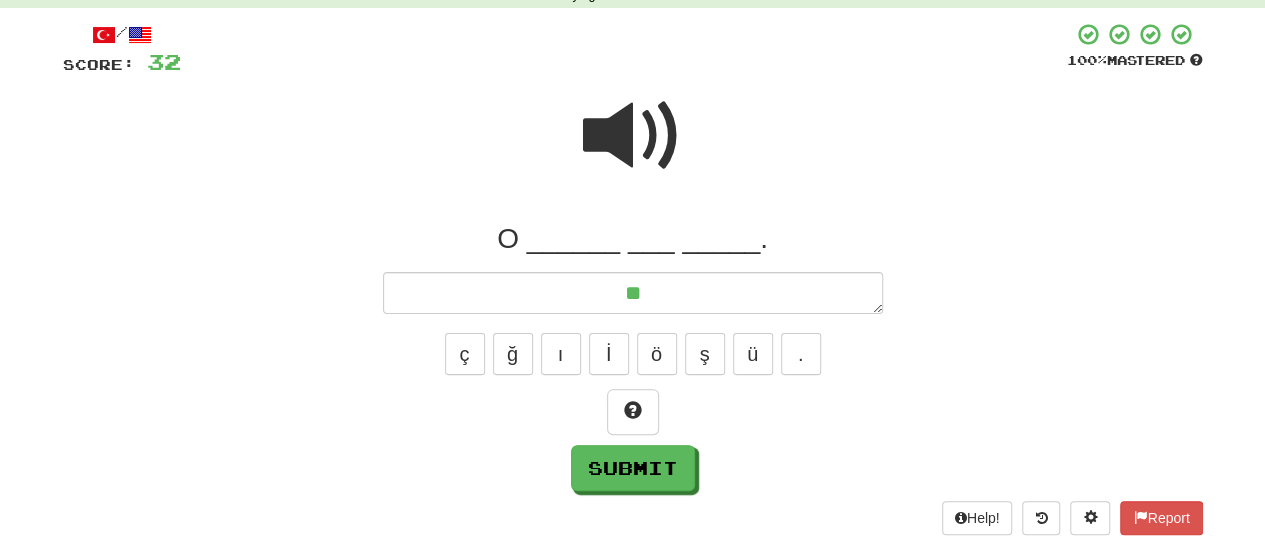 type on "*" 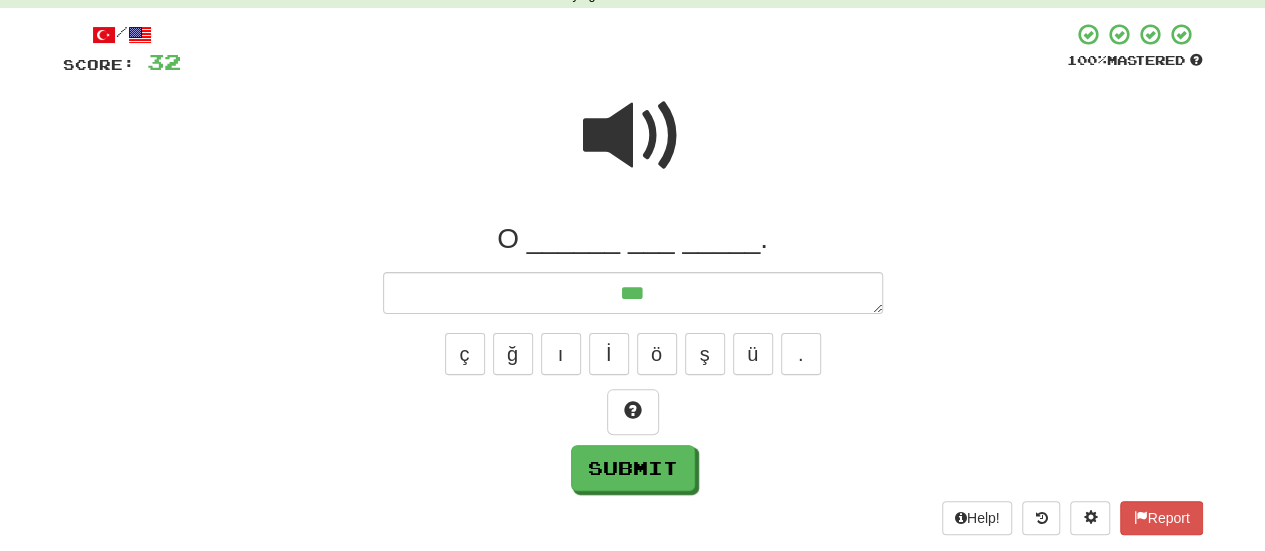 type on "****" 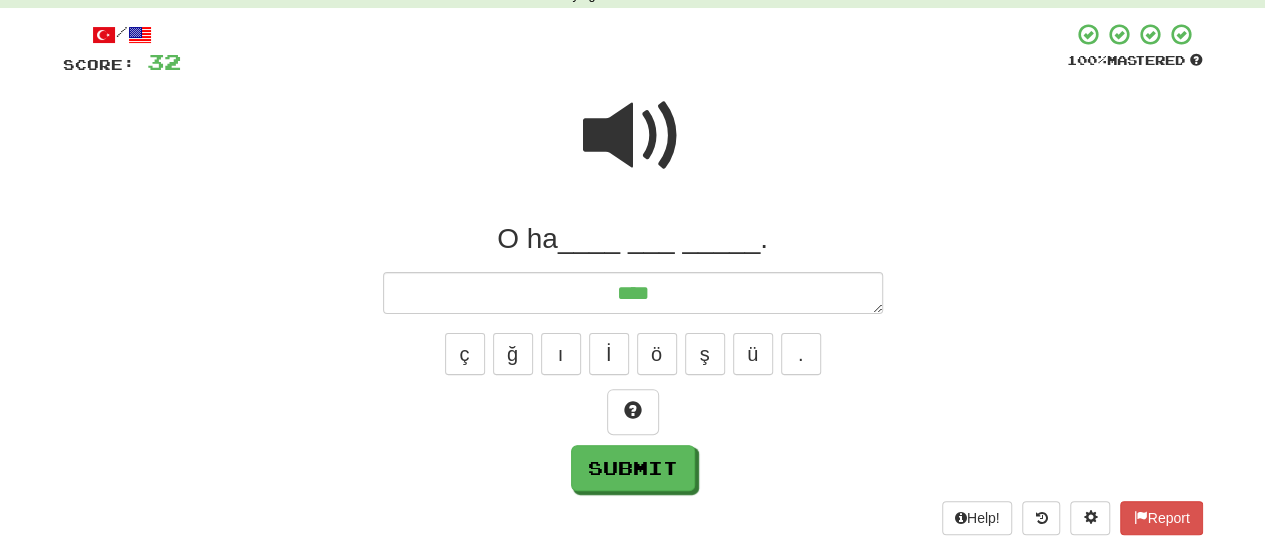 type on "*" 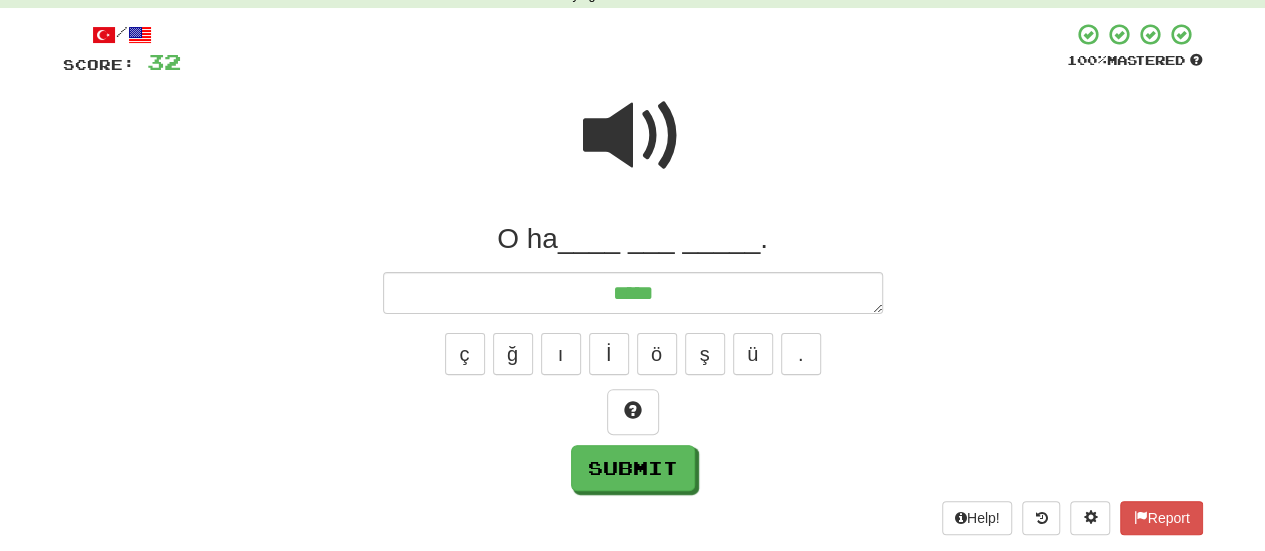 type on "******" 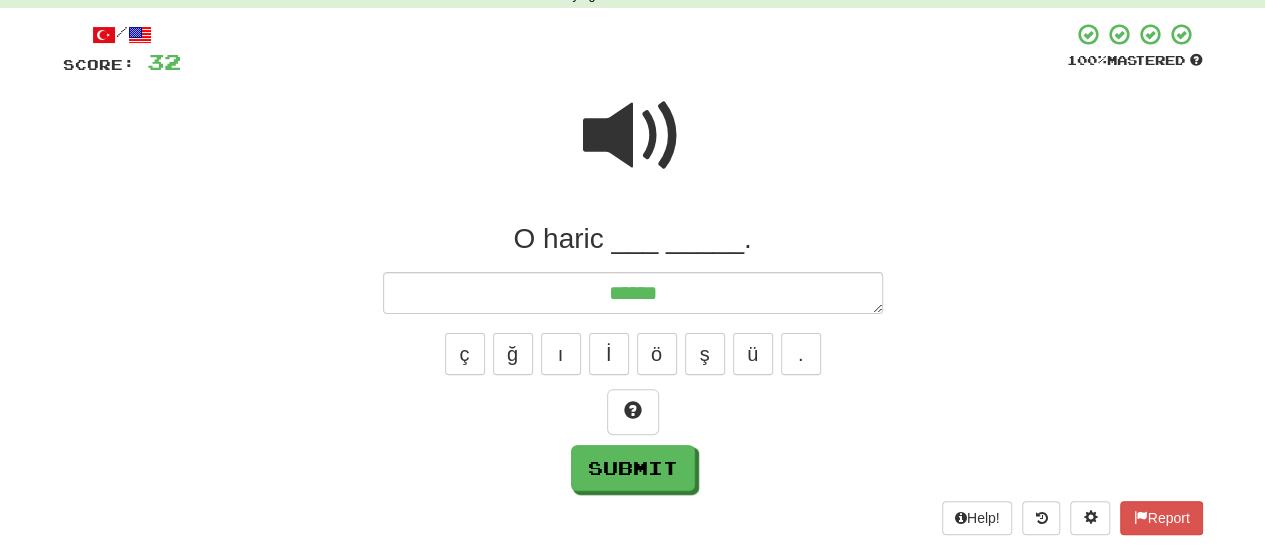 type on "*" 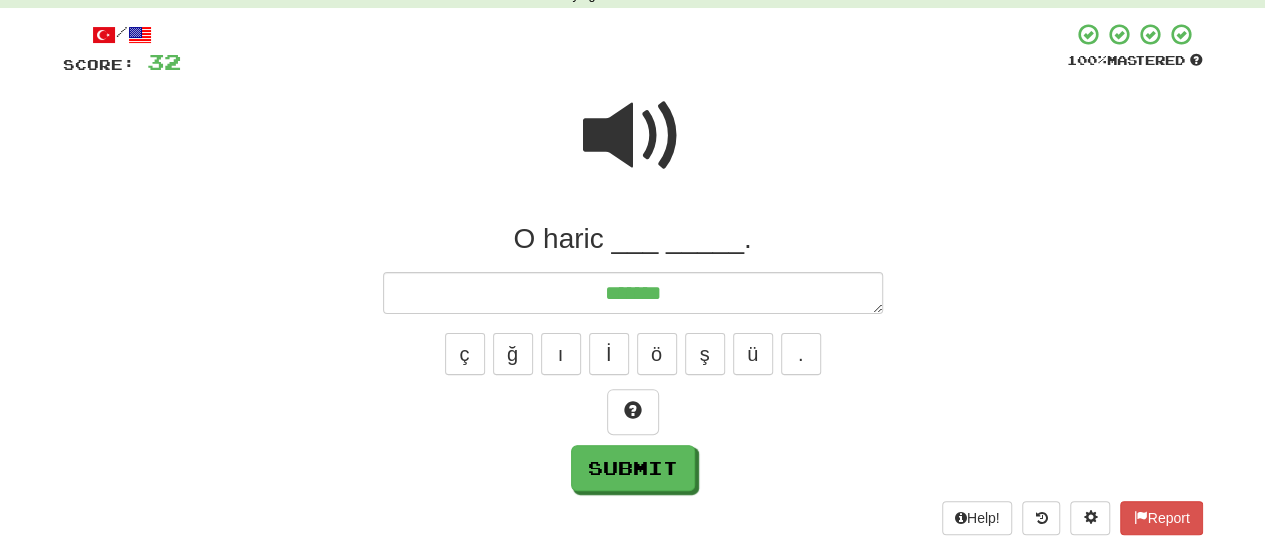 type on "*" 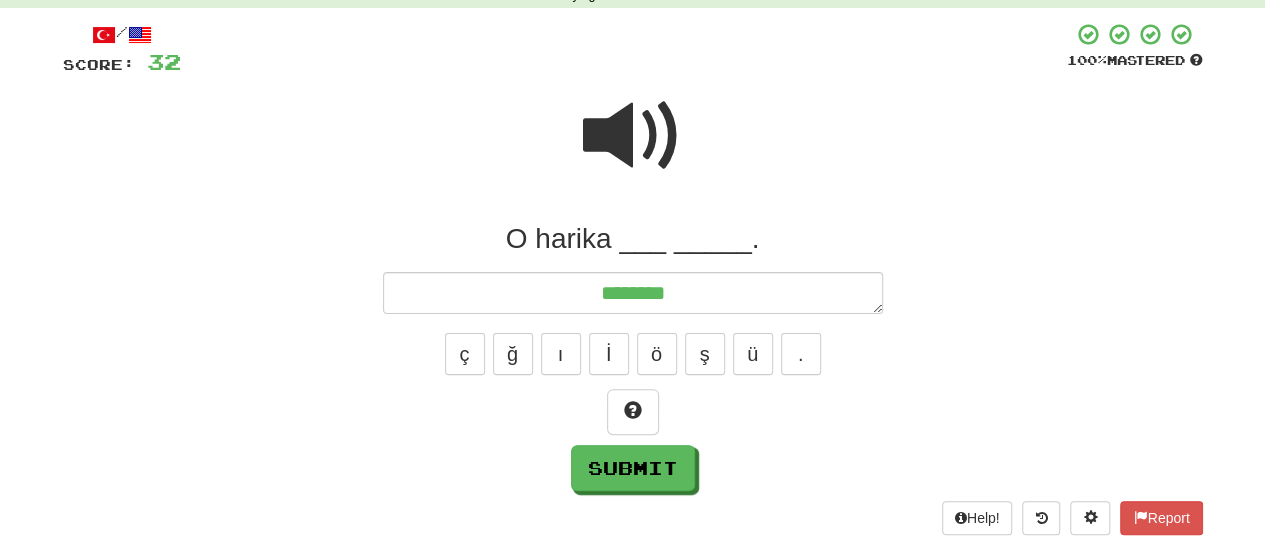 type on "*" 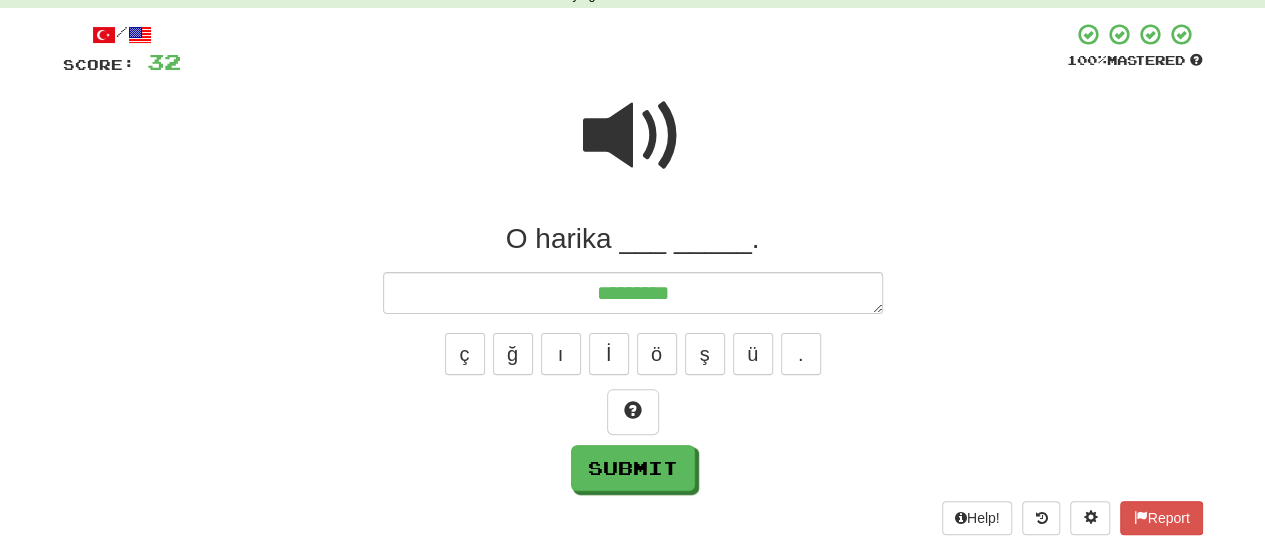 type on "*" 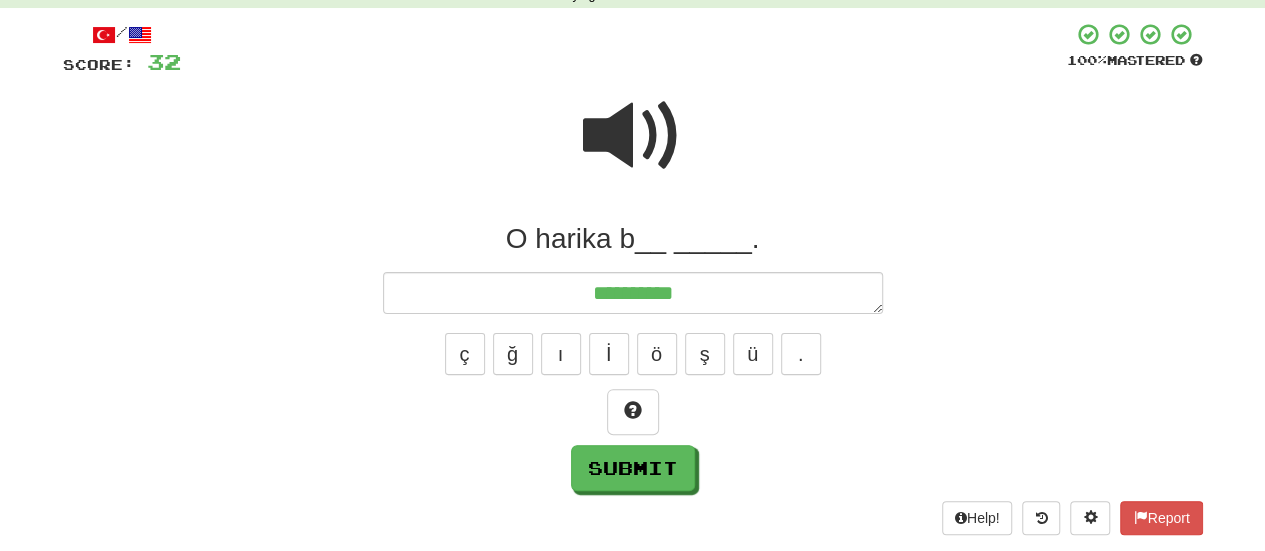 type on "*" 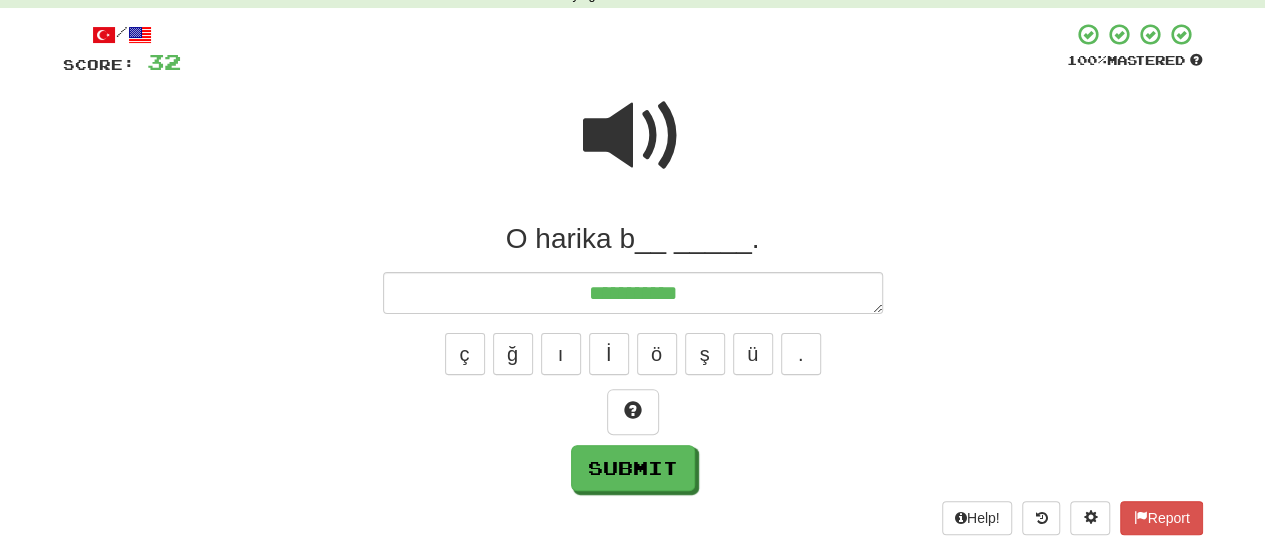 type on "*" 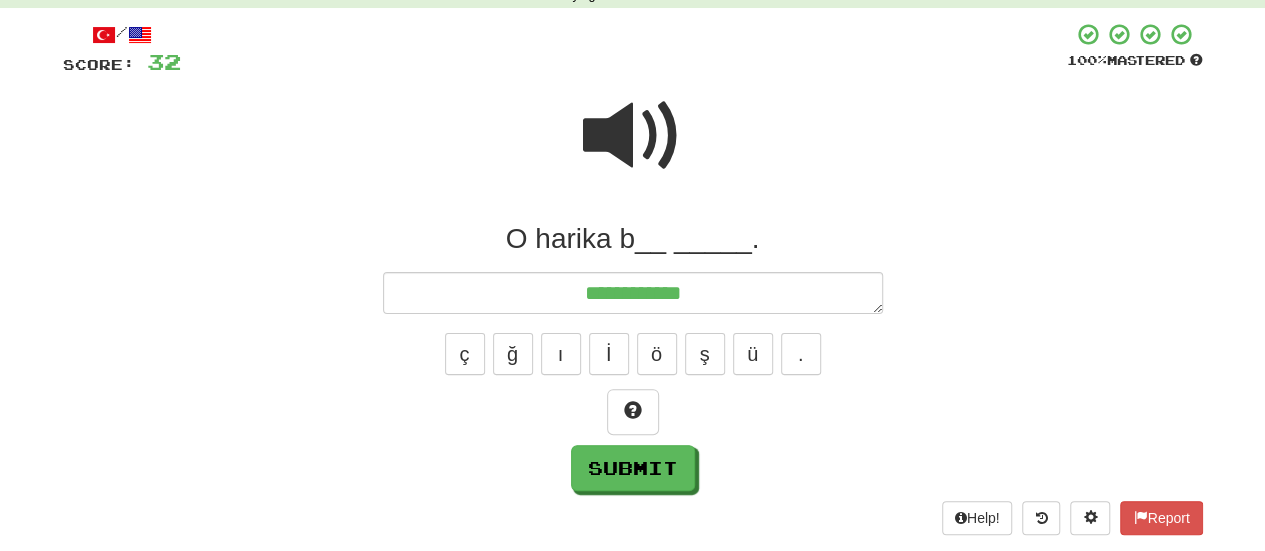 type on "**********" 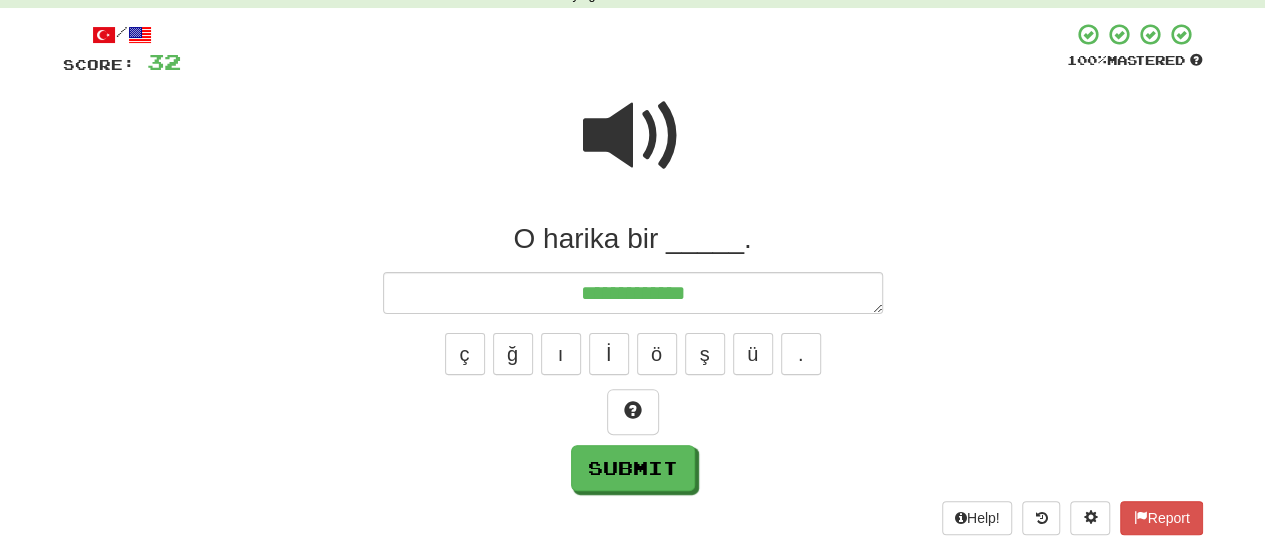 type on "*" 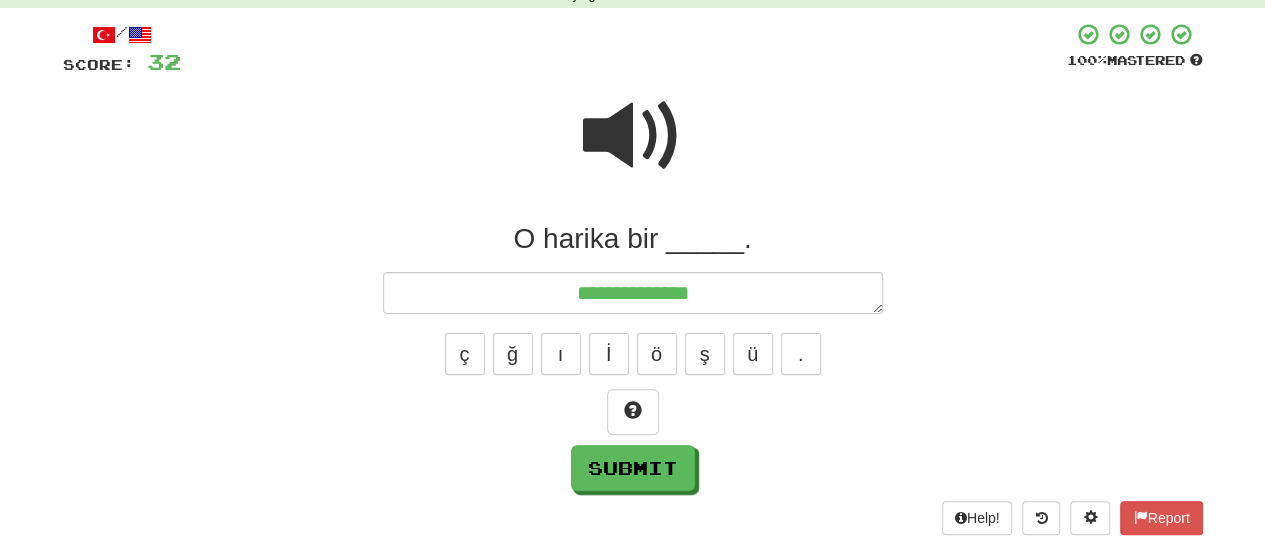 type on "*" 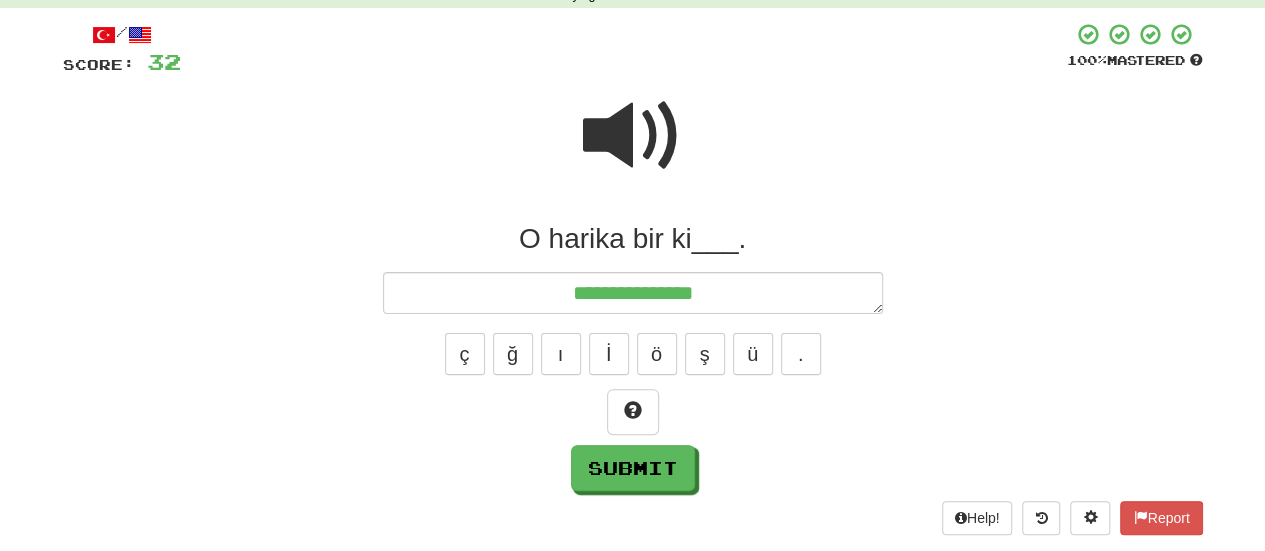 type on "*" 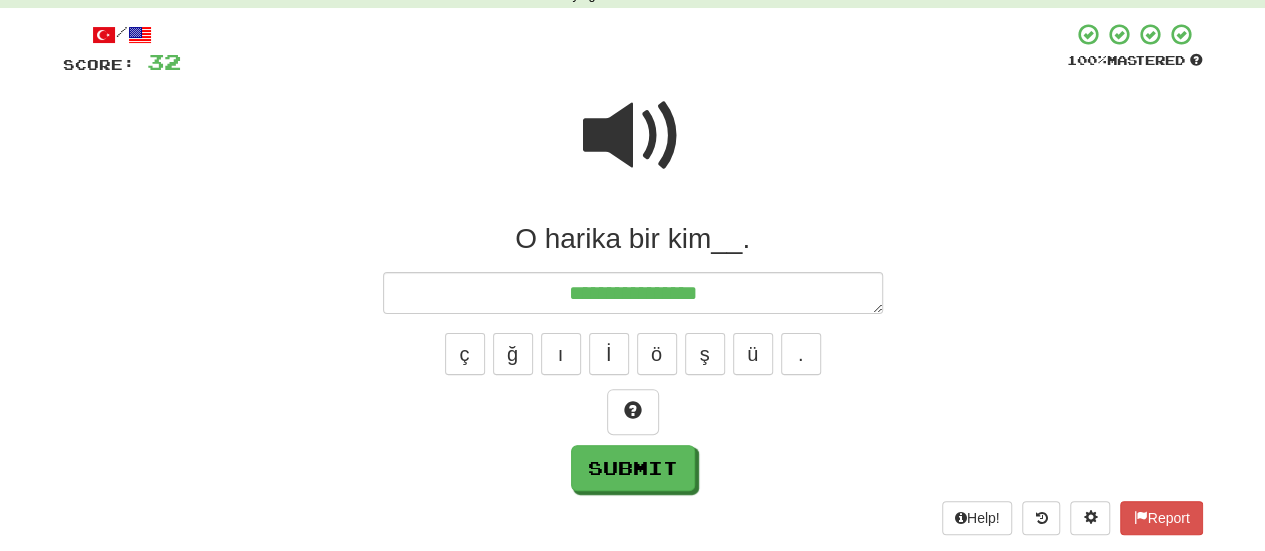 type on "*" 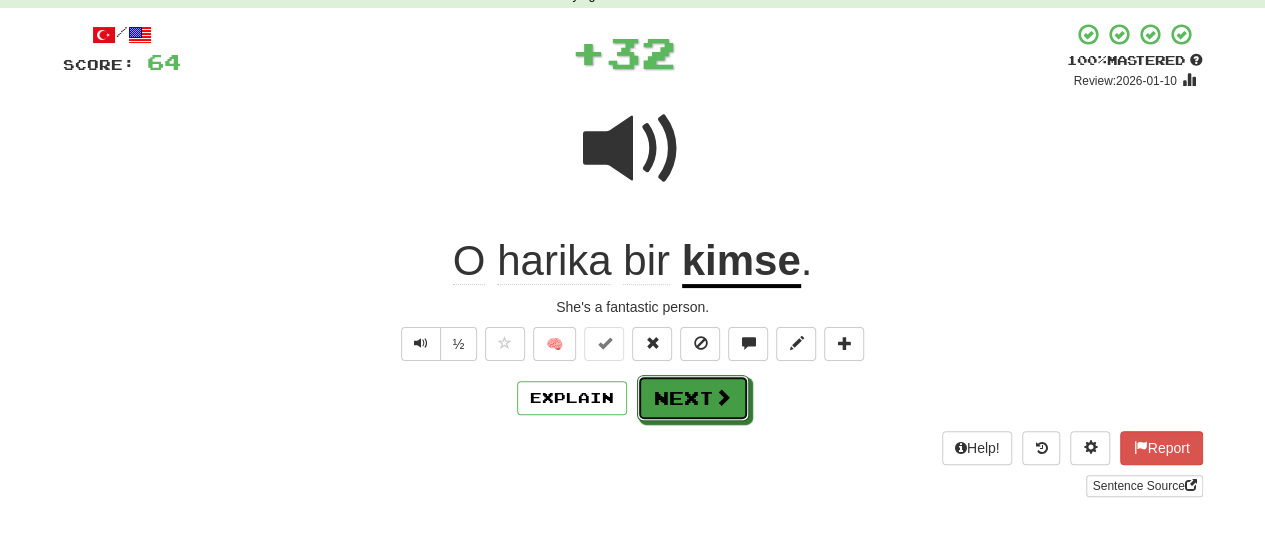 click on "Next" at bounding box center [693, 398] 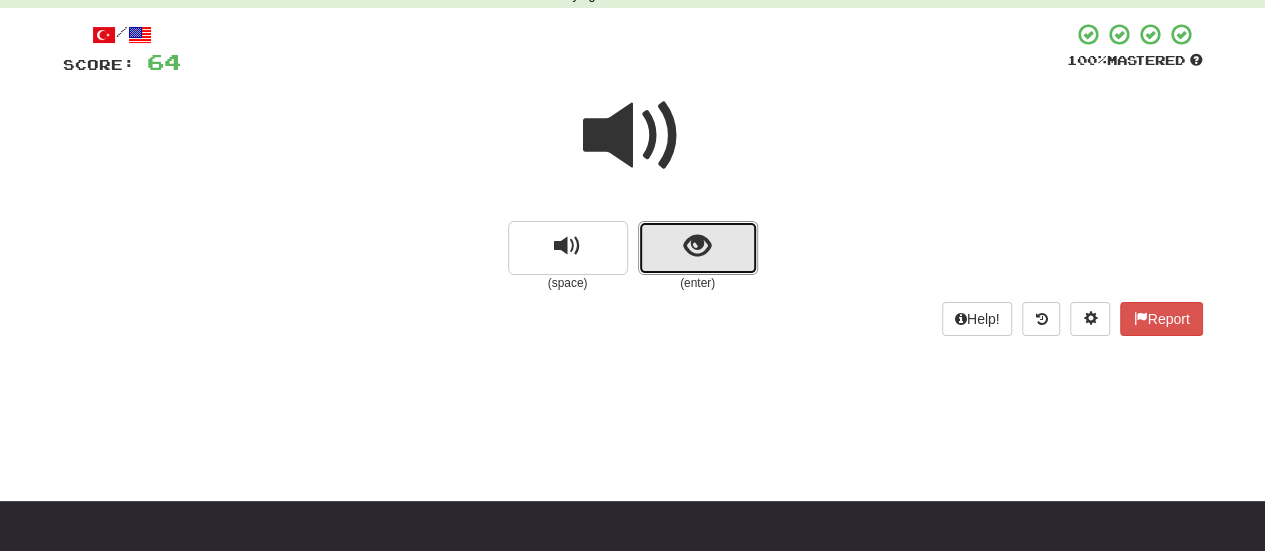 click at bounding box center [698, 248] 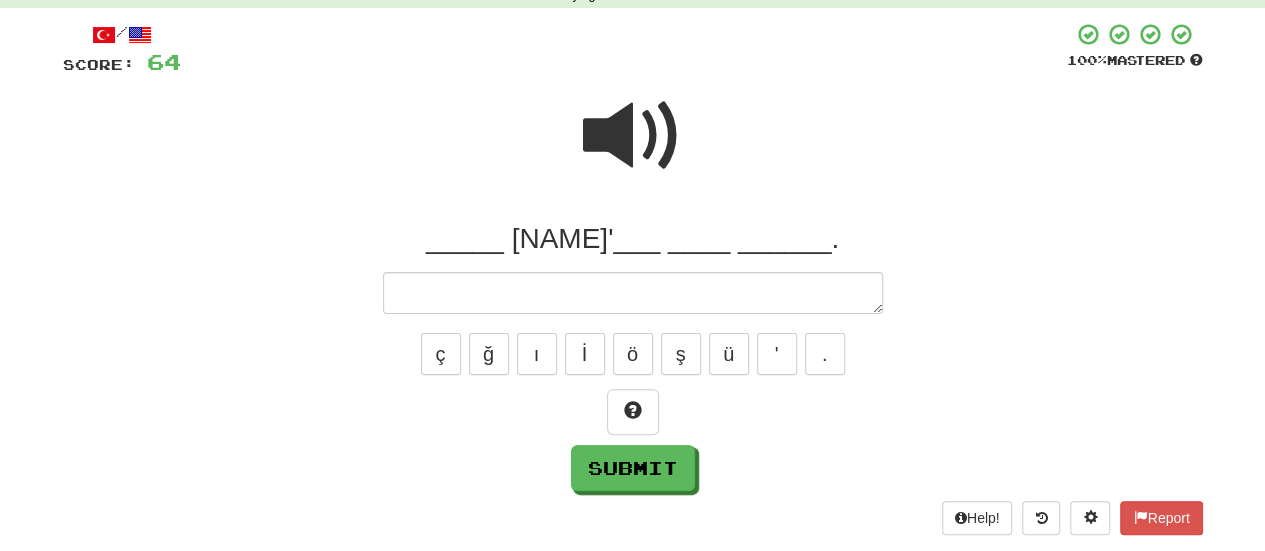 type on "*" 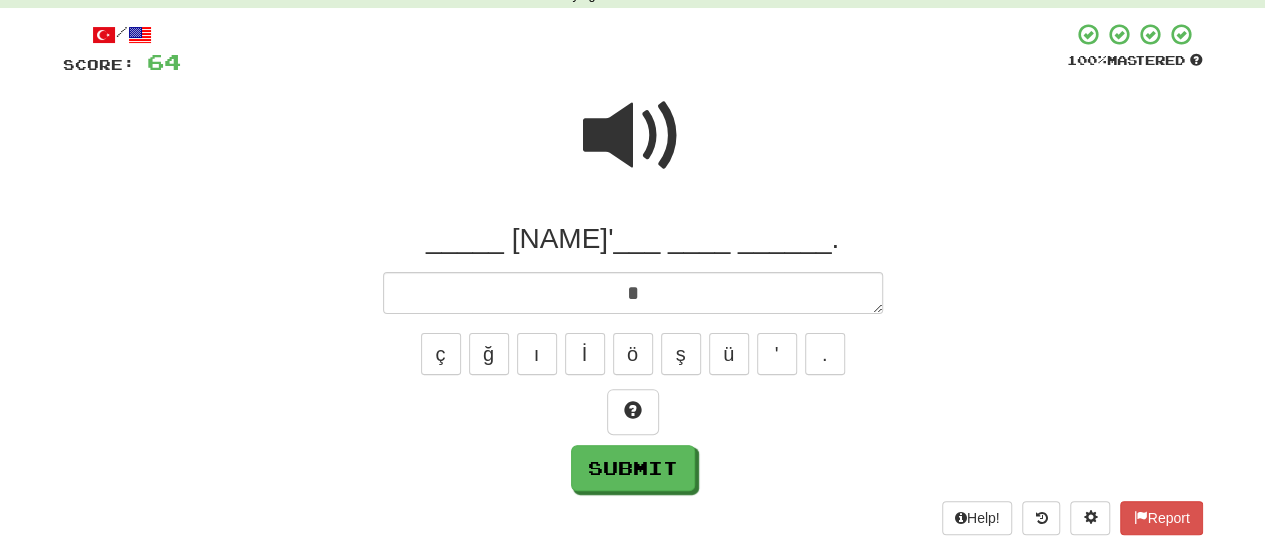 type on "*" 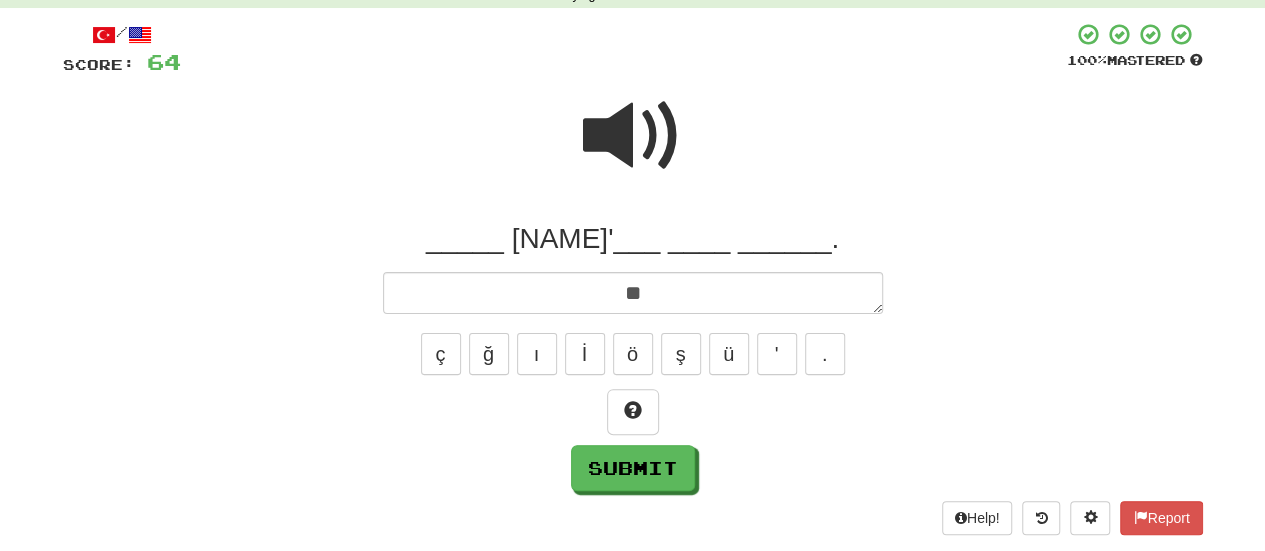 type on "*" 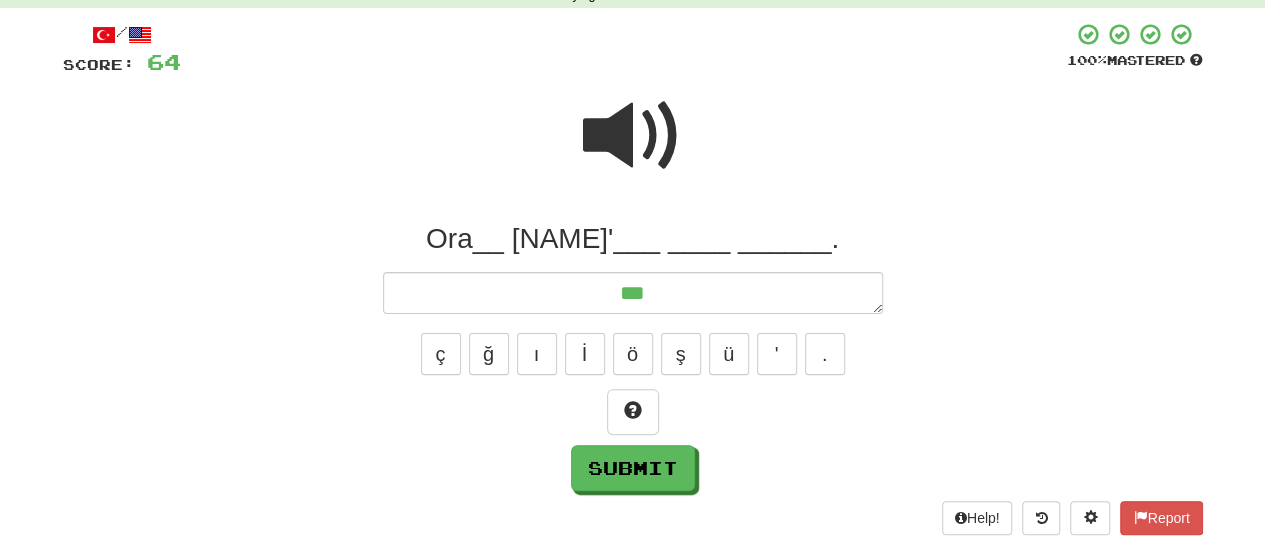 type on "*" 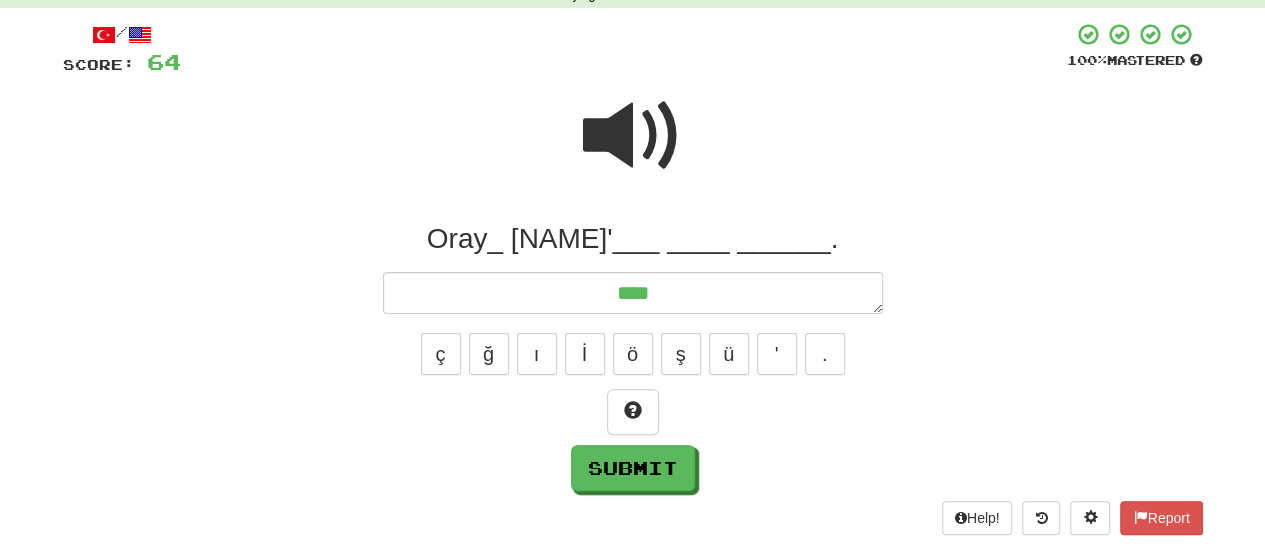 type on "*" 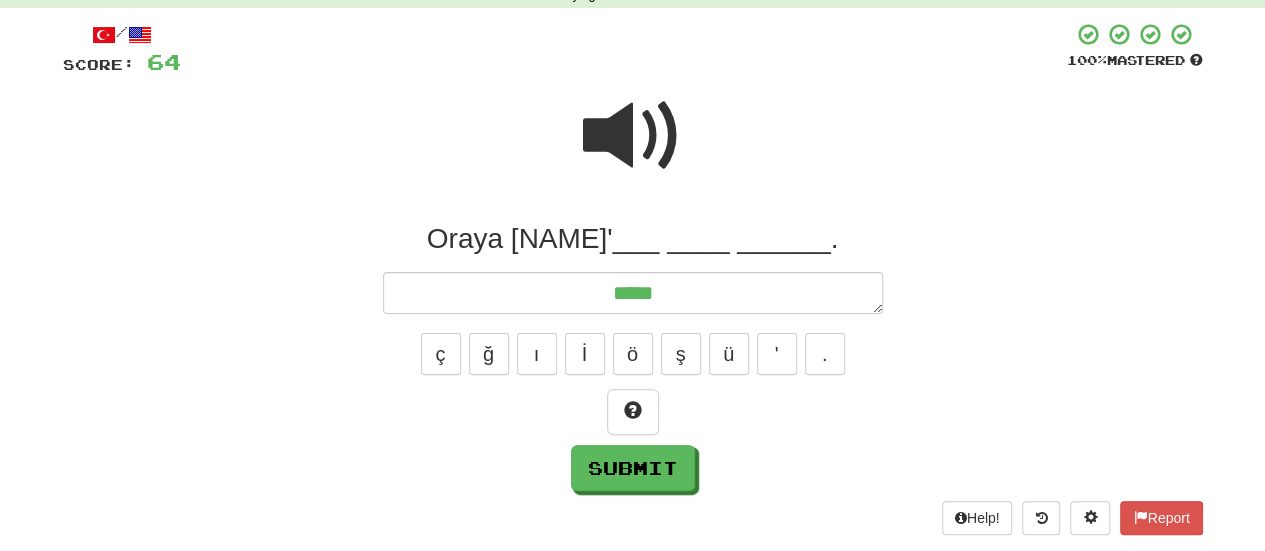 type on "*" 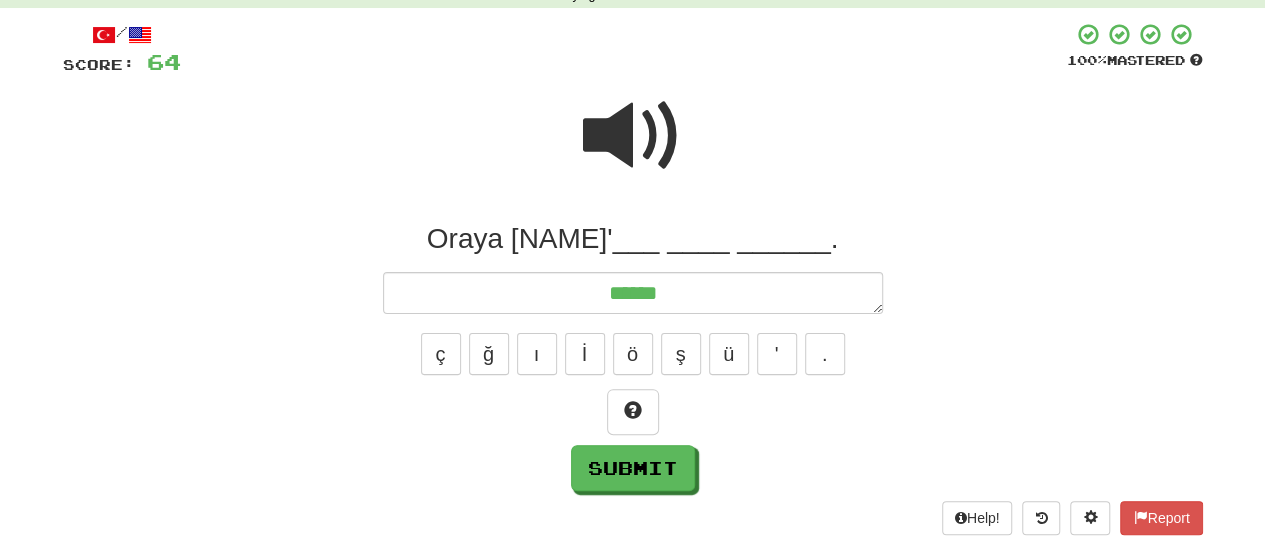 type on "*" 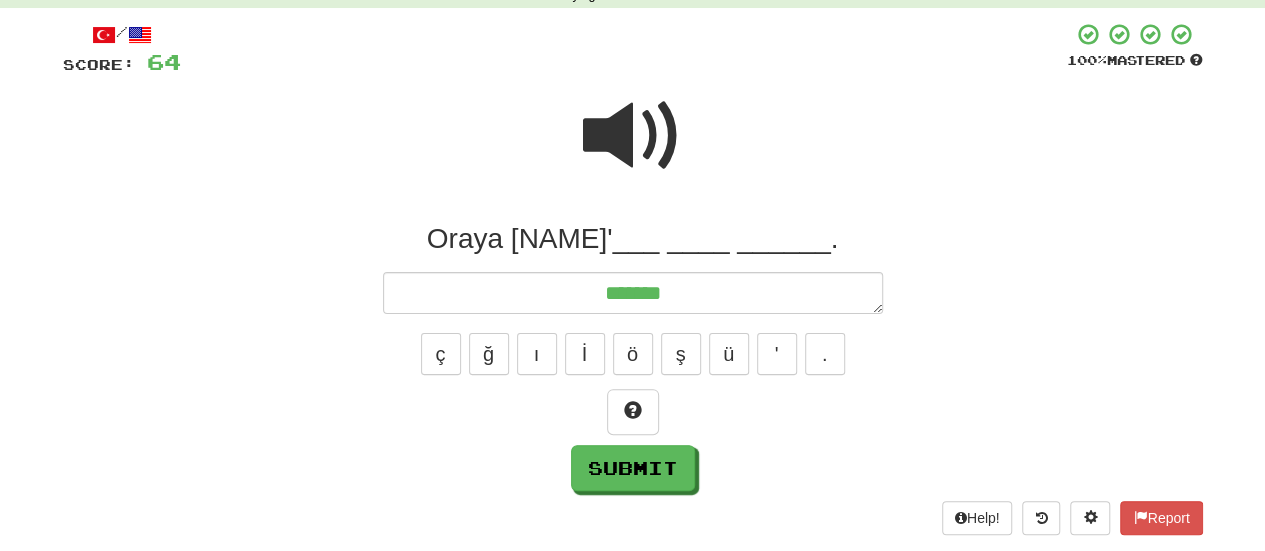 type on "*" 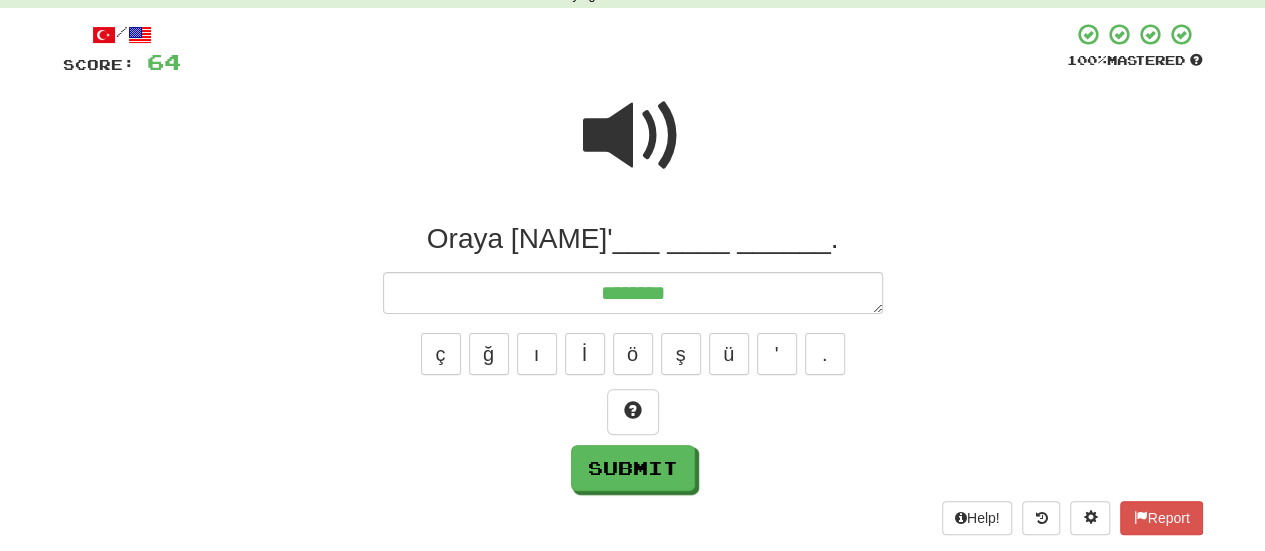 type on "*" 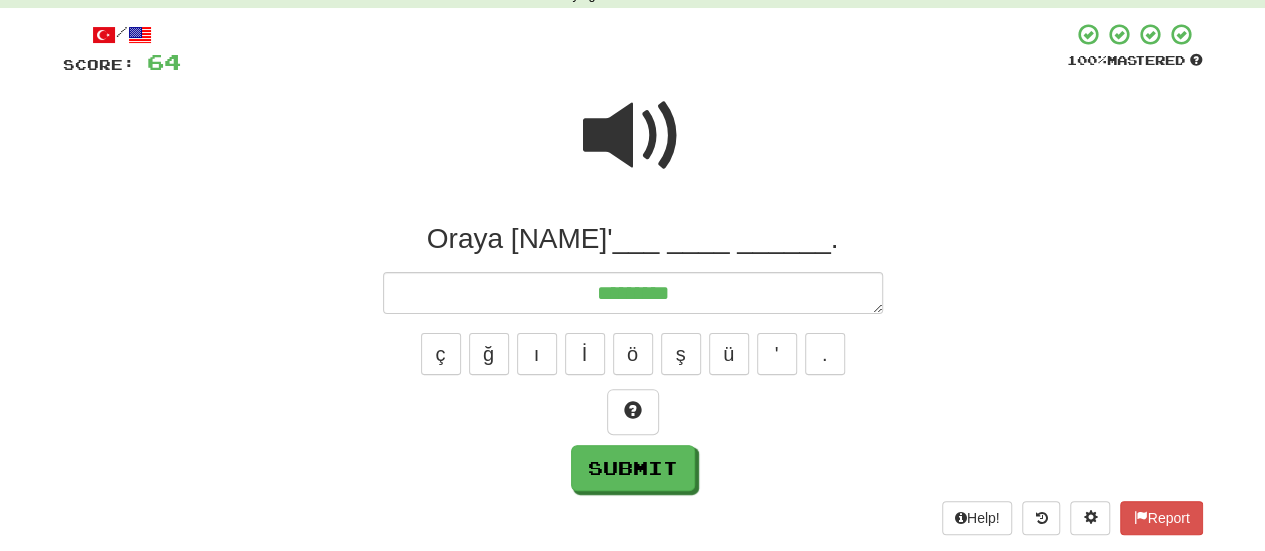 type on "*" 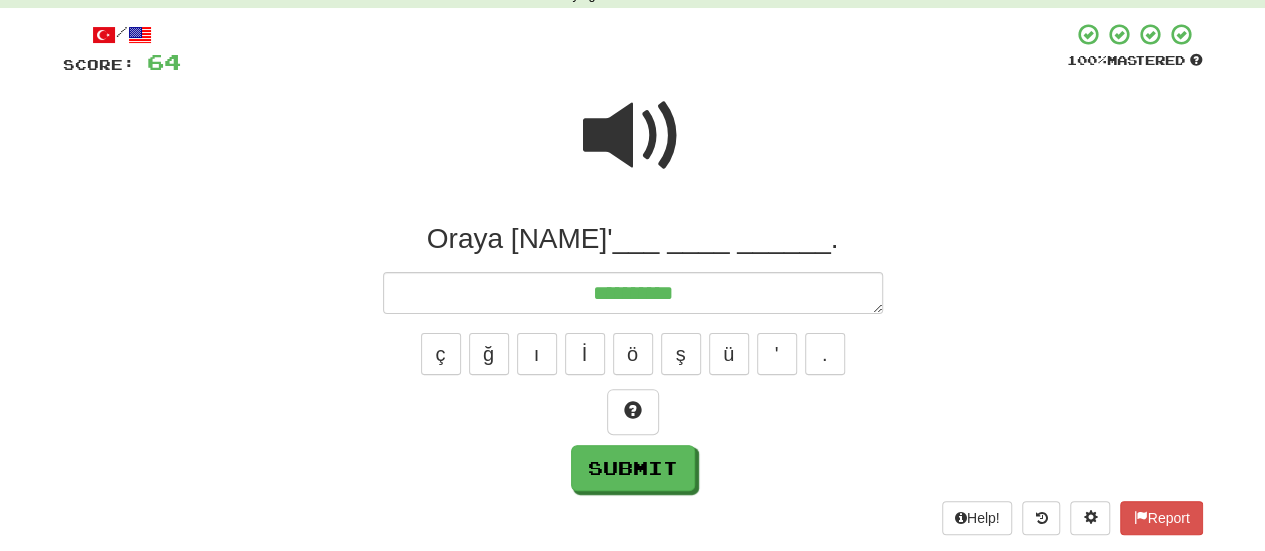 type on "*" 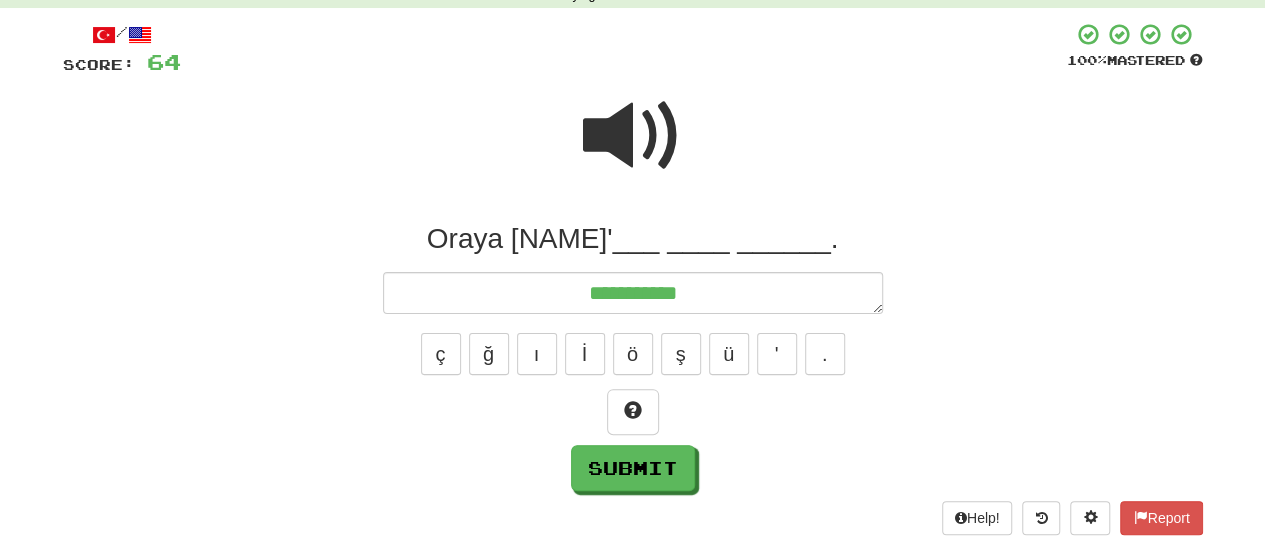 type on "*" 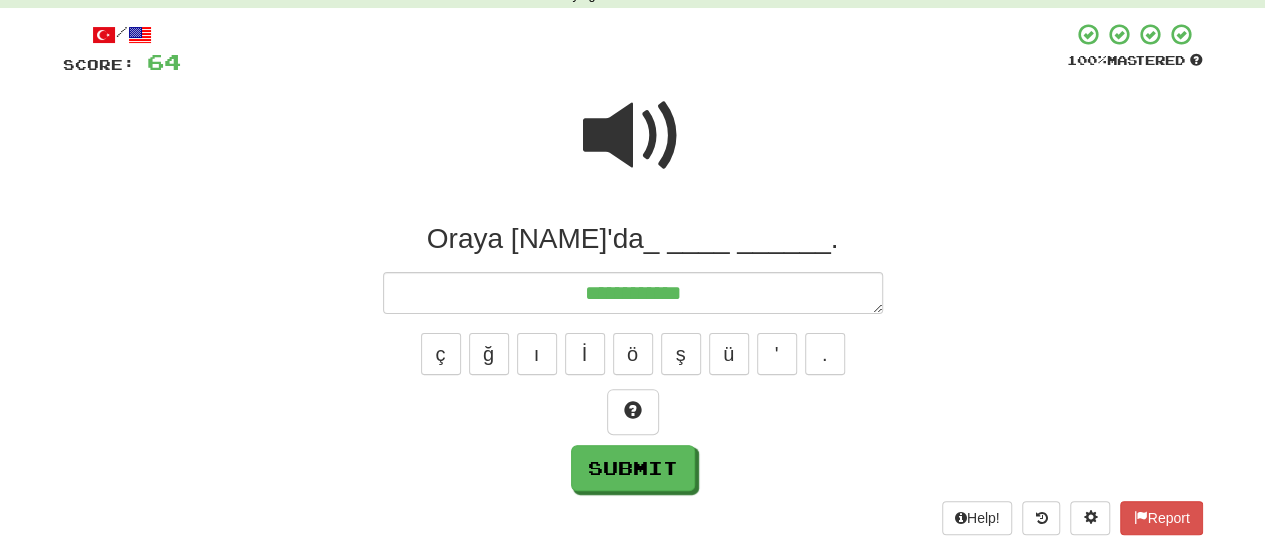 type on "*" 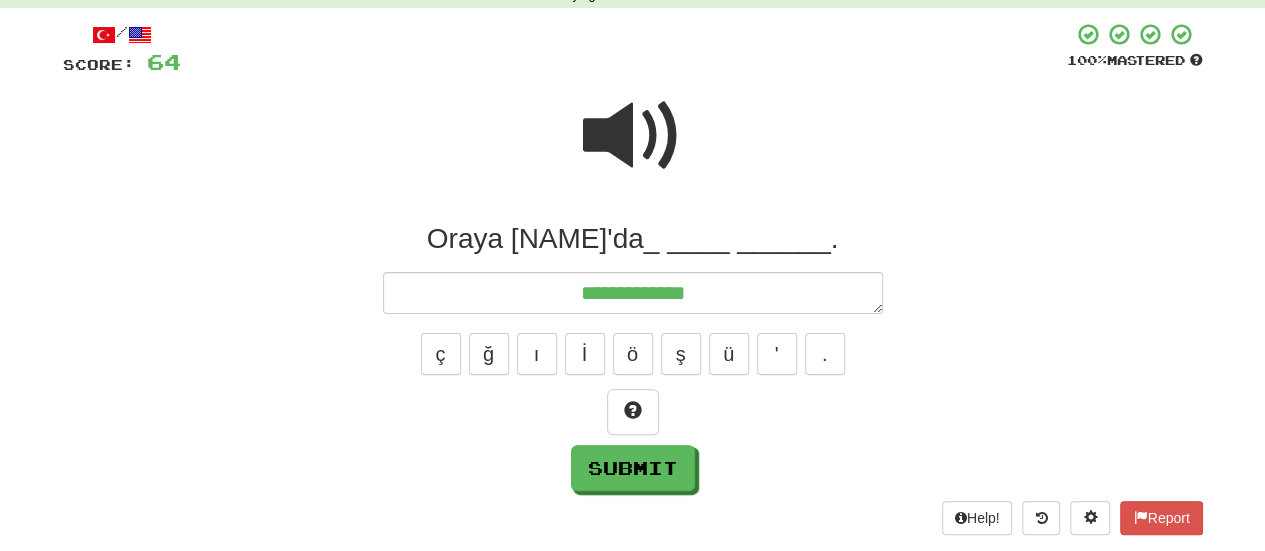 type on "*" 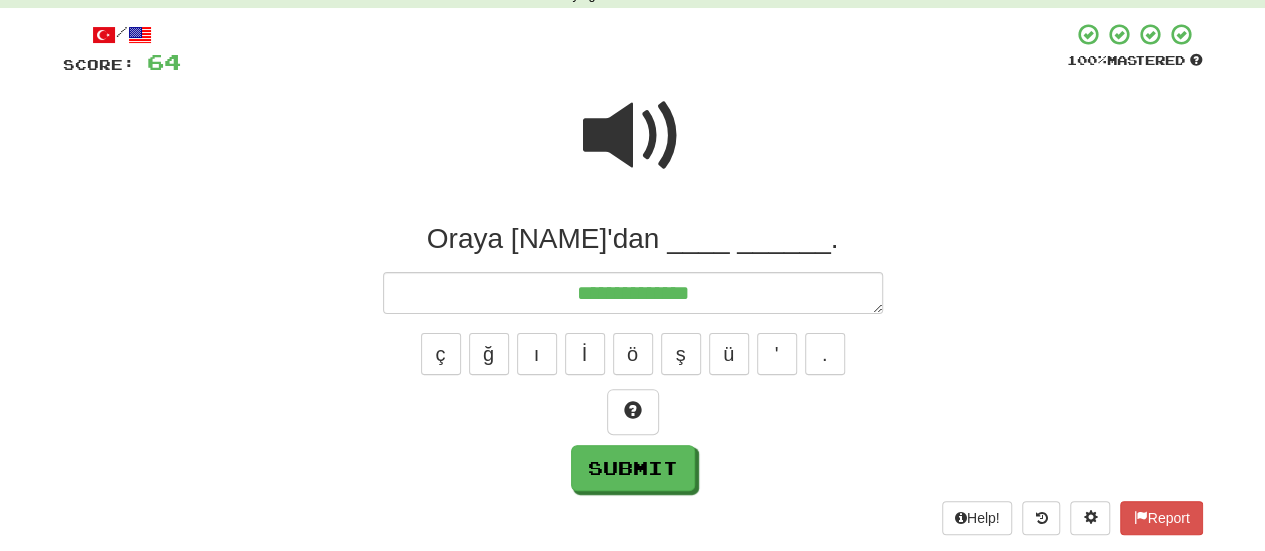 type on "**********" 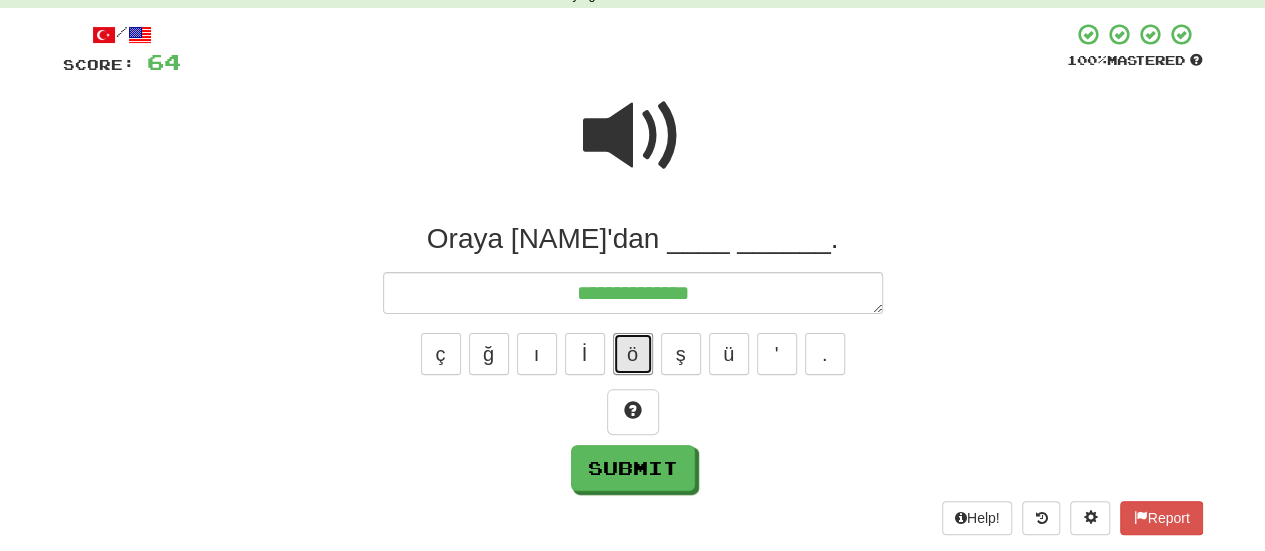 click on "ö" at bounding box center [633, 354] 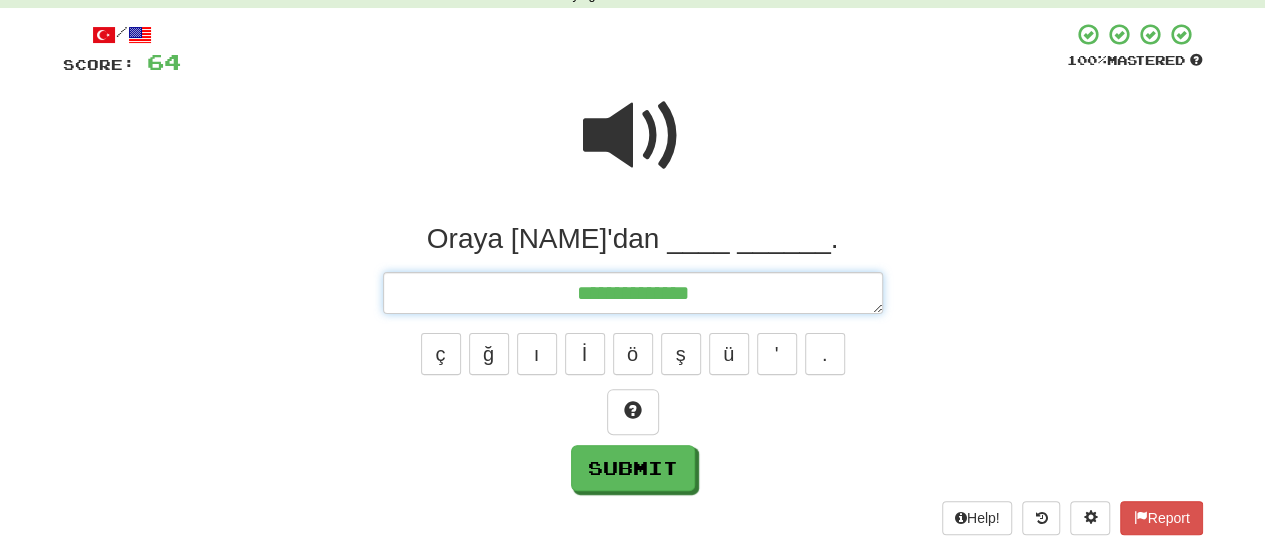 type on "*" 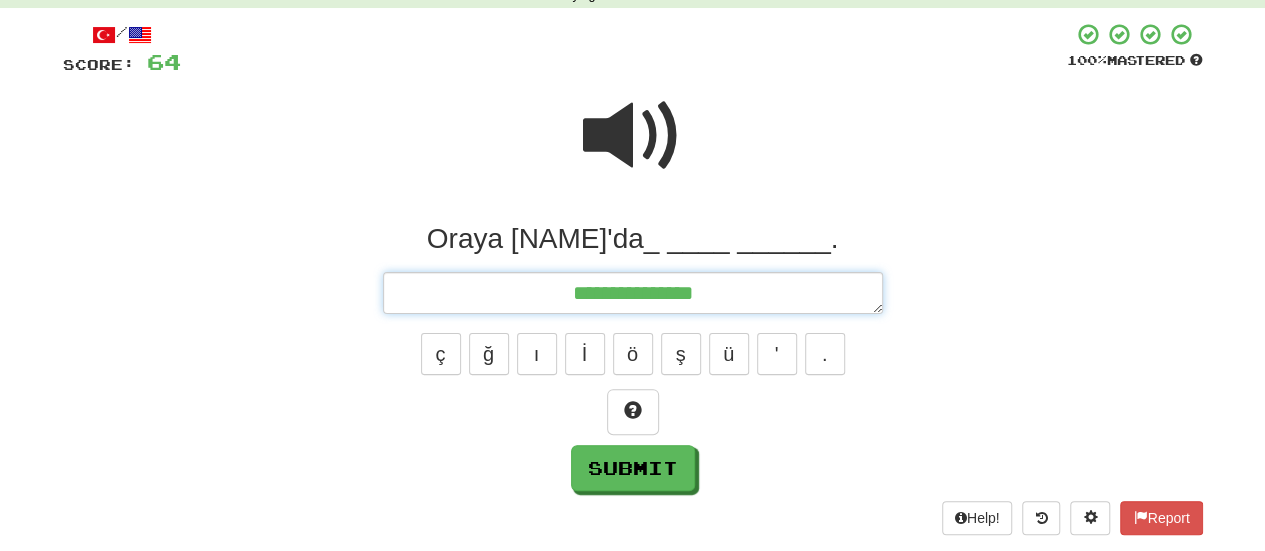 type on "*" 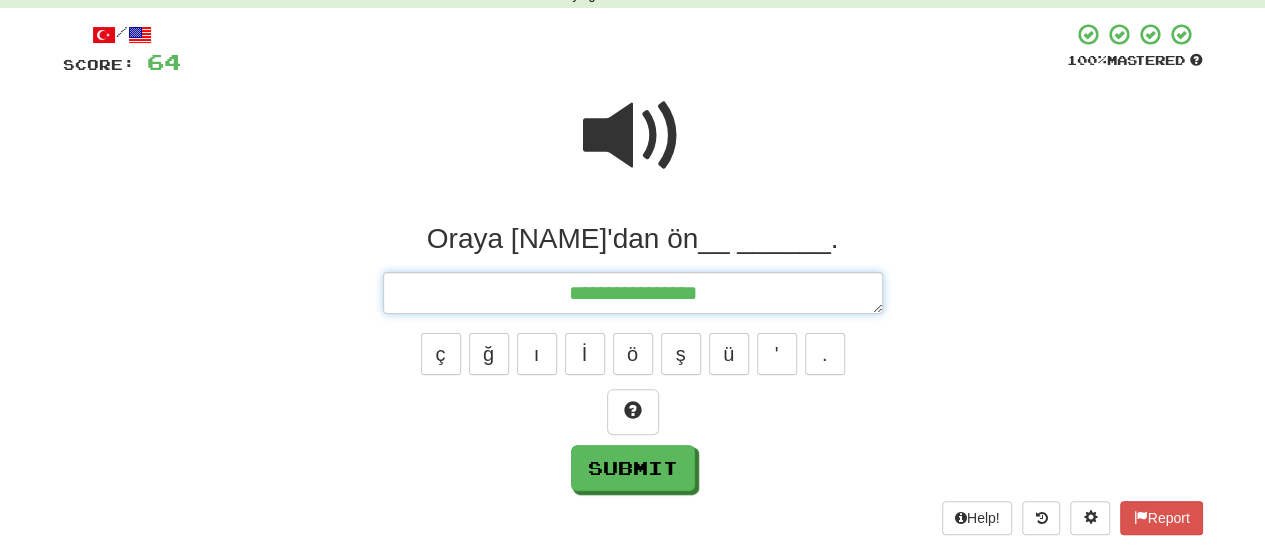 type on "*" 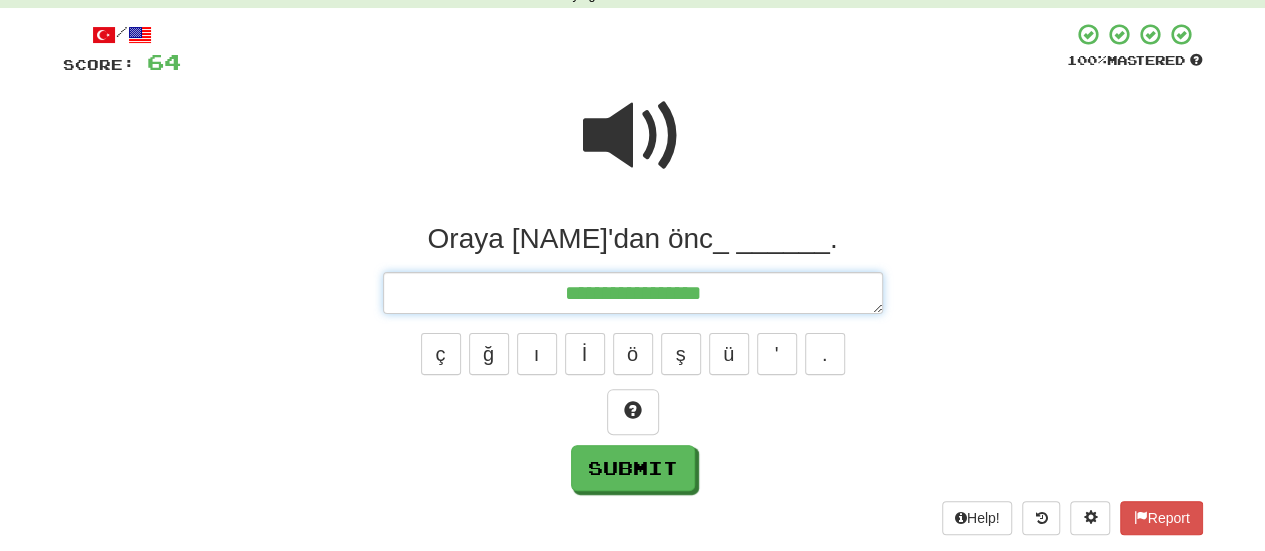type on "*" 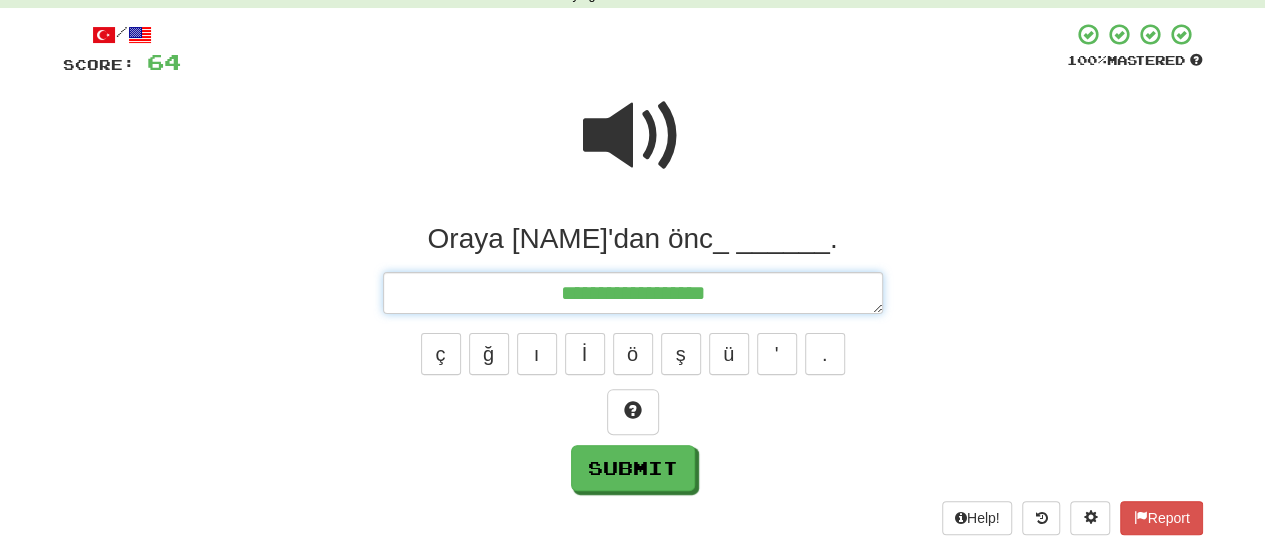 type on "*" 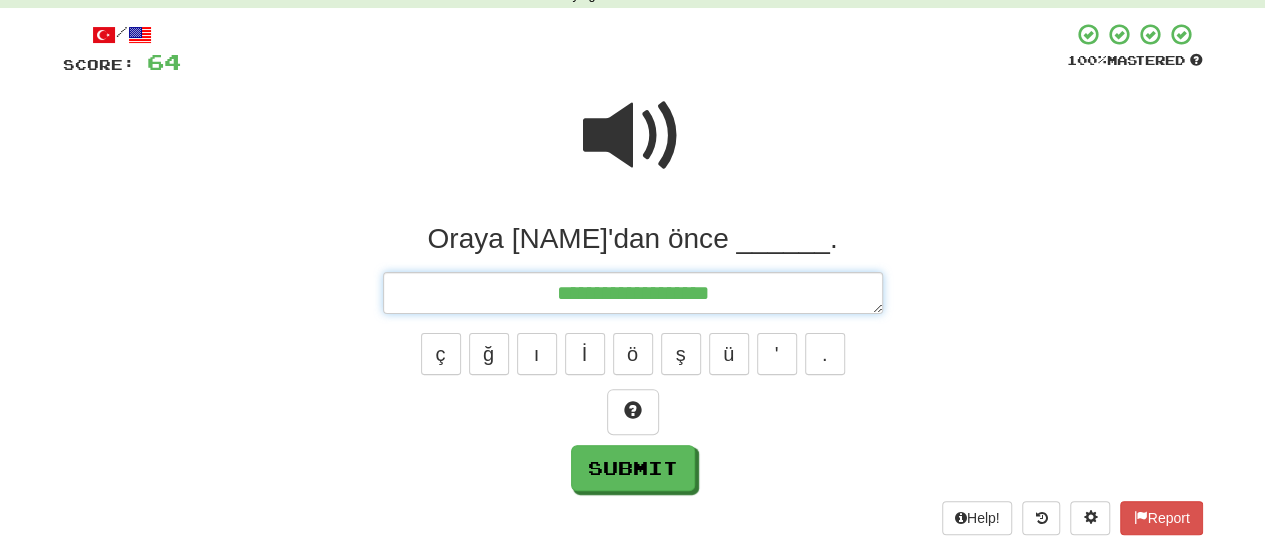 type on "*" 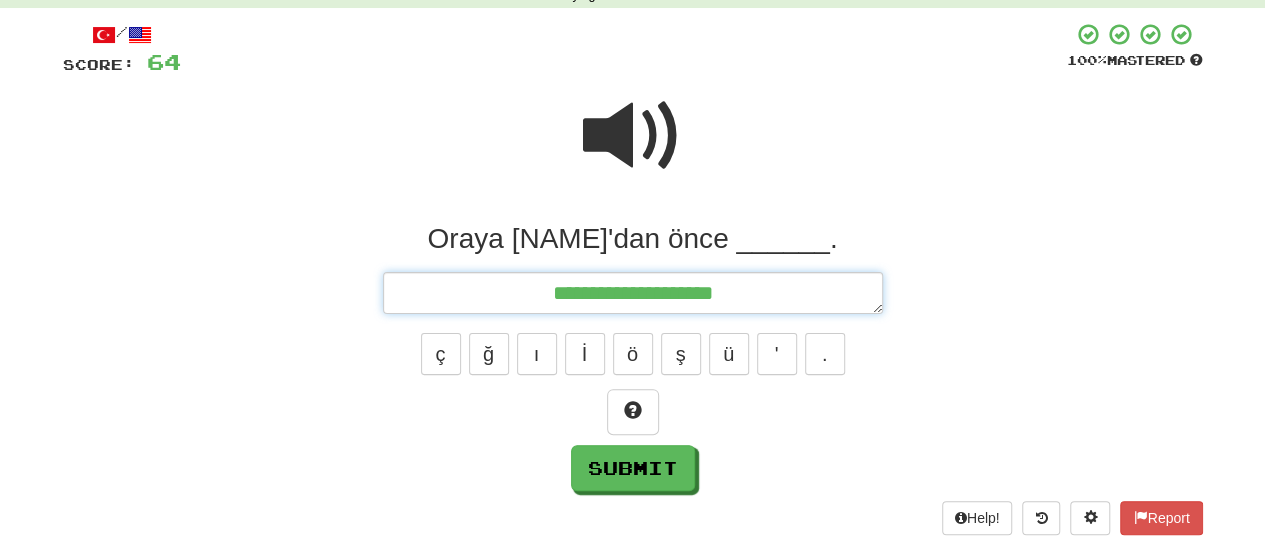 type on "*" 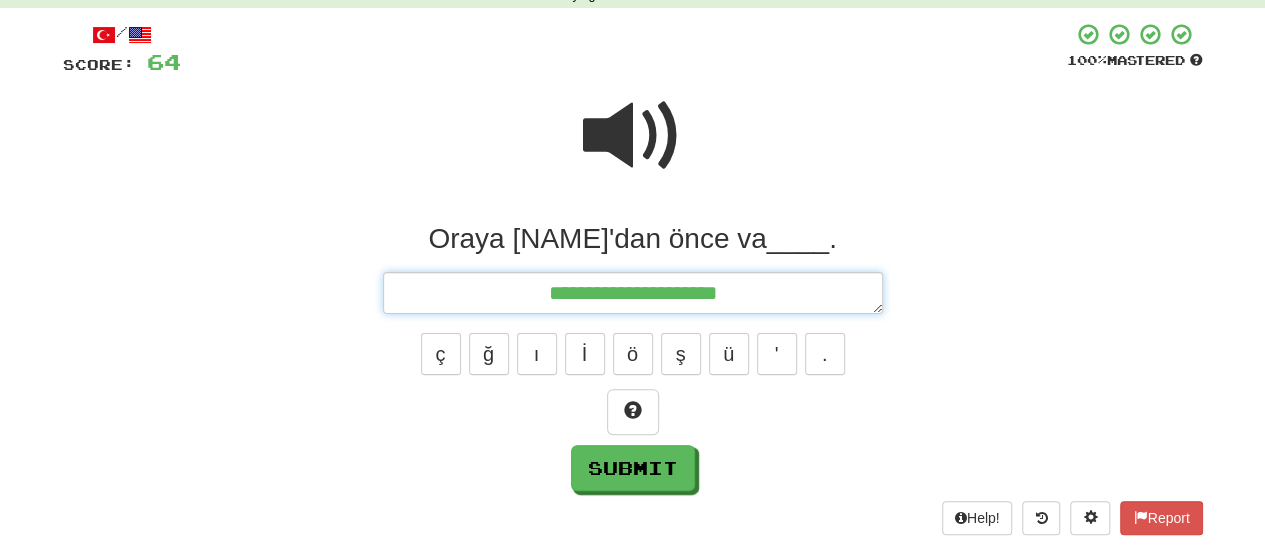 type on "*" 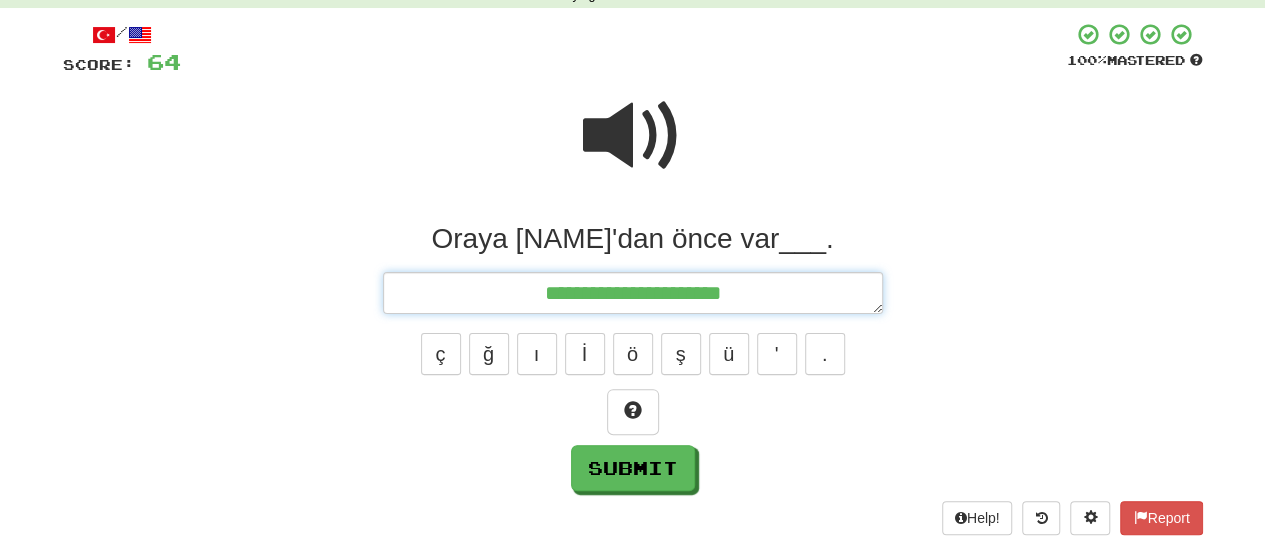 type on "*" 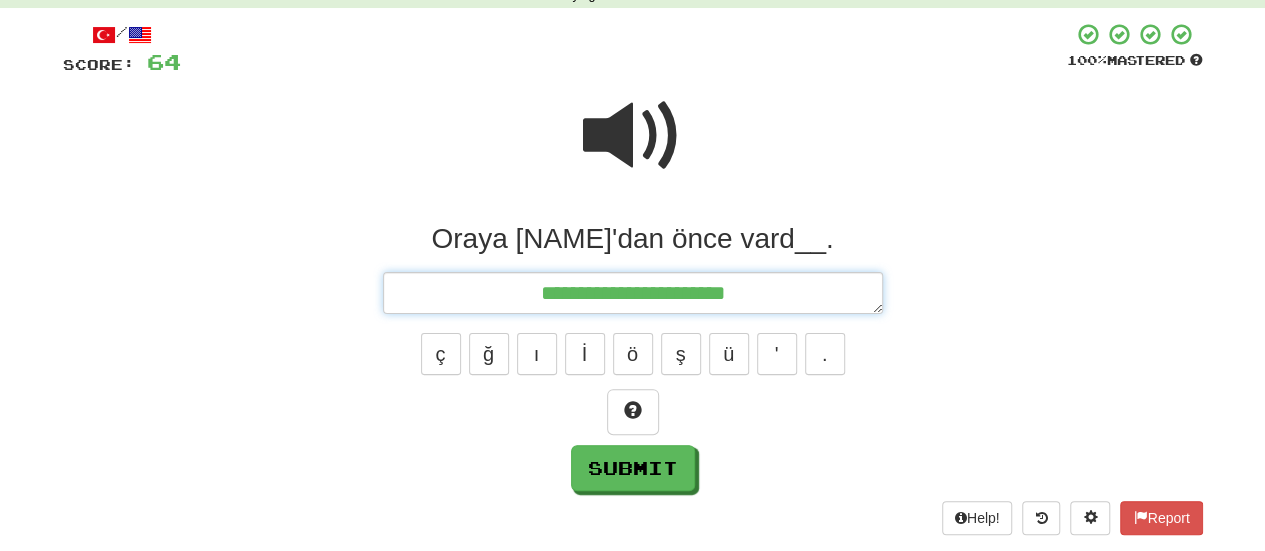 type on "**********" 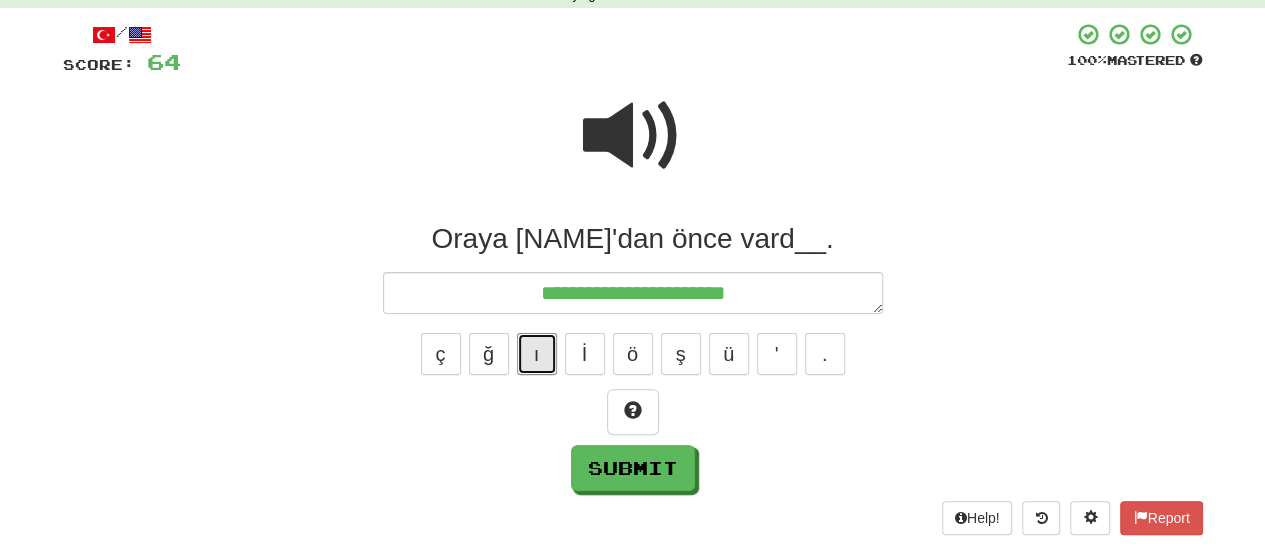 click on "ı" at bounding box center [537, 354] 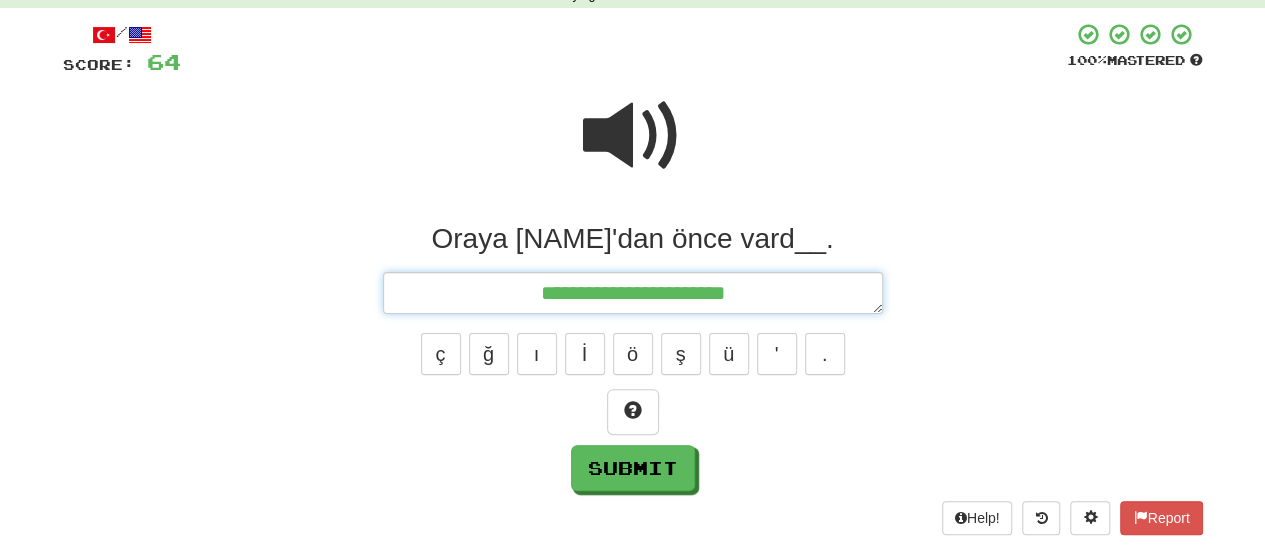 type on "*" 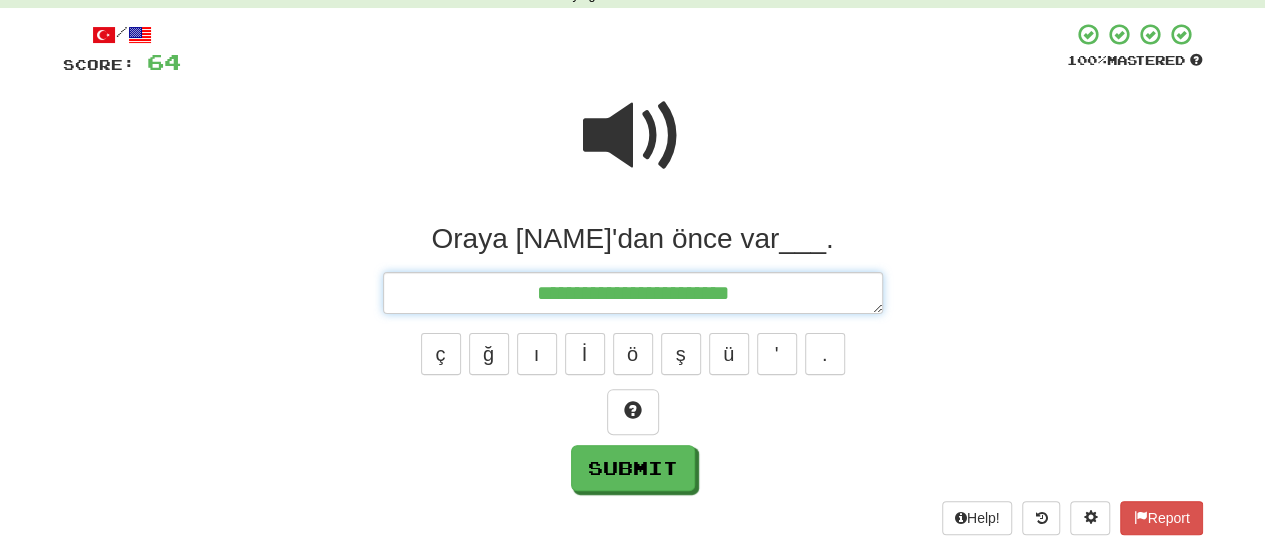 type on "*" 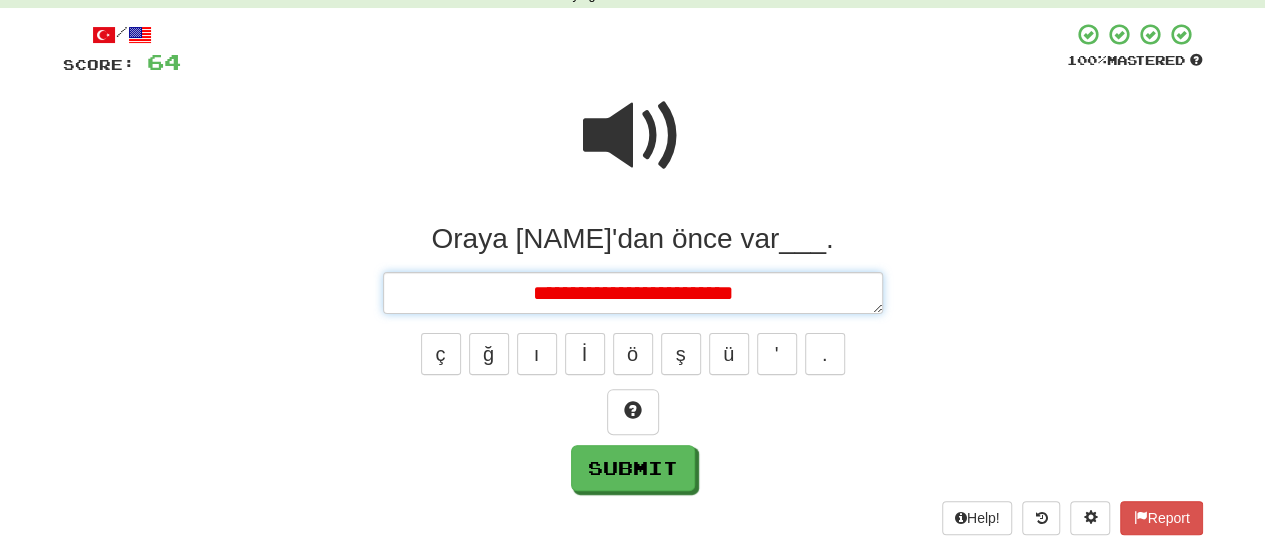 type on "**********" 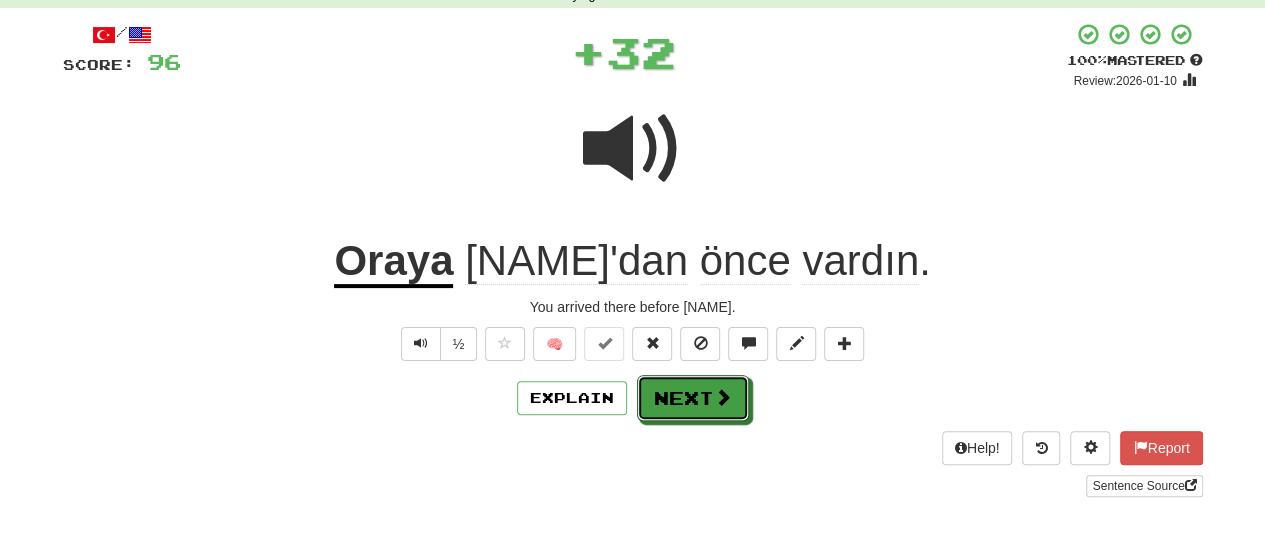 click at bounding box center [723, 397] 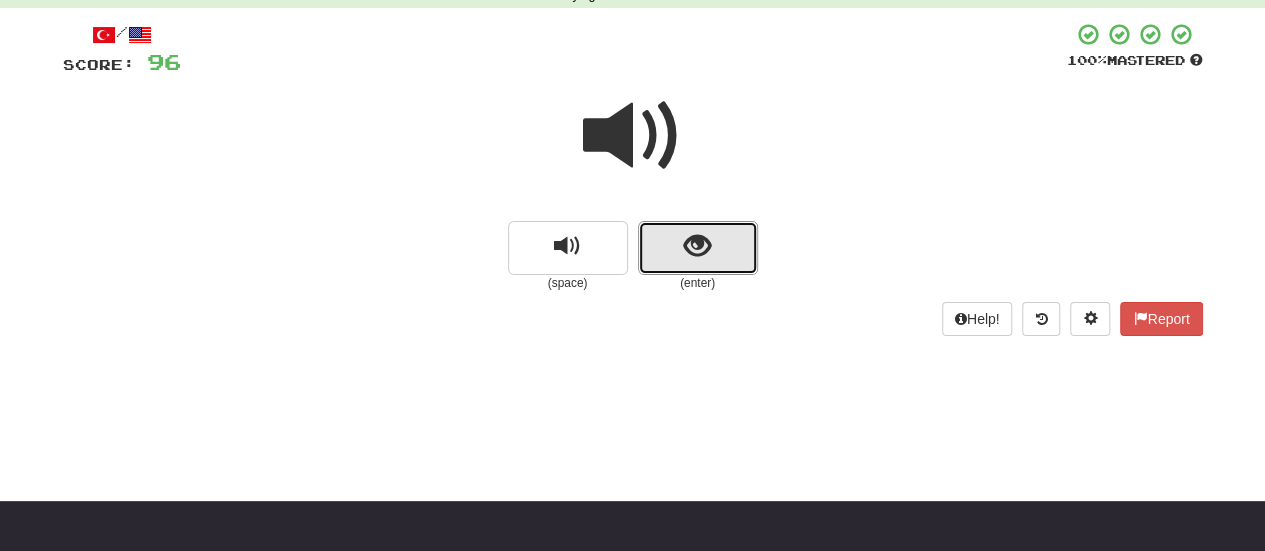 click at bounding box center [698, 248] 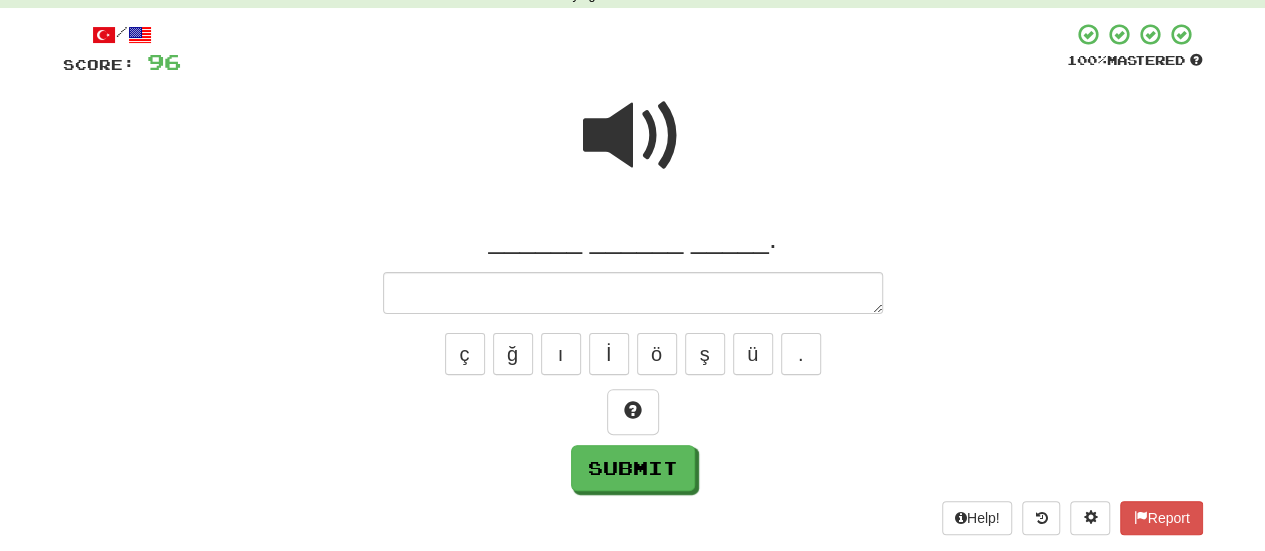 type on "*" 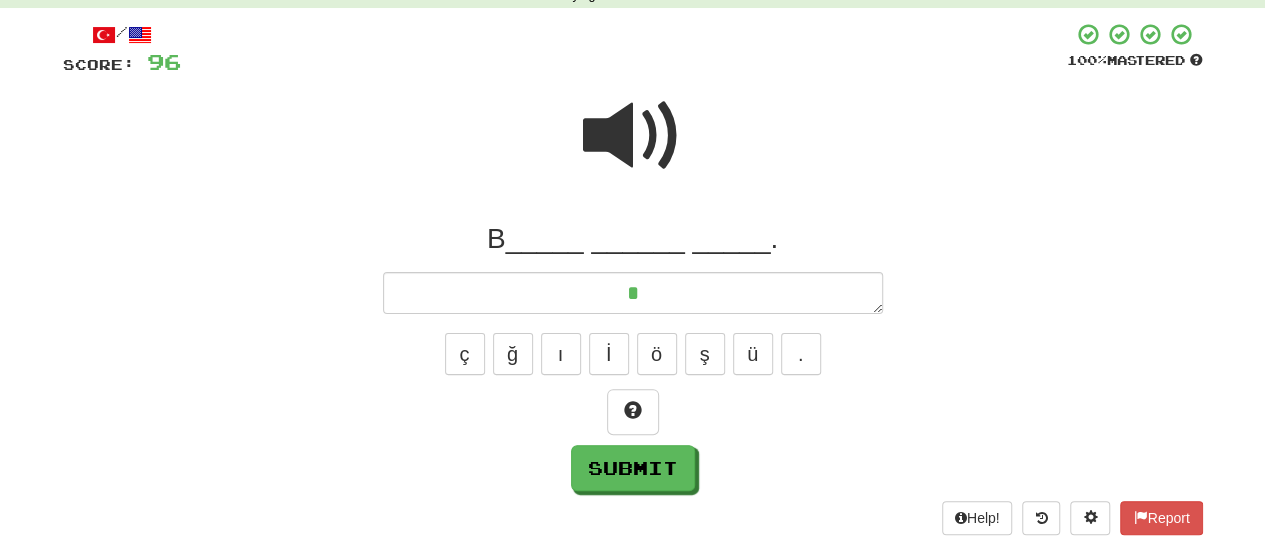 type on "*" 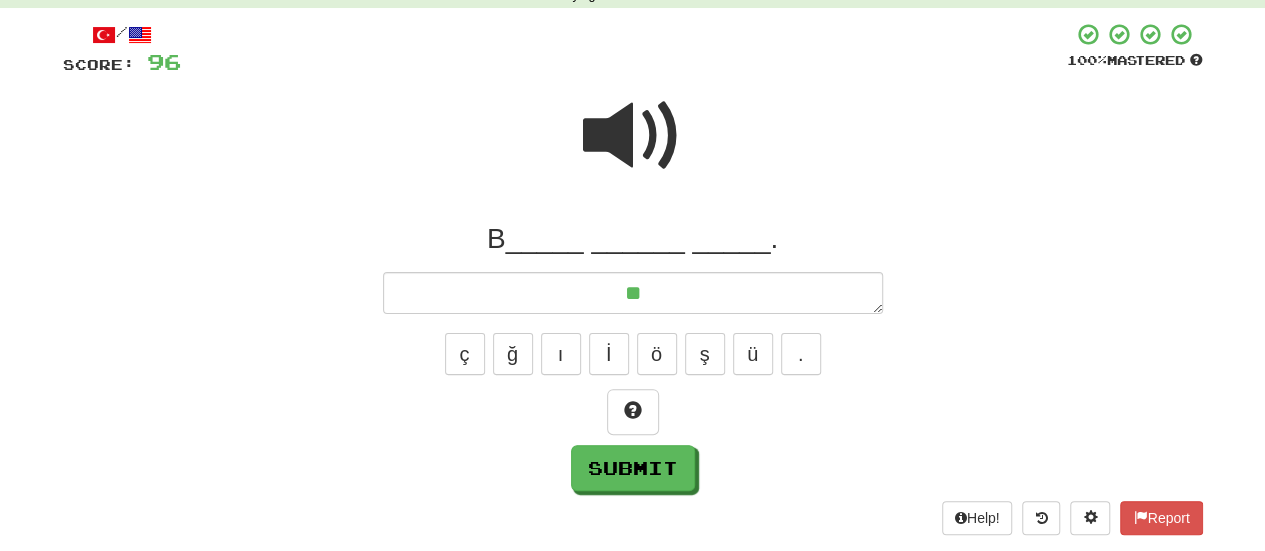 type on "***" 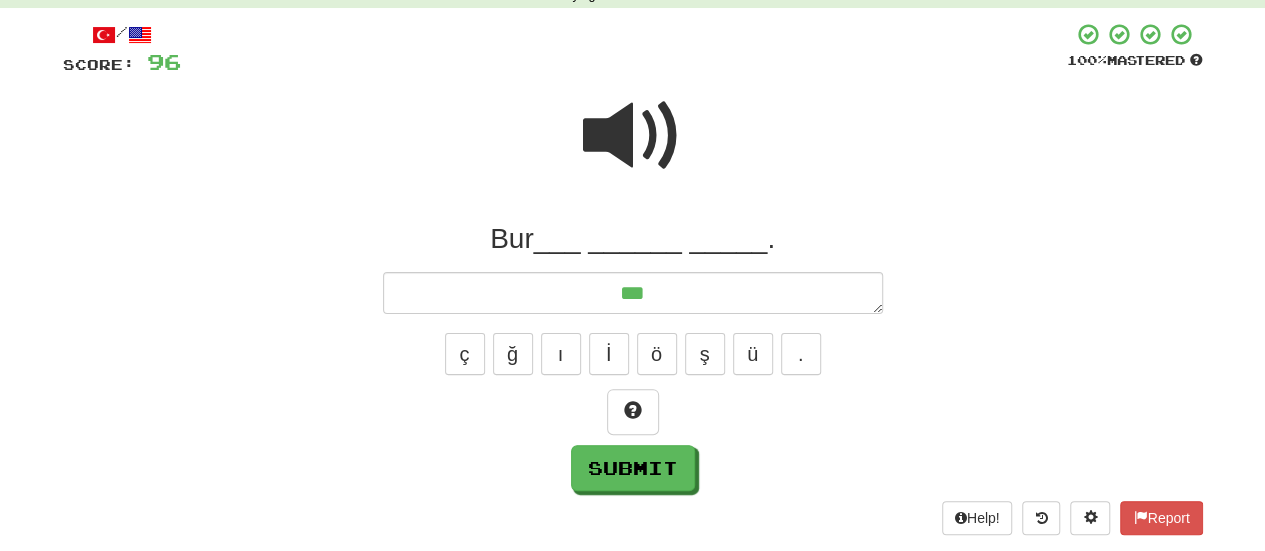 type on "*" 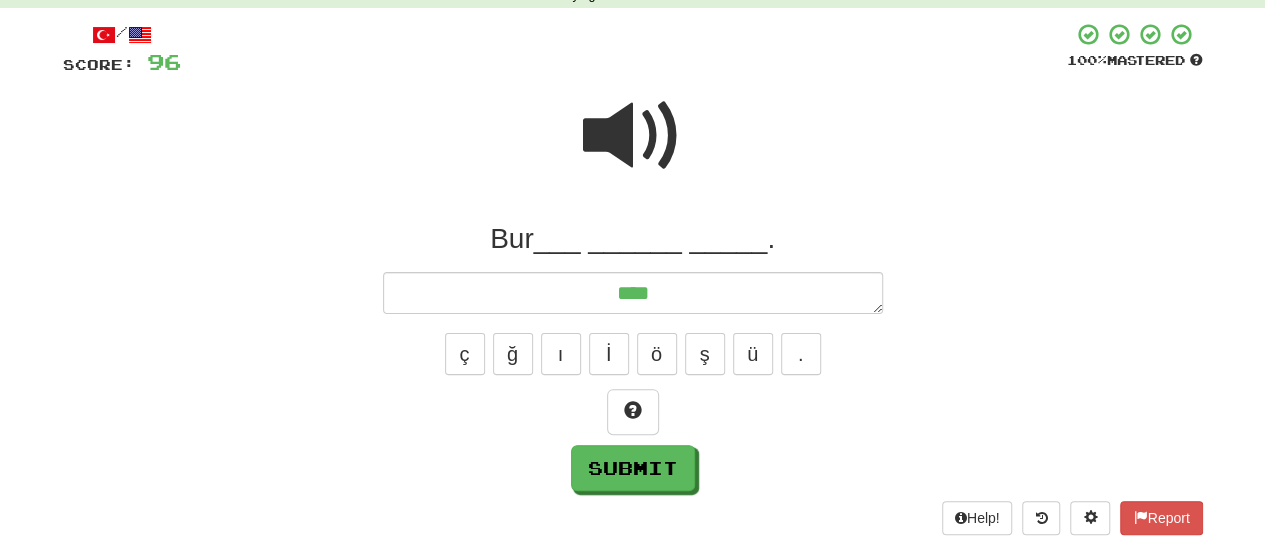 type on "*" 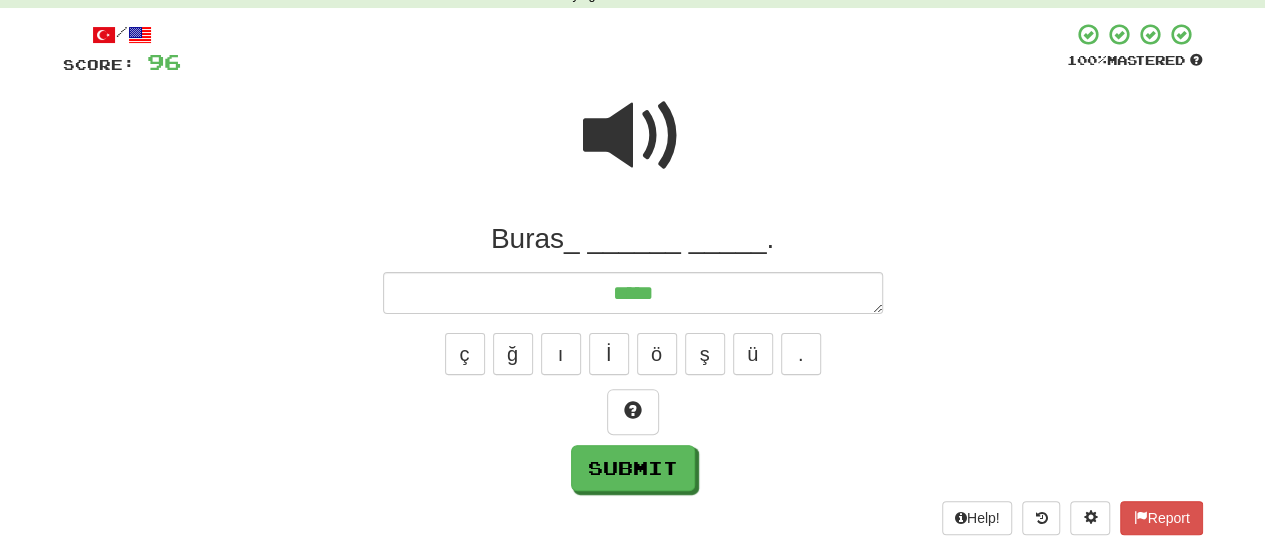 type on "*****" 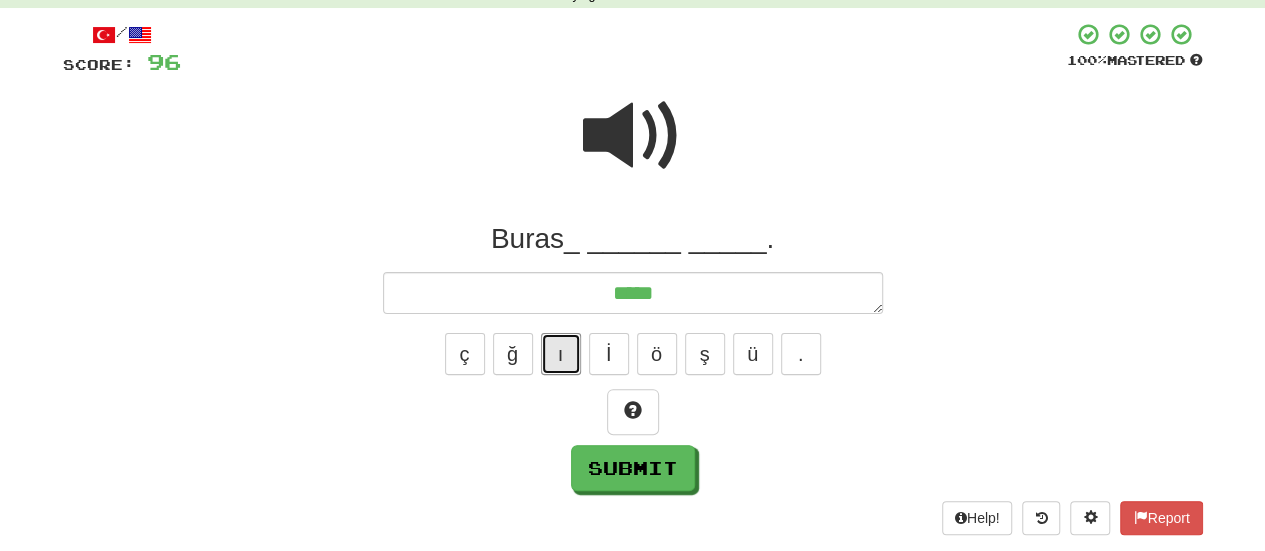 click on "ı" at bounding box center (561, 354) 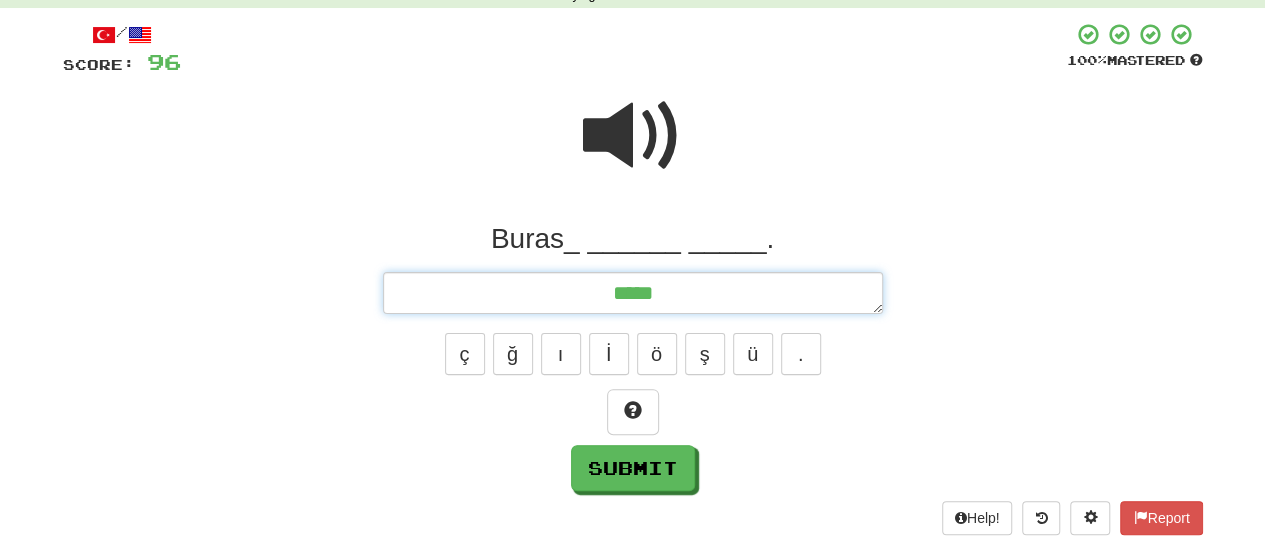 type on "*" 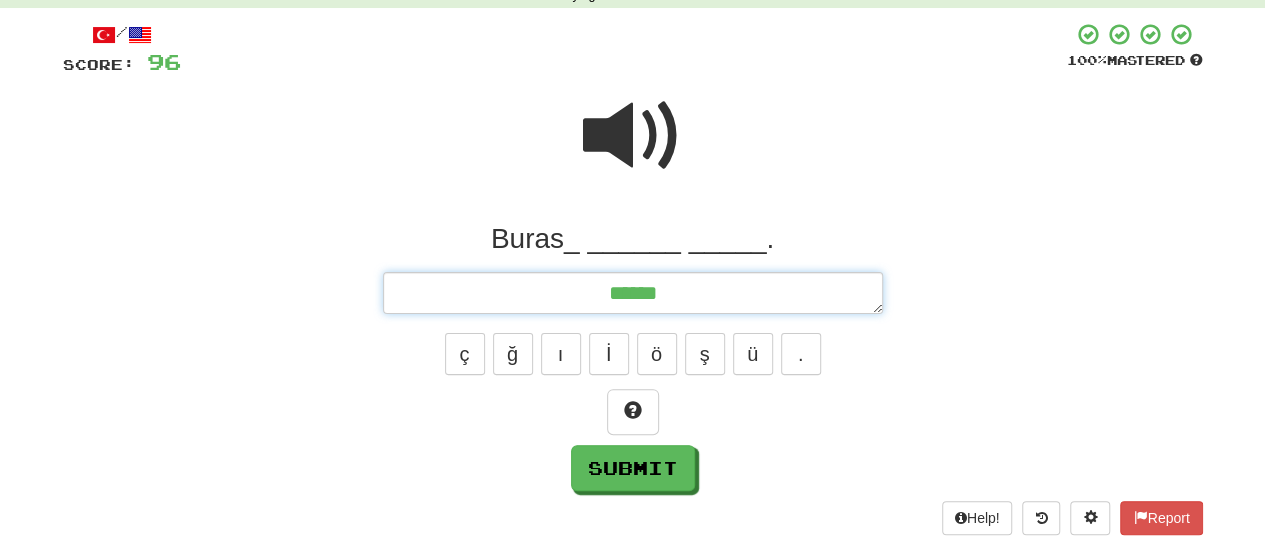type on "*" 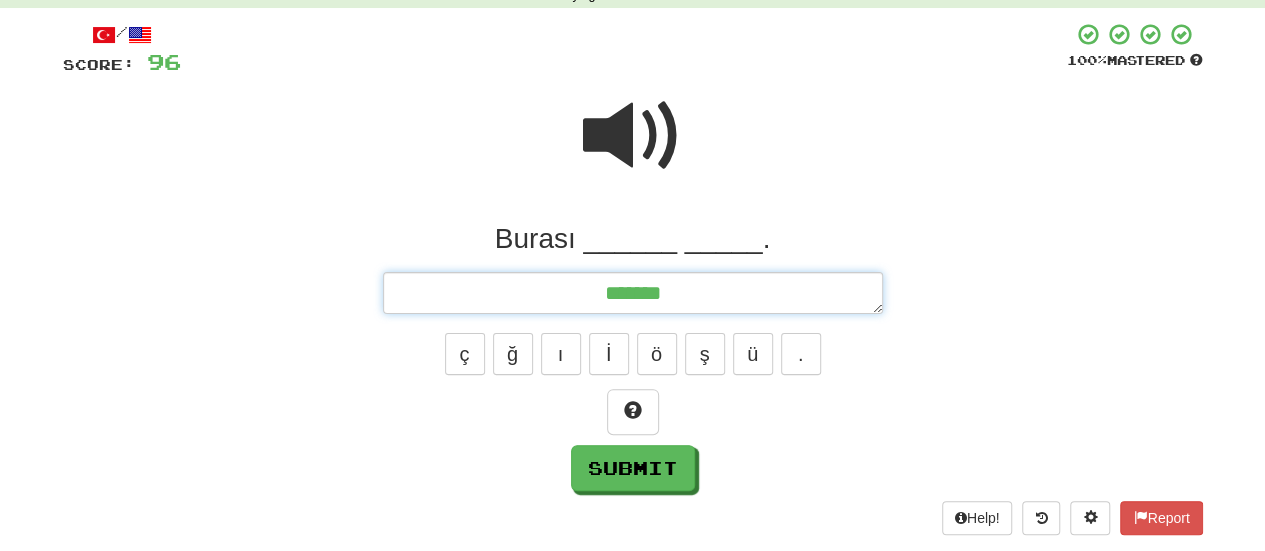 type on "*" 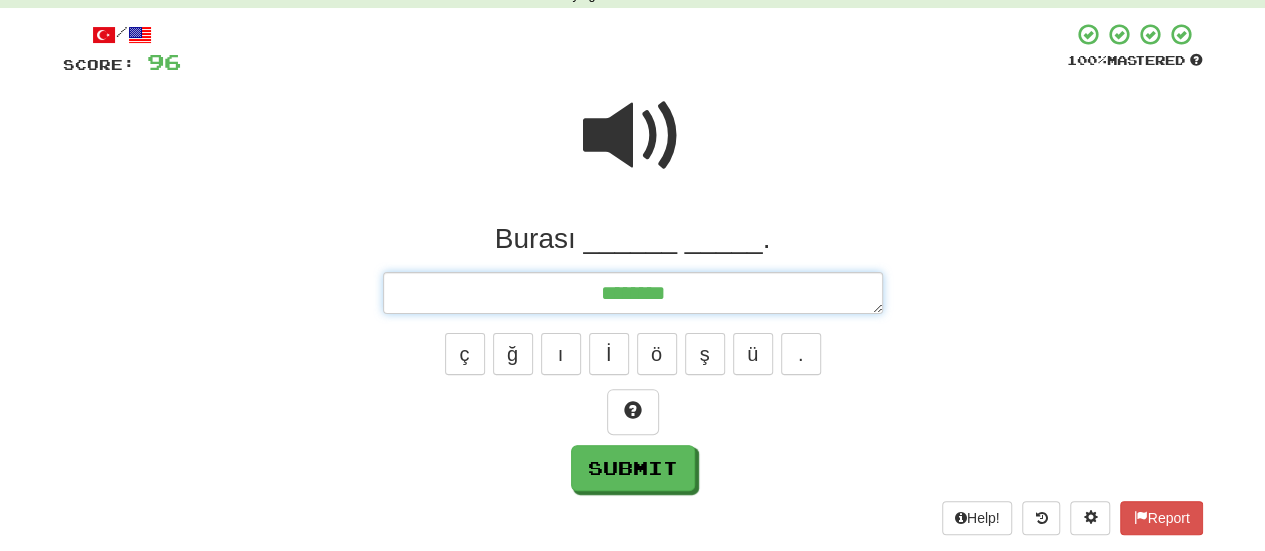 type on "*" 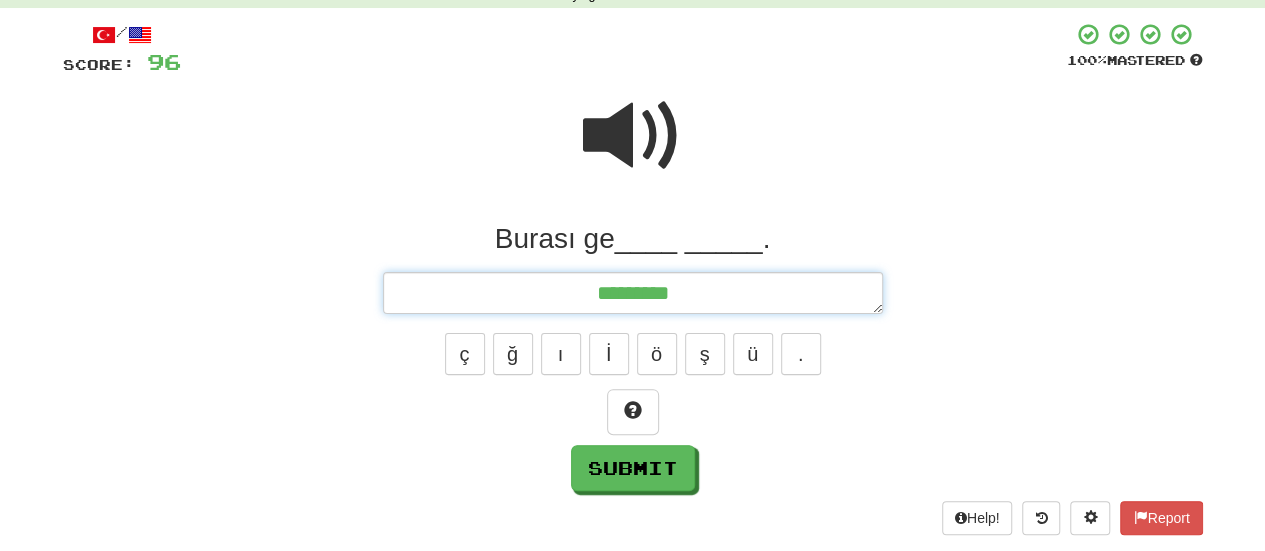 type on "*" 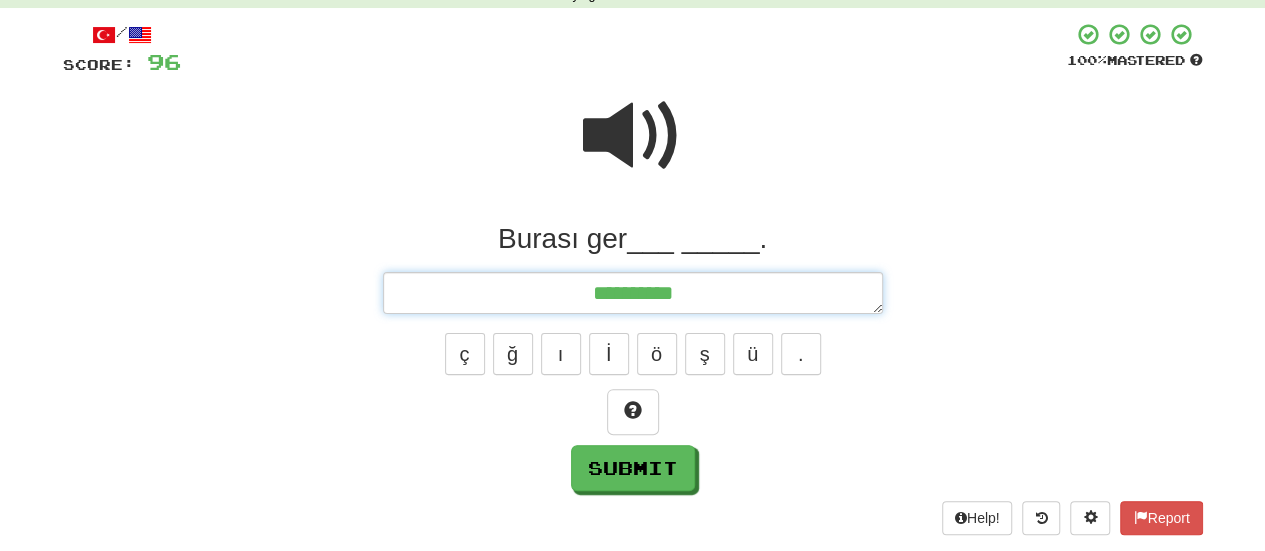 type on "**********" 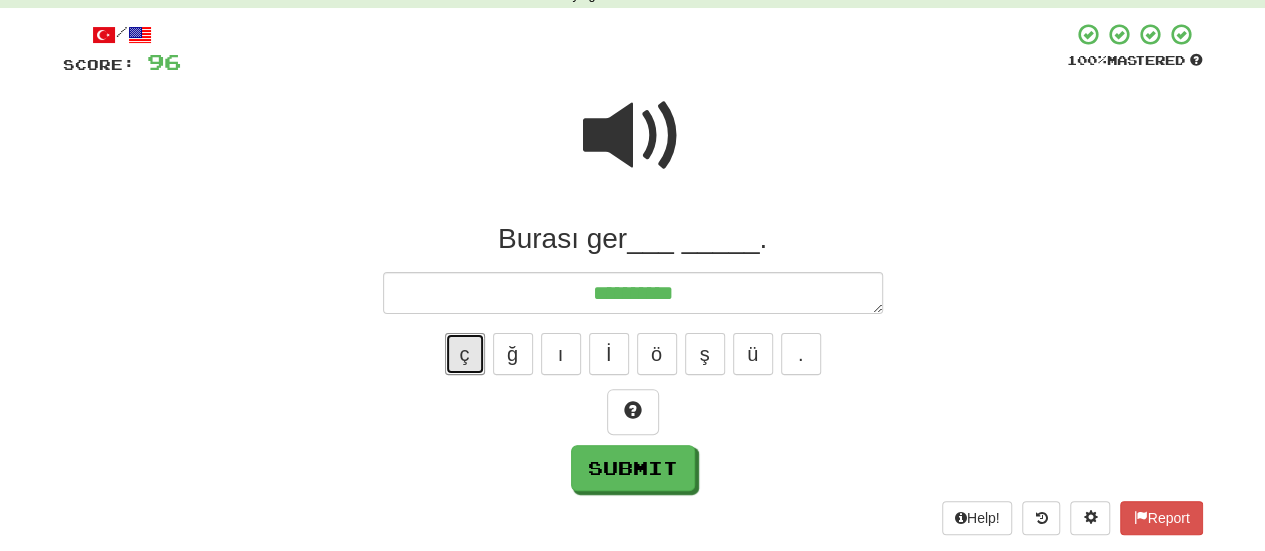 click on "ç" at bounding box center (465, 354) 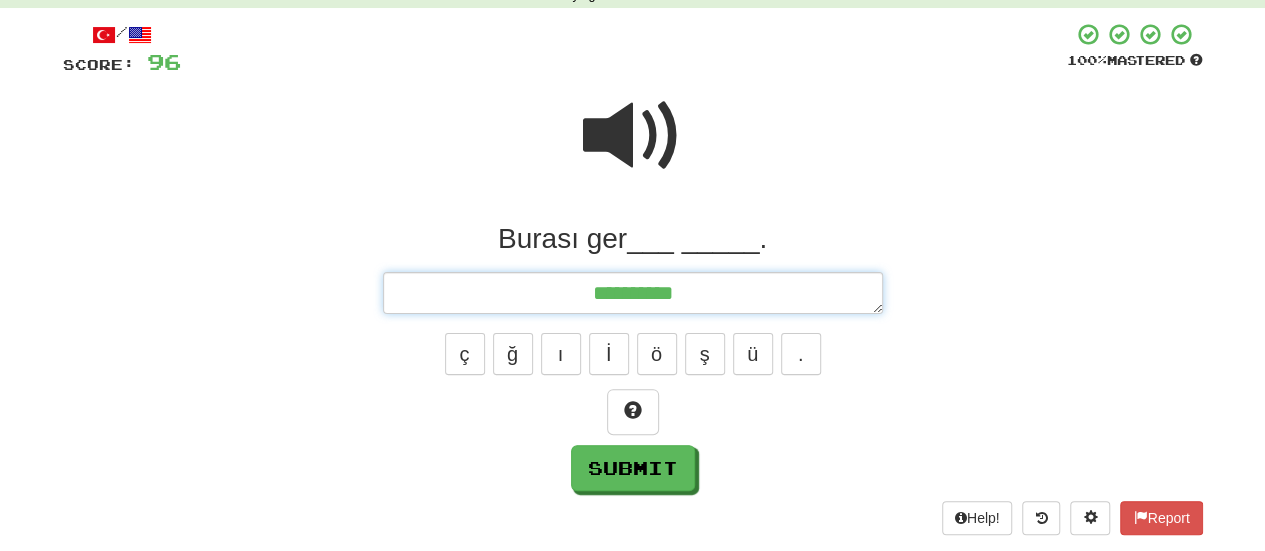 type on "*" 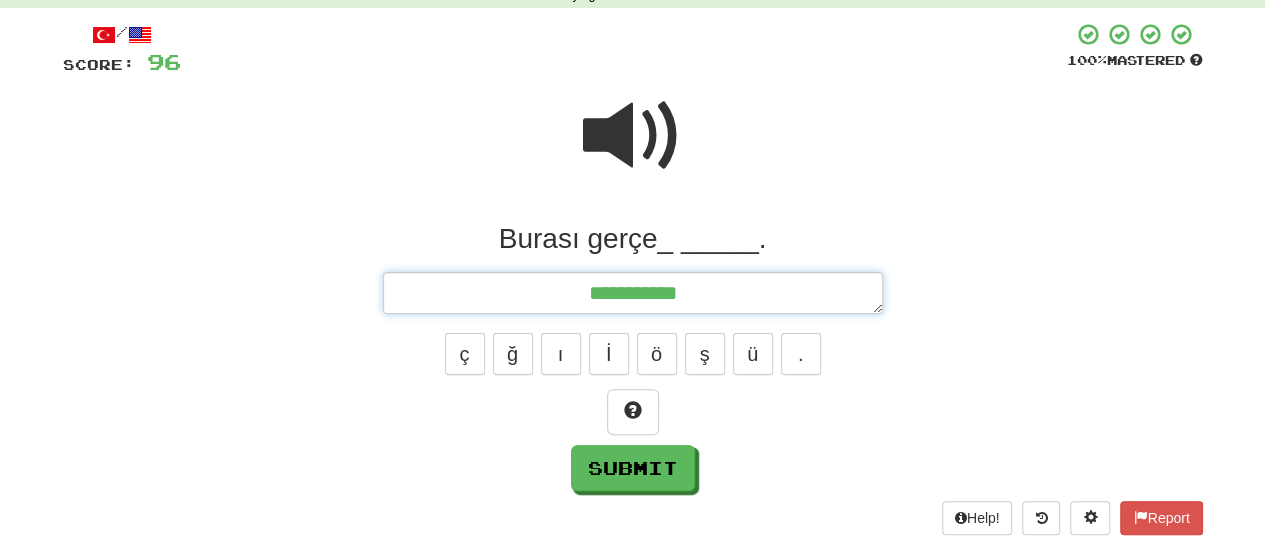 type on "*" 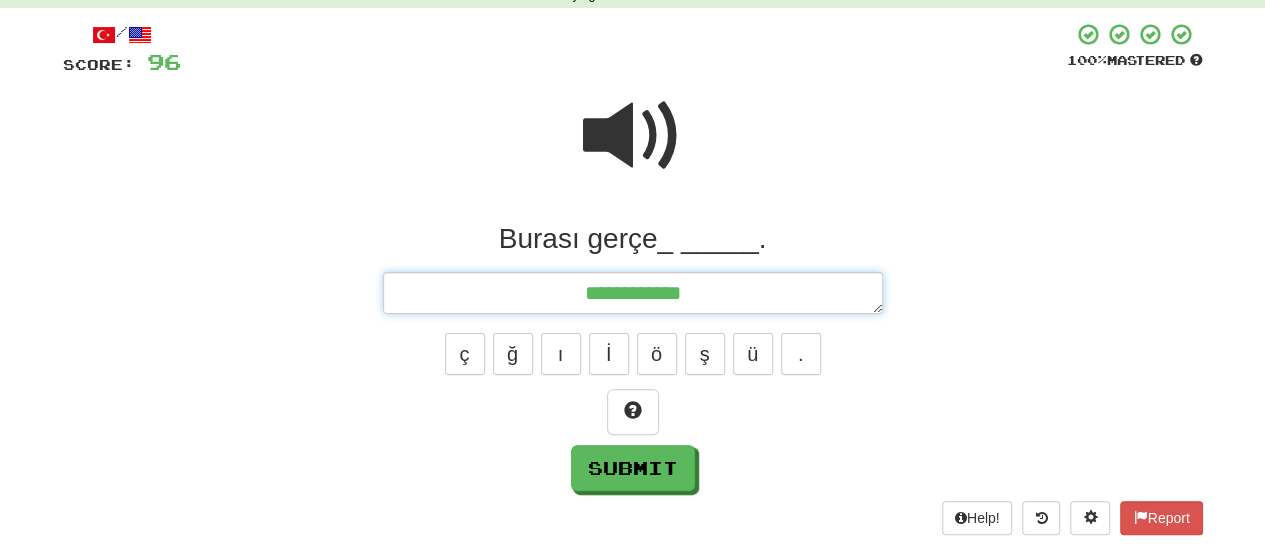 type on "*" 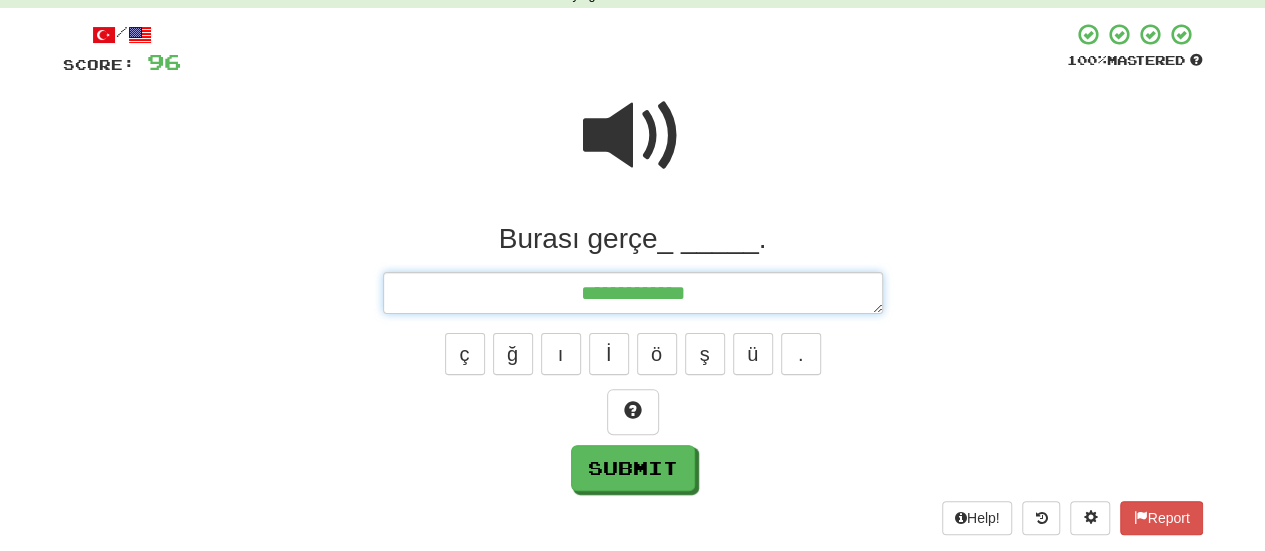 type on "*" 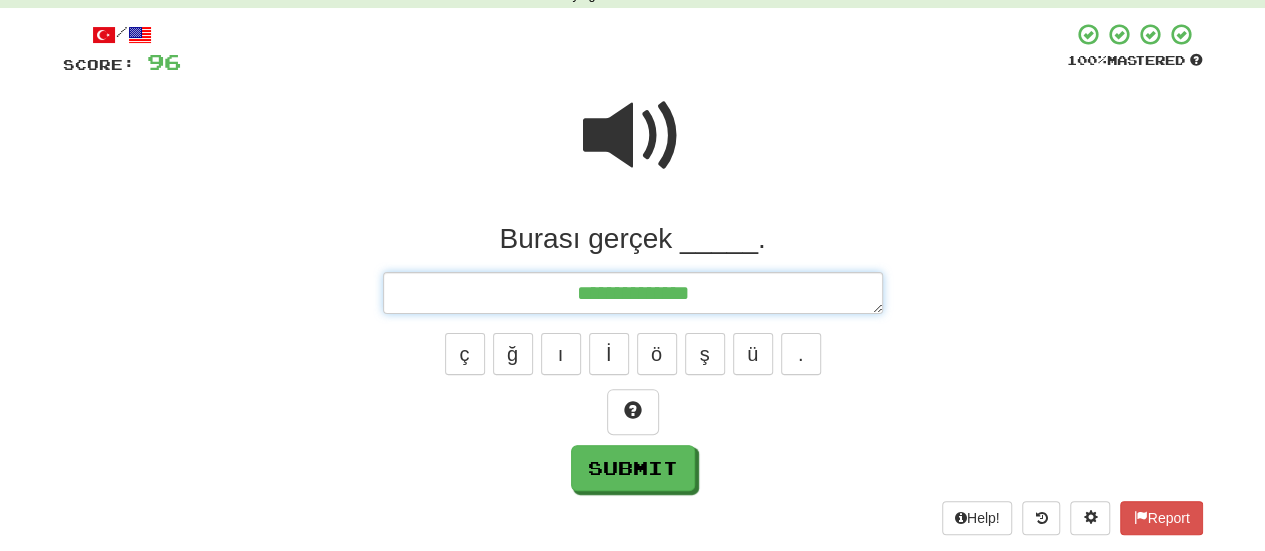 type on "*" 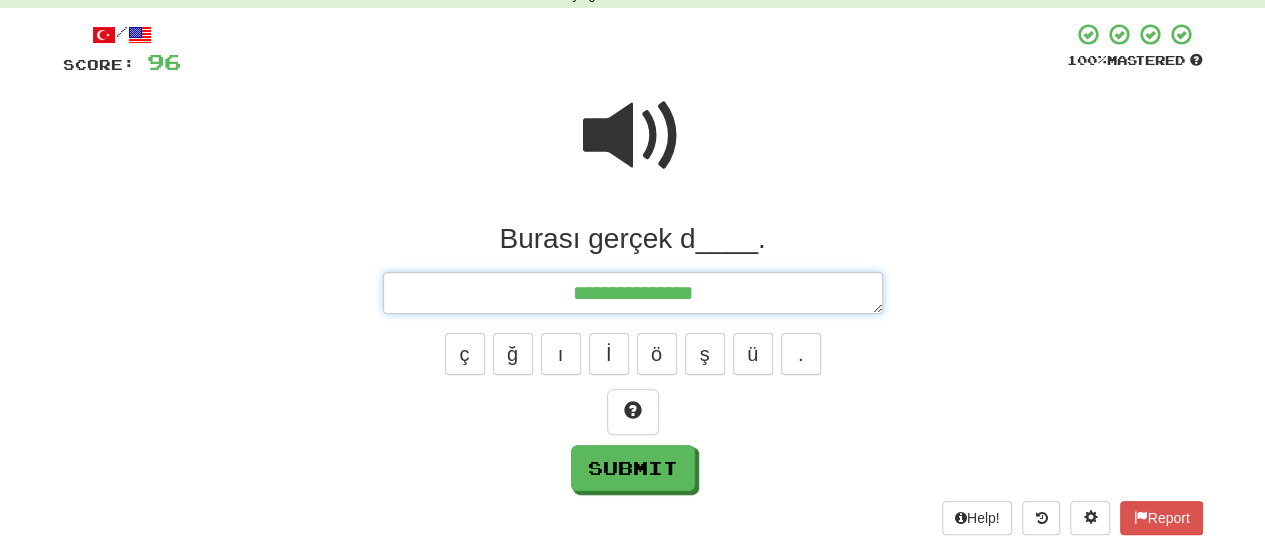 type on "**********" 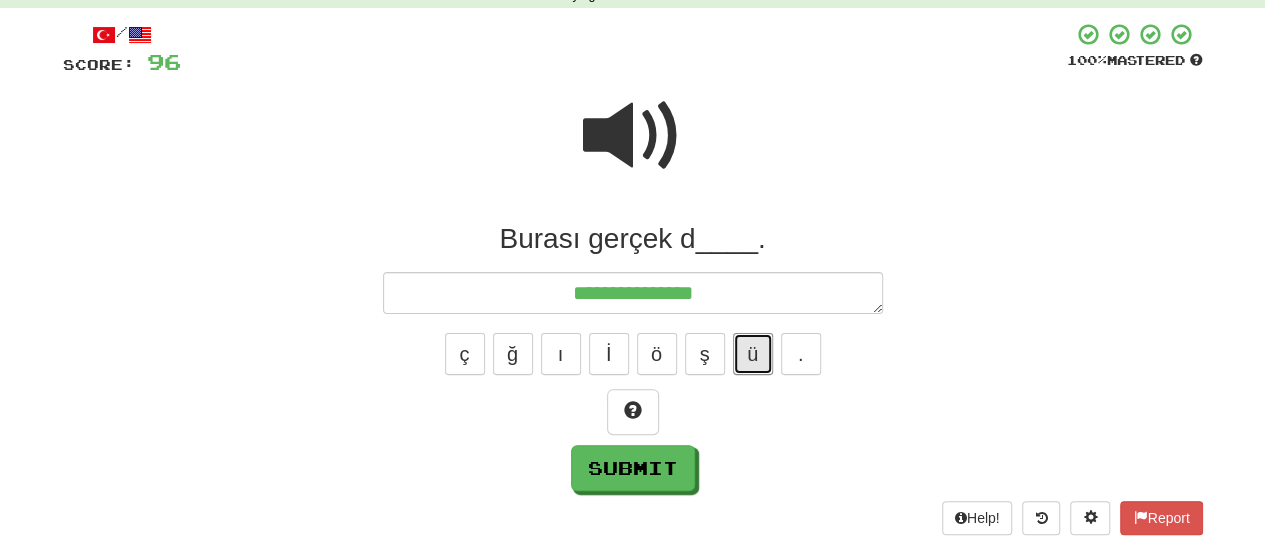 click on "ü" at bounding box center [753, 354] 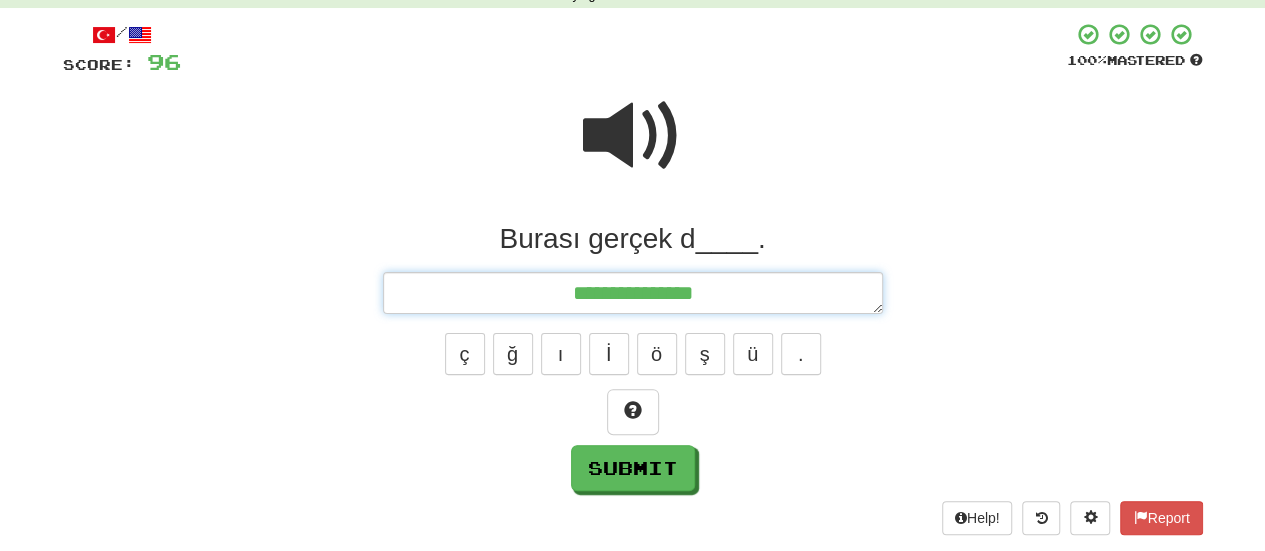 type on "*" 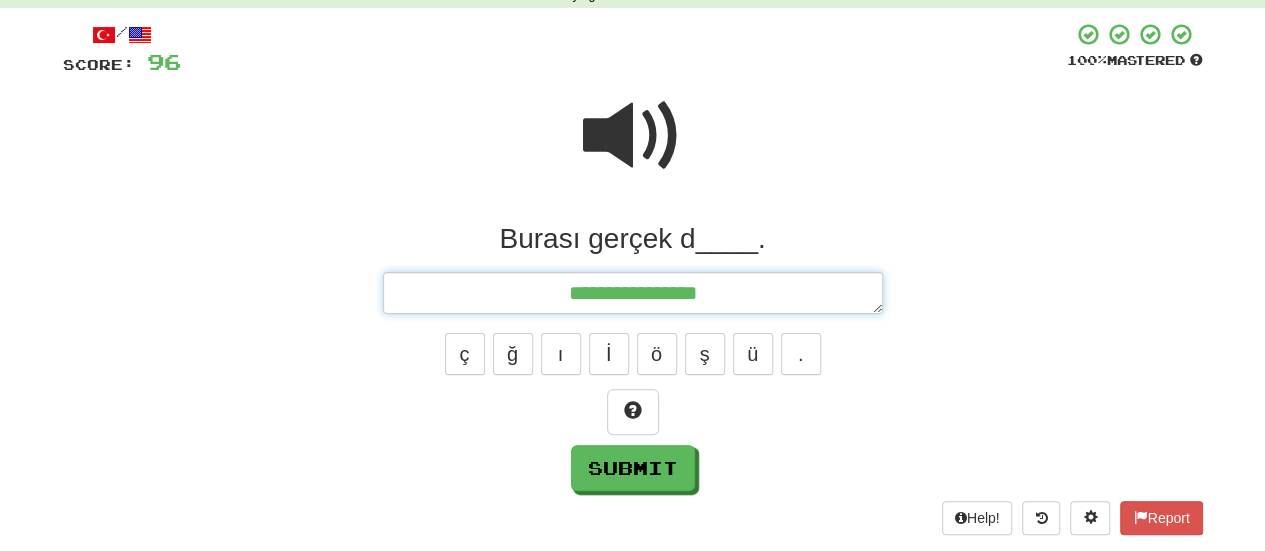 type on "*" 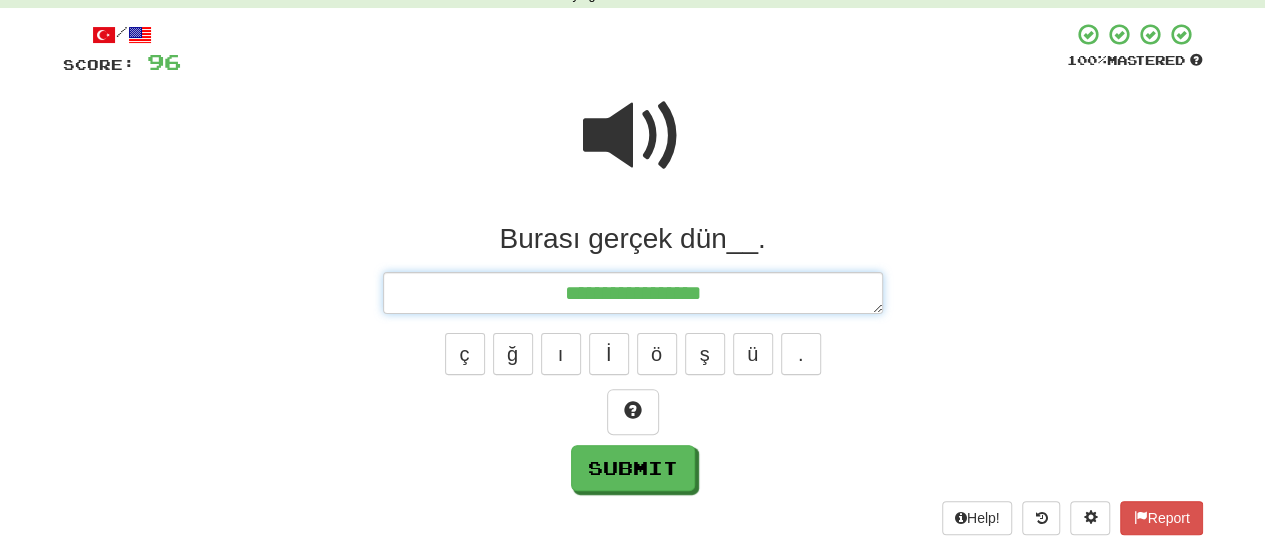 type on "*" 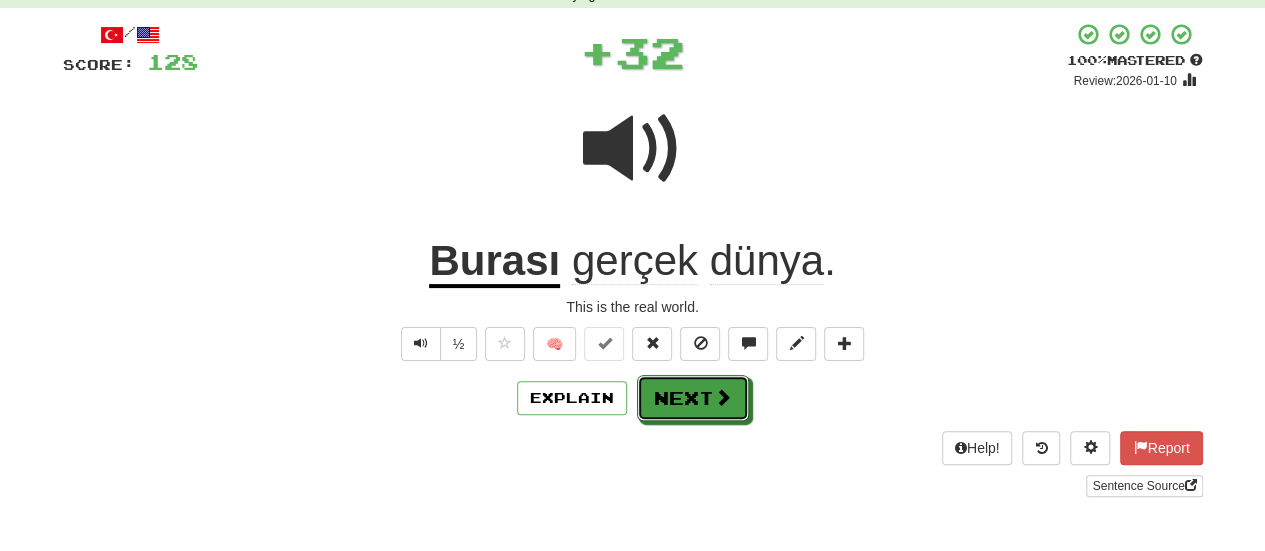 click on "Next" at bounding box center [693, 398] 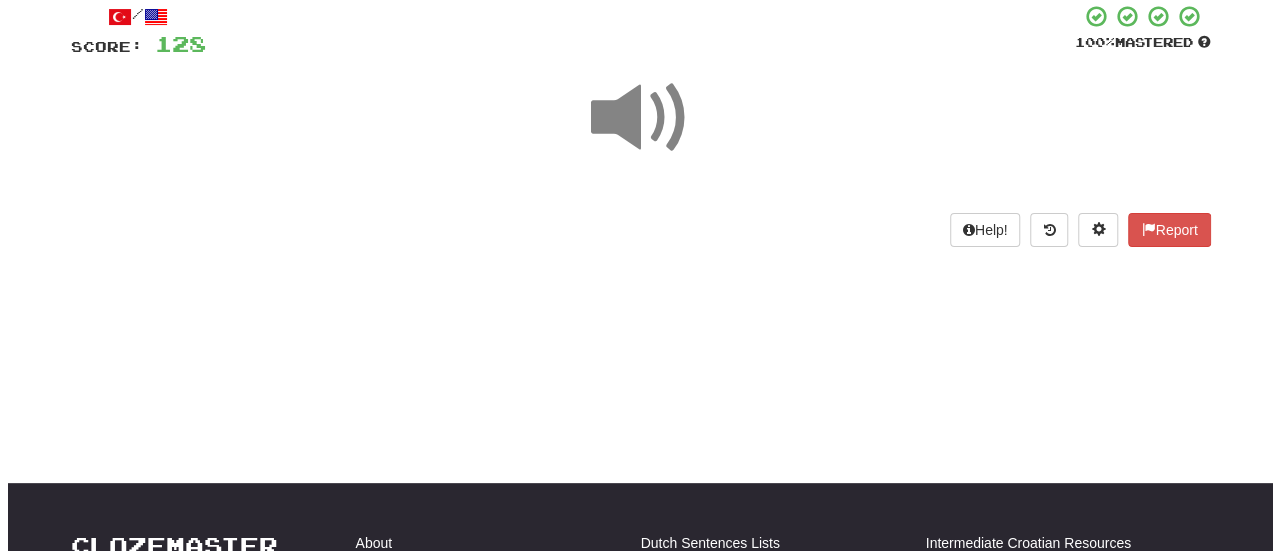 scroll, scrollTop: 102, scrollLeft: 0, axis: vertical 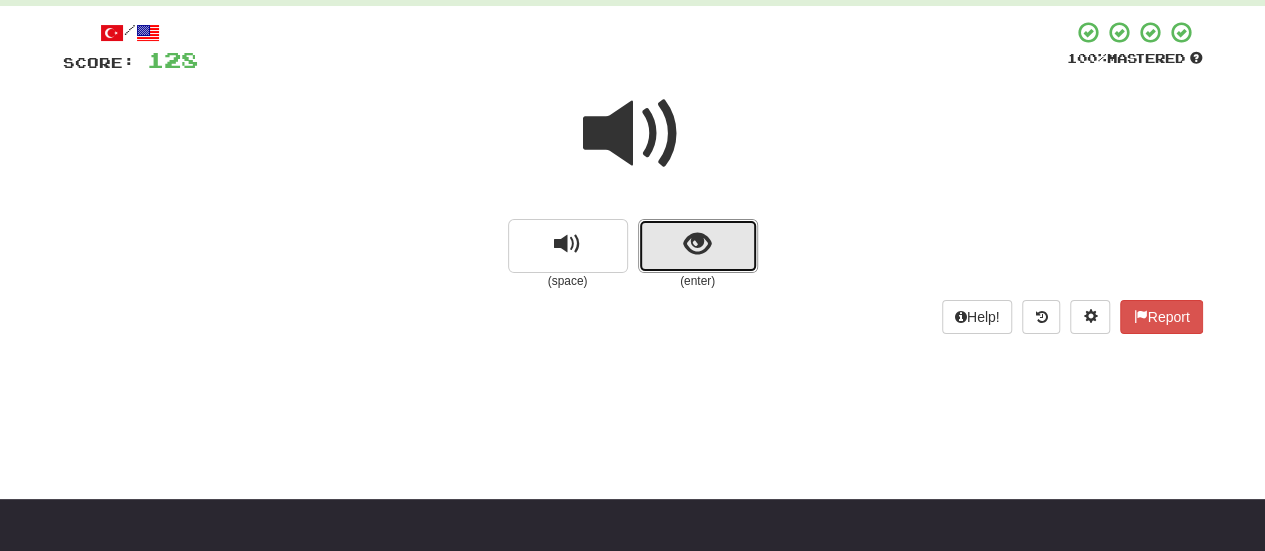 click at bounding box center (698, 246) 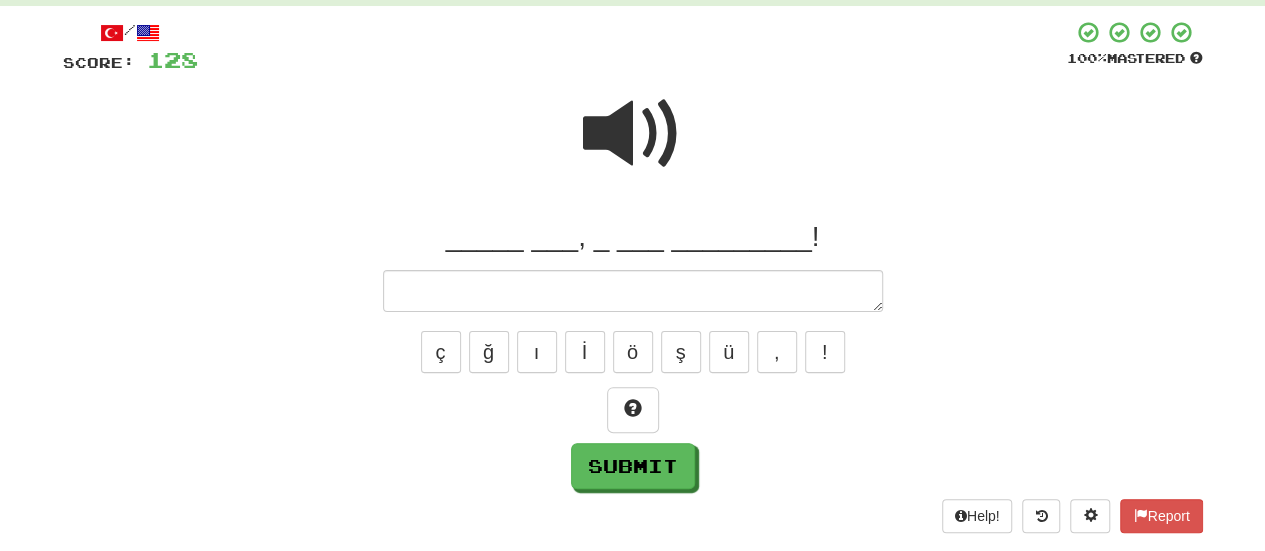 type on "*" 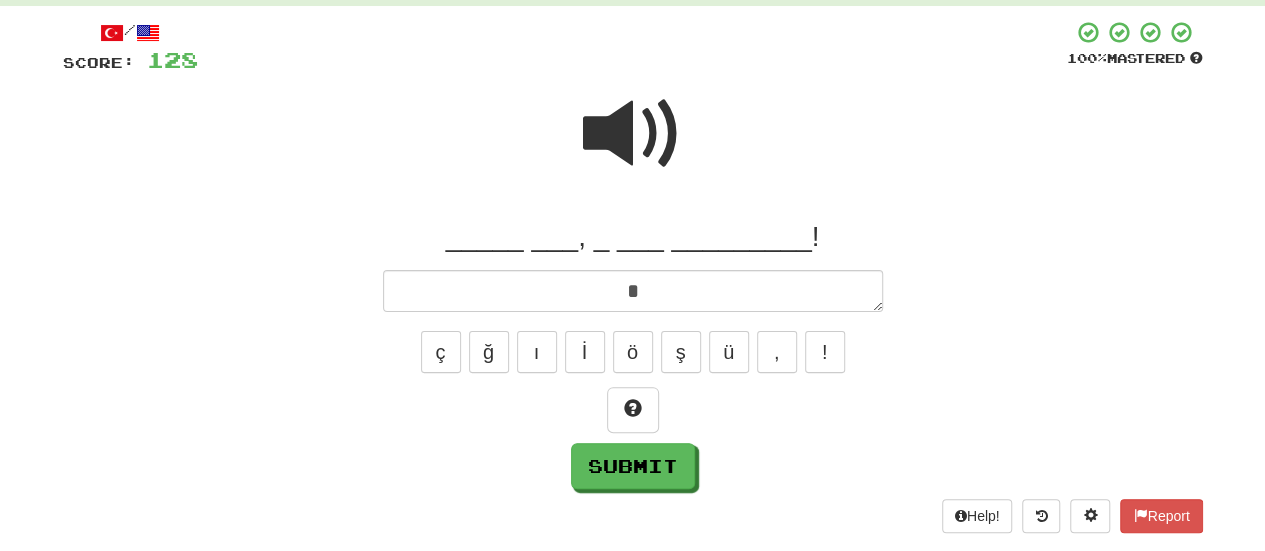 type on "*" 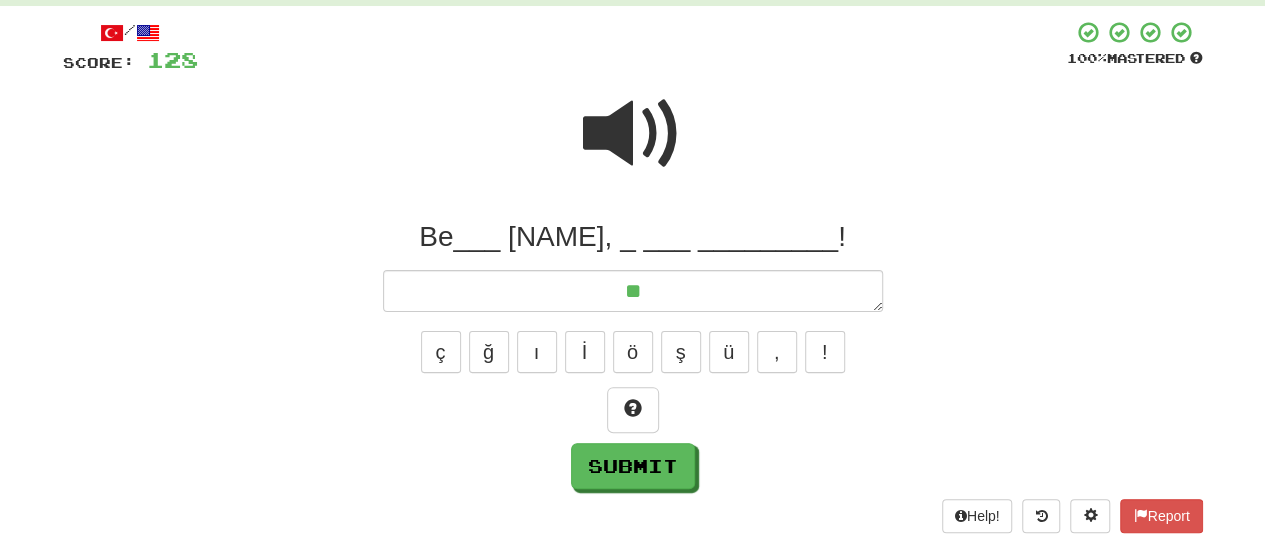 type on "*" 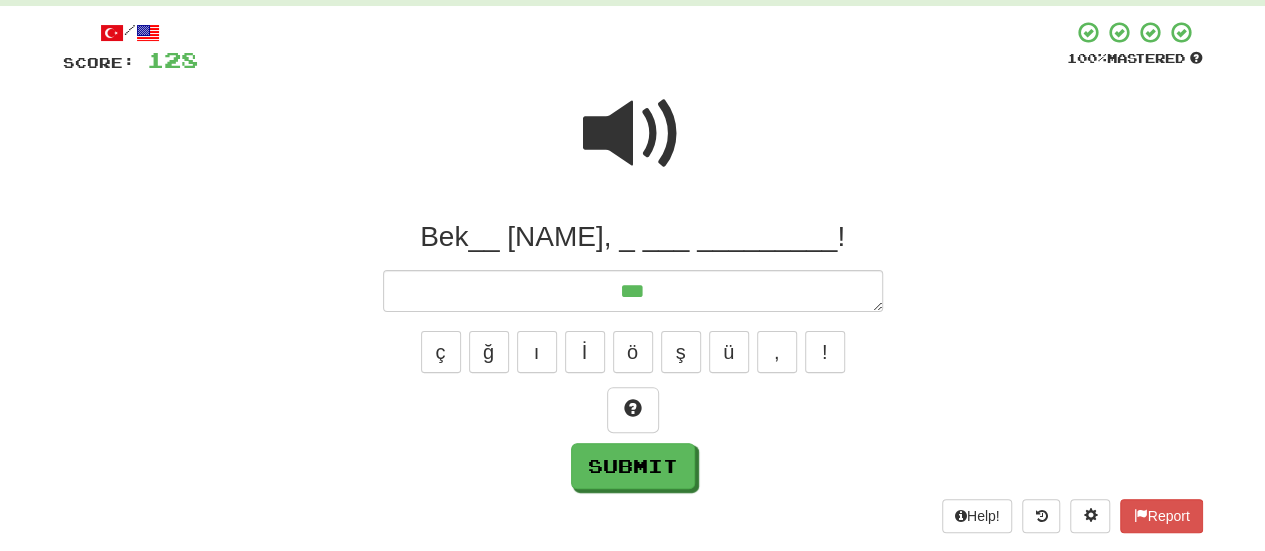 type on "*" 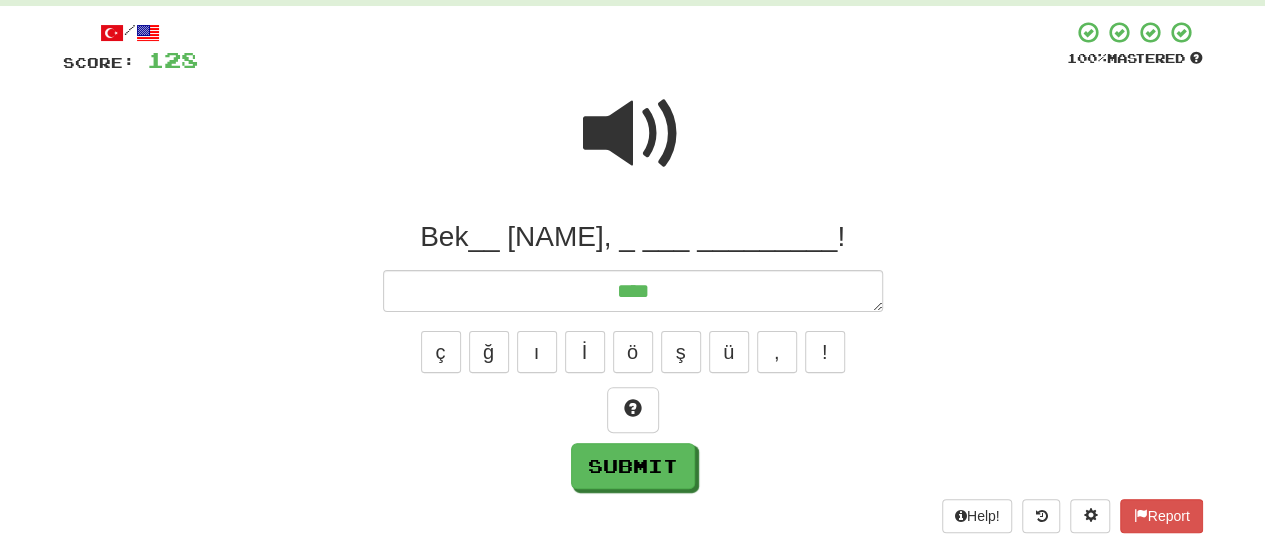type on "*" 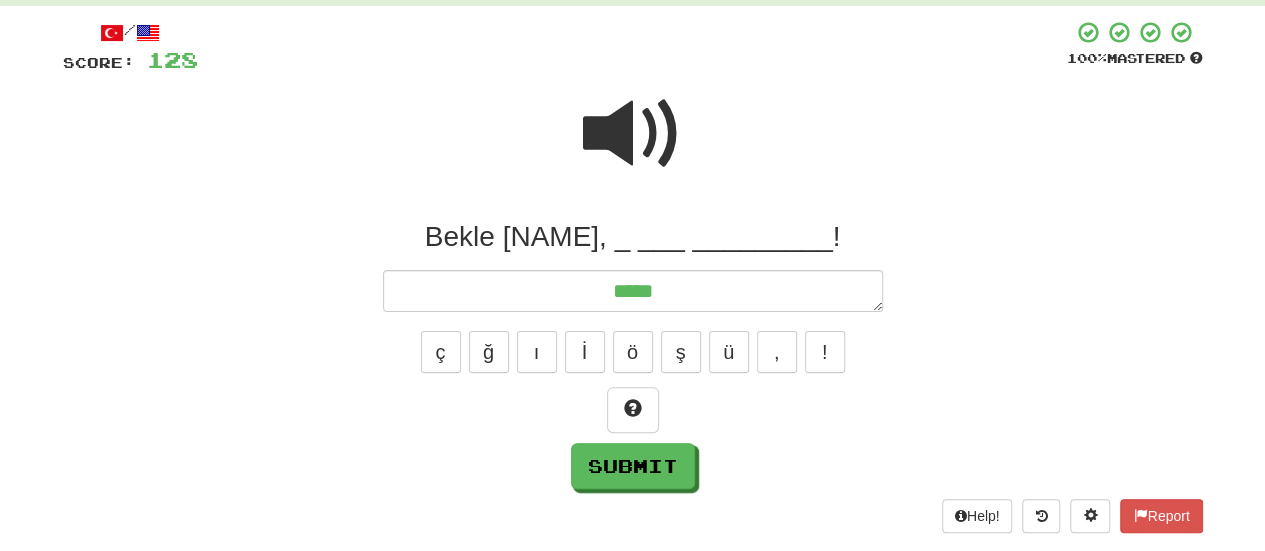 type on "*" 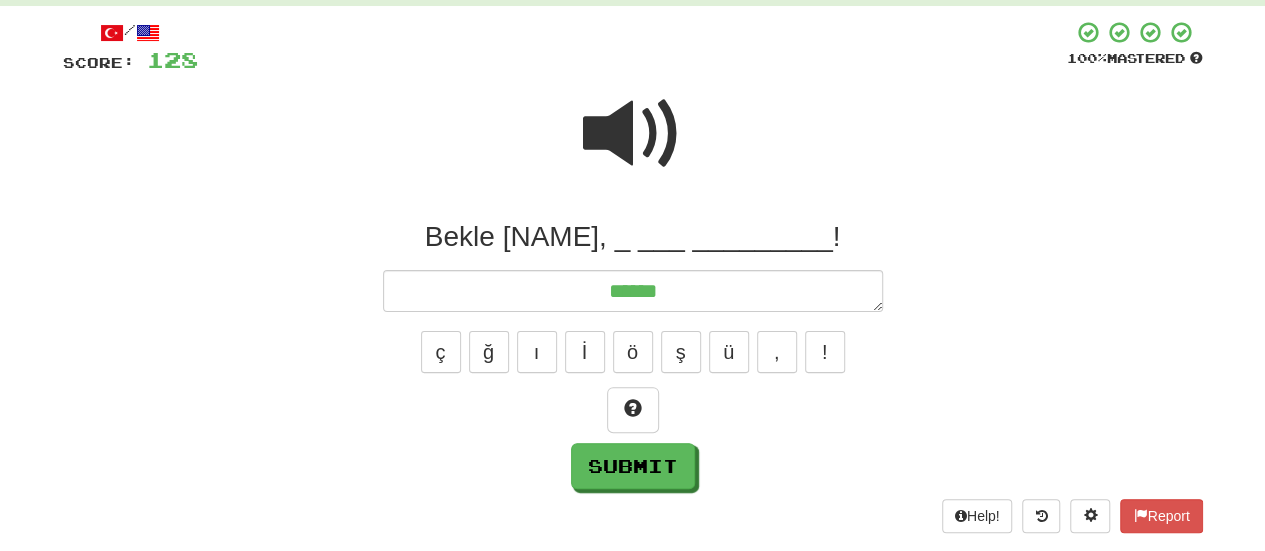 type on "*" 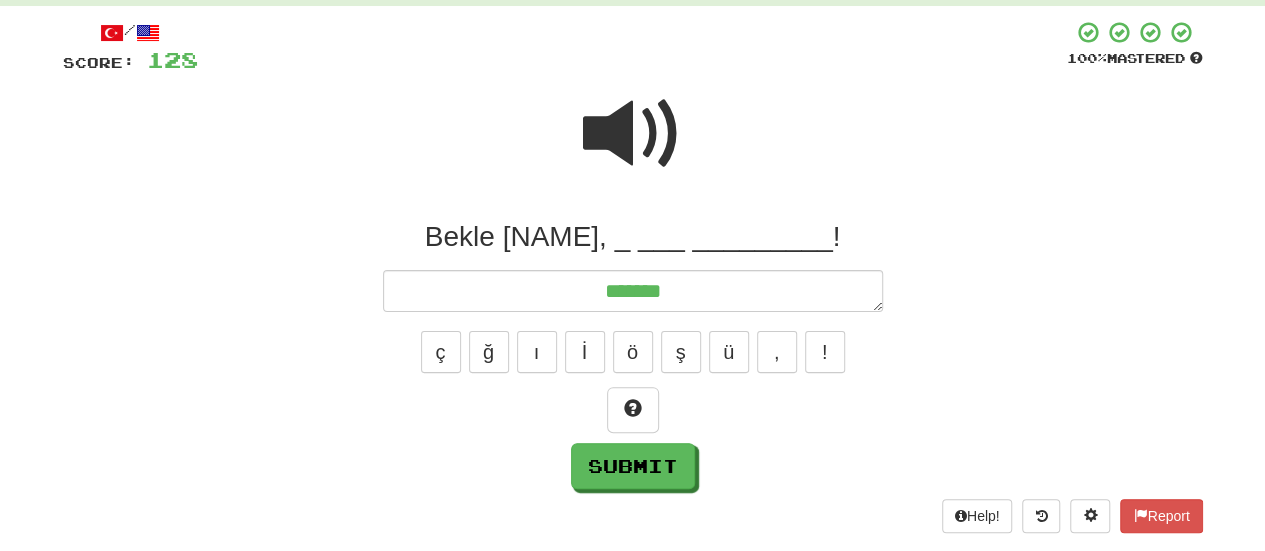 type on "*" 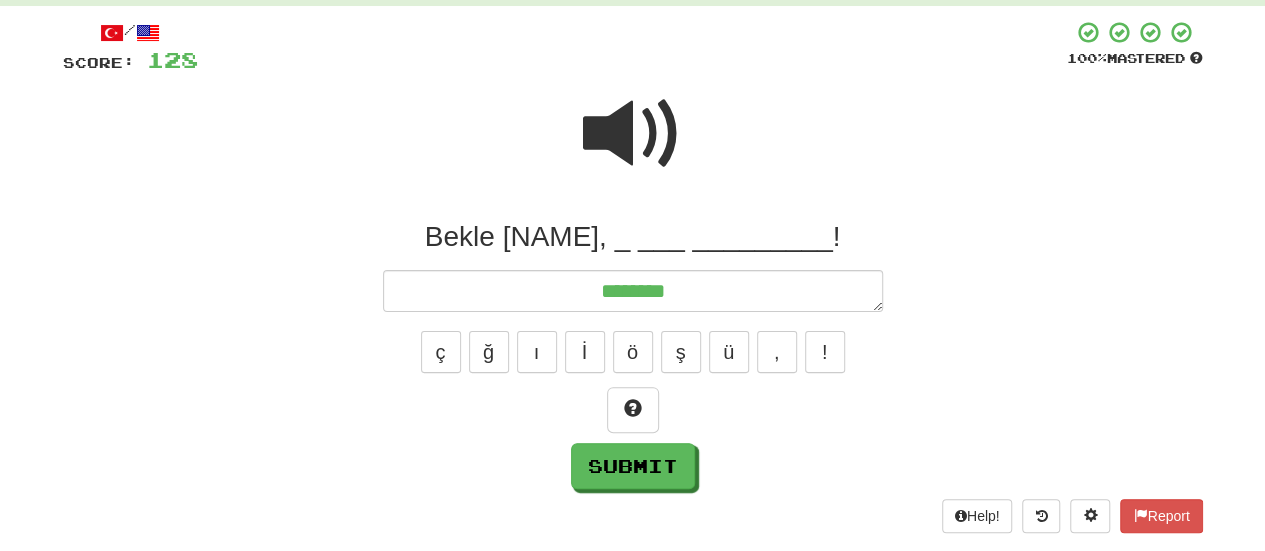 type on "*" 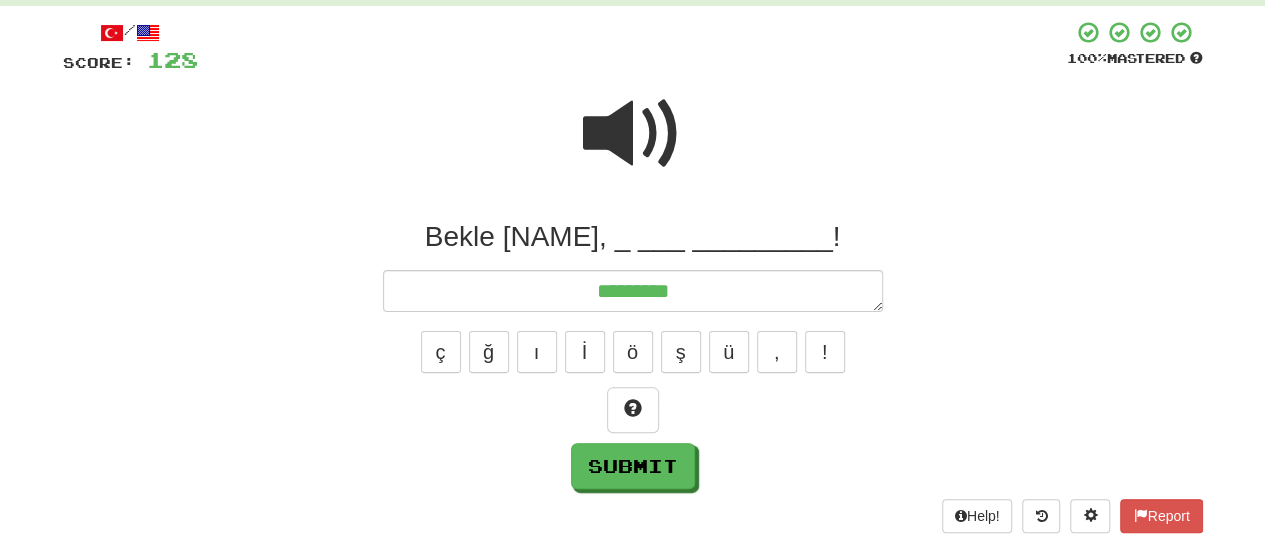 type on "*" 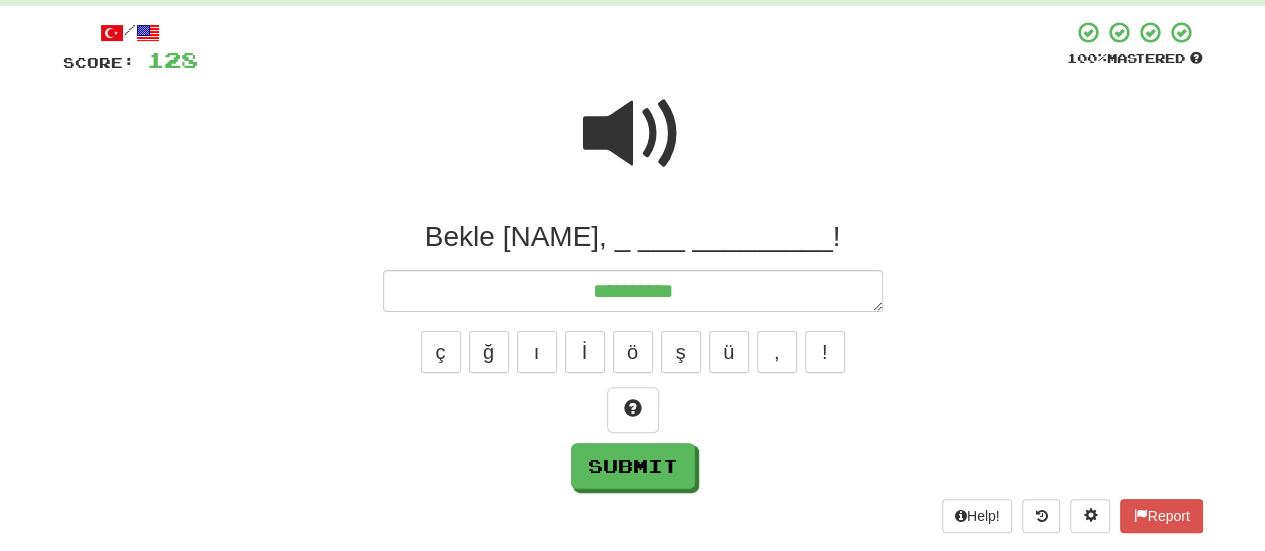 type on "*" 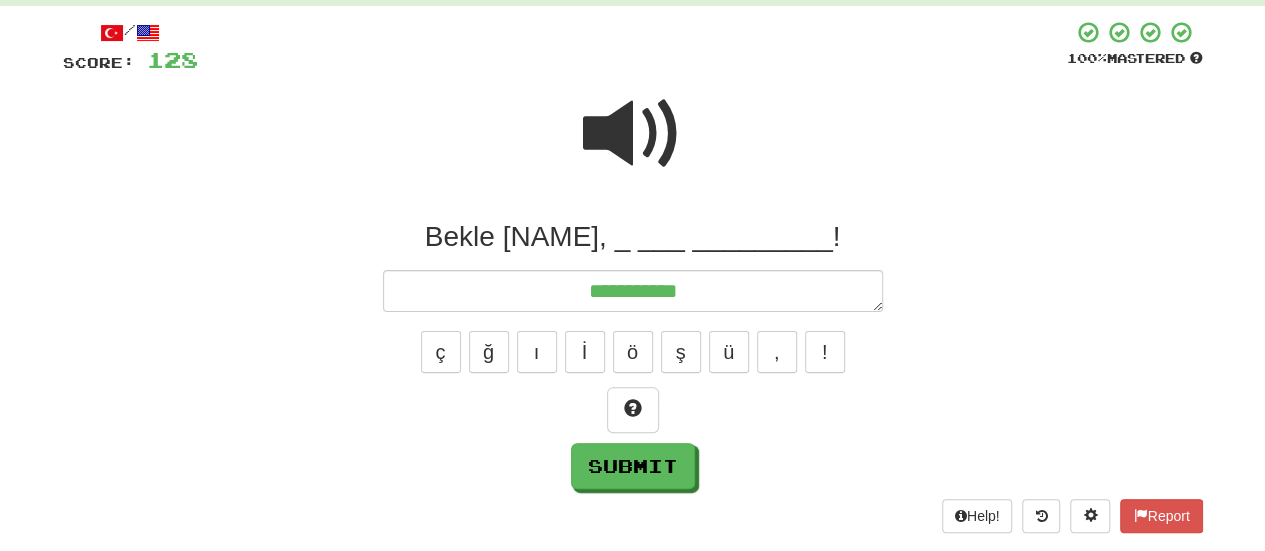 type on "*" 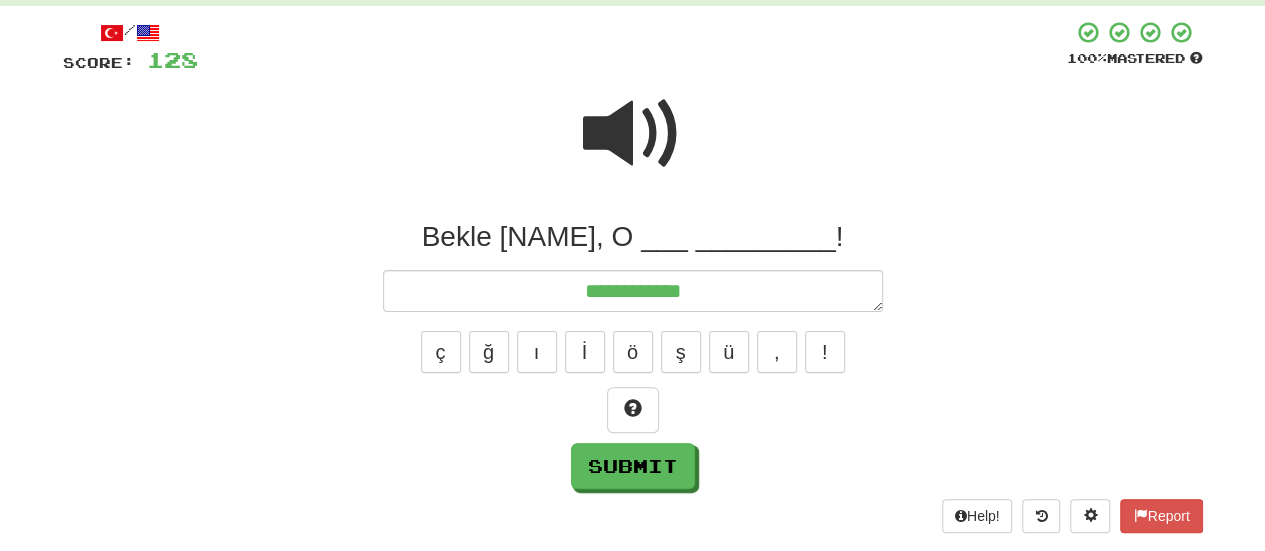 type on "*" 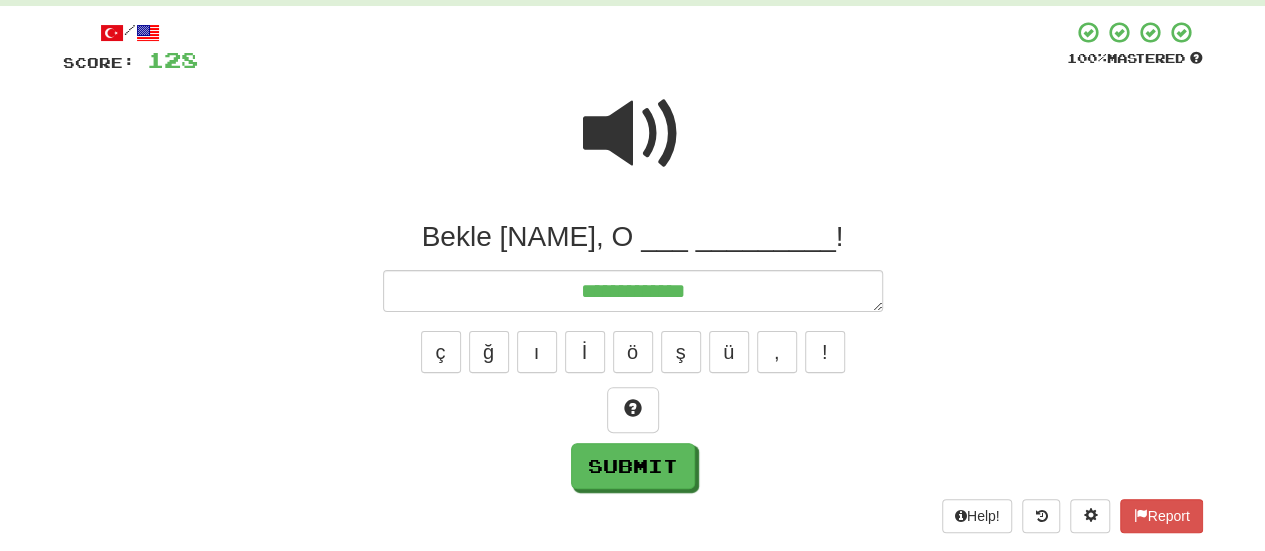 type on "**********" 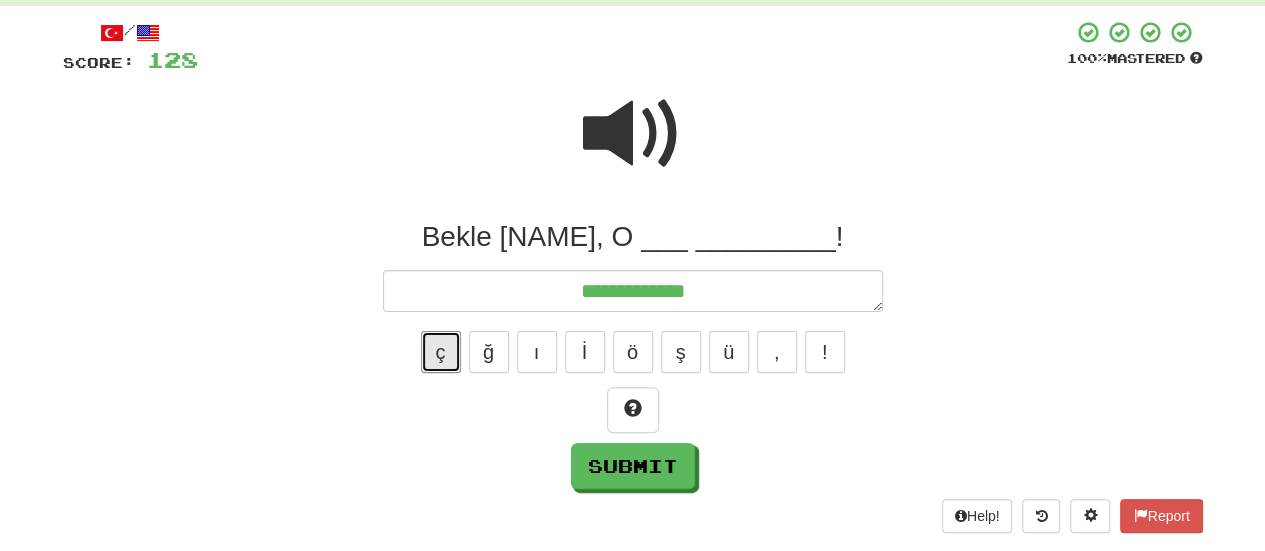 click on "ç" at bounding box center (441, 352) 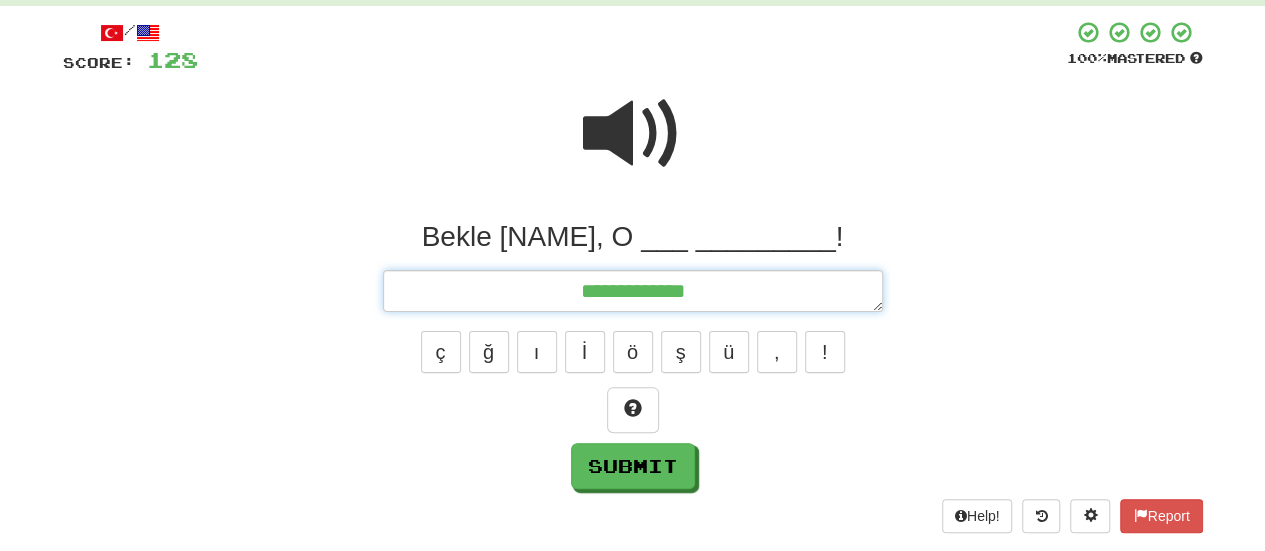 type on "*" 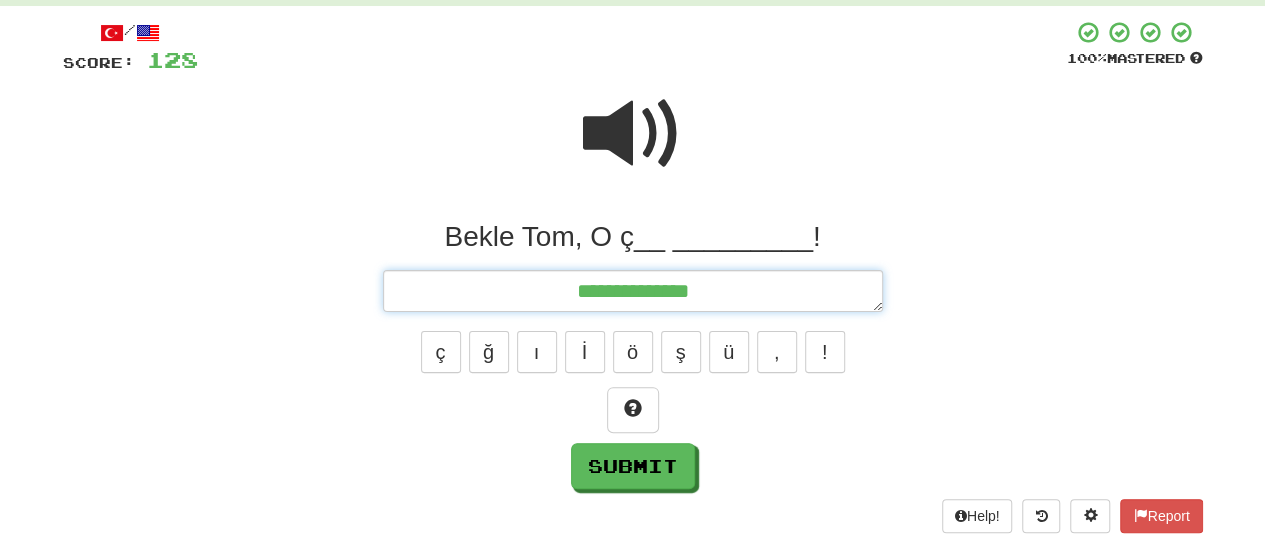 type on "*" 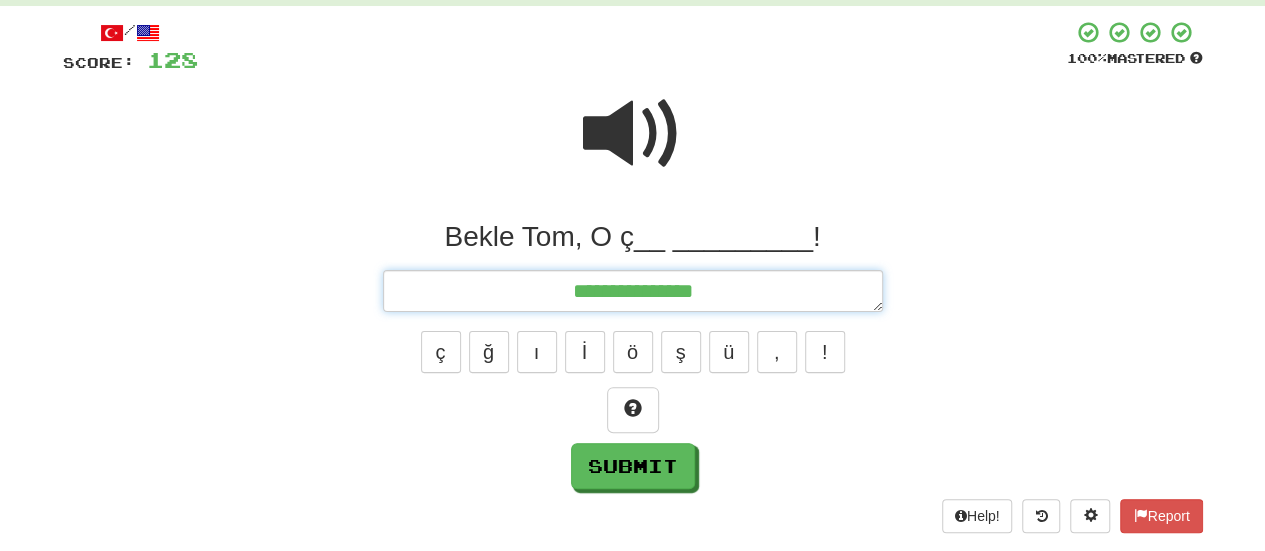 type 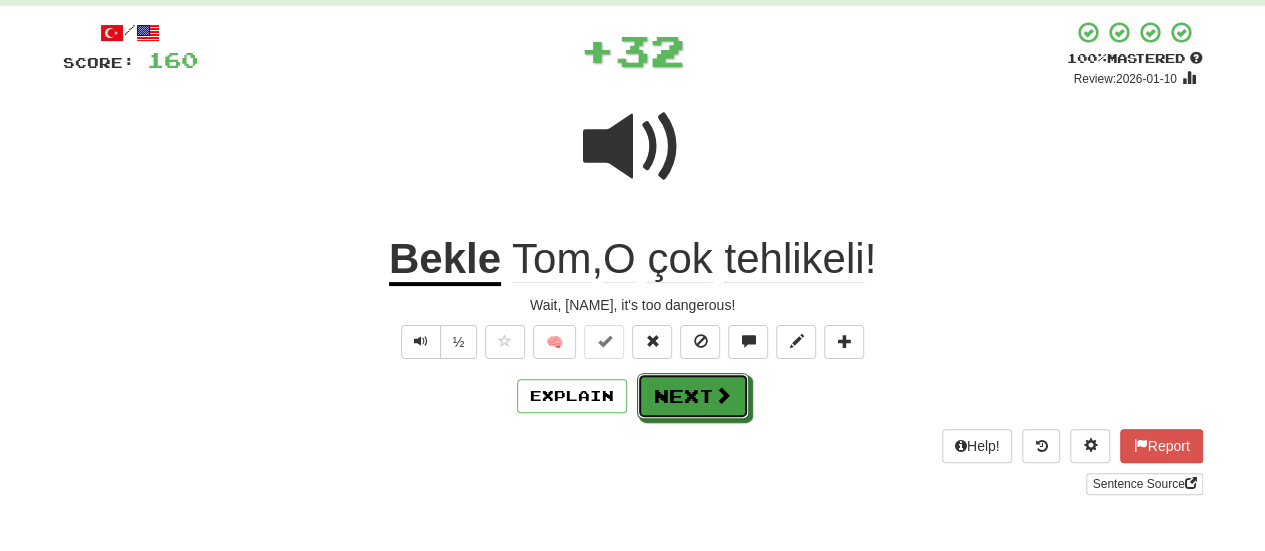 click on "Next" at bounding box center [693, 396] 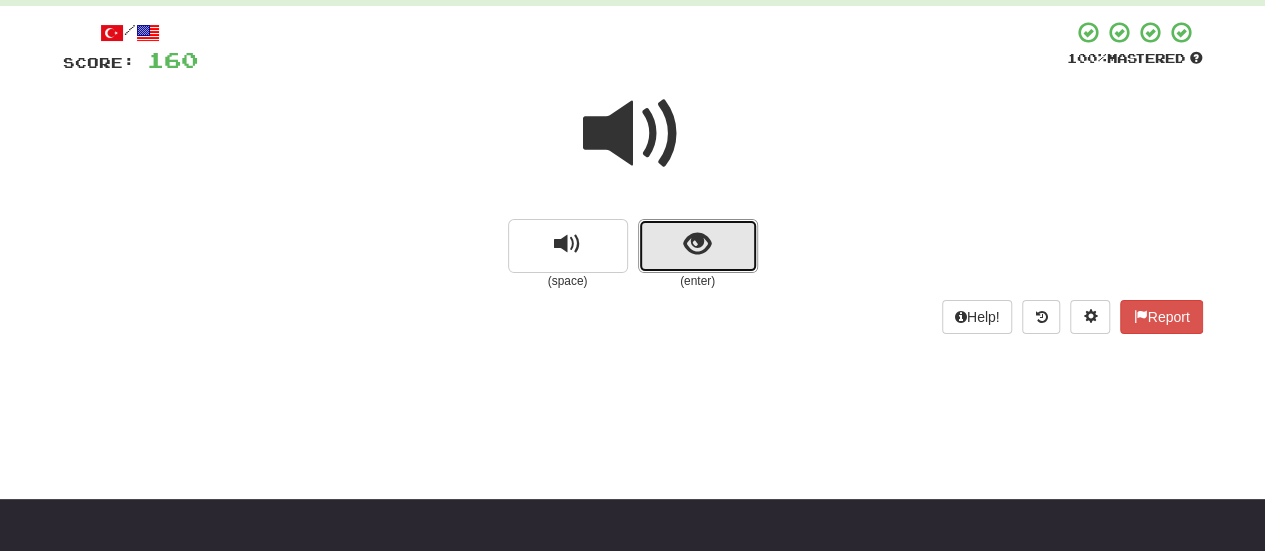 click at bounding box center [698, 246] 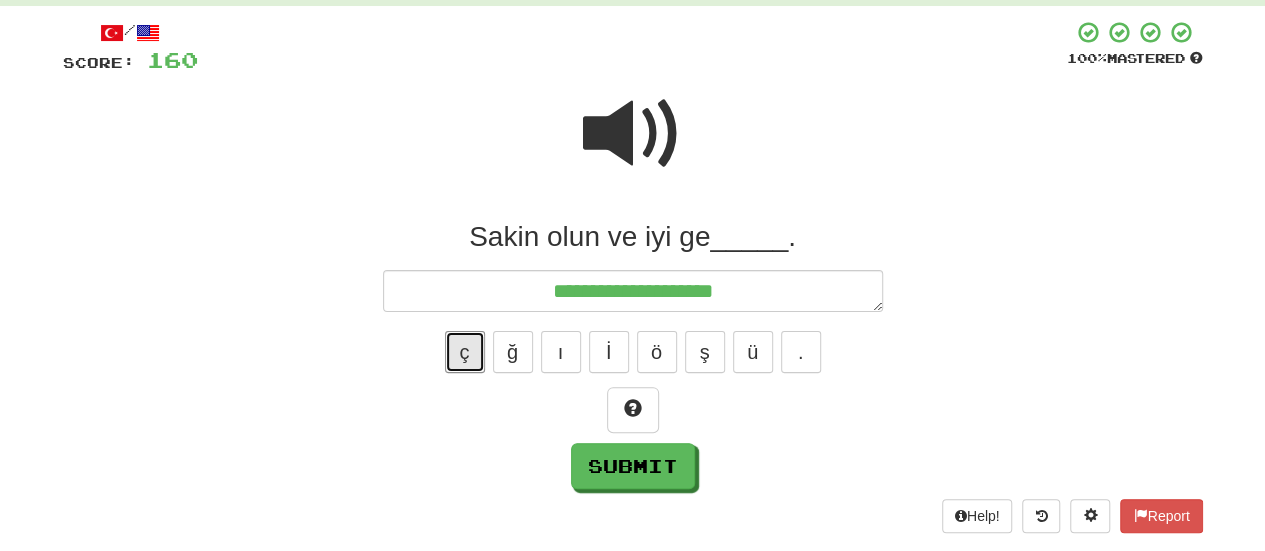 click on "ç" at bounding box center [465, 352] 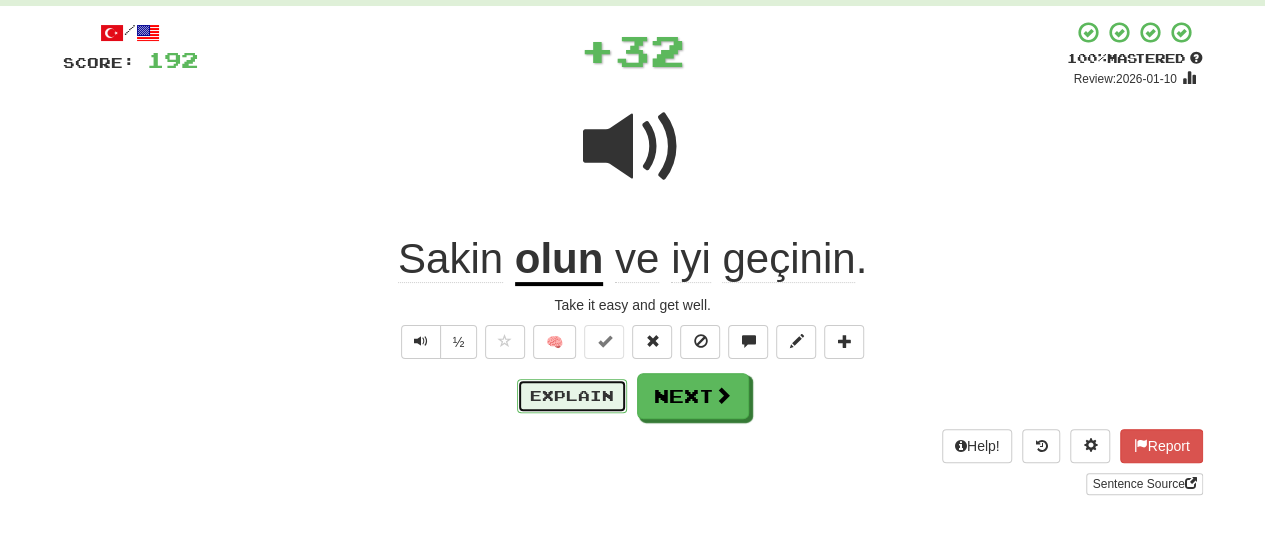 click on "Explain" at bounding box center [572, 396] 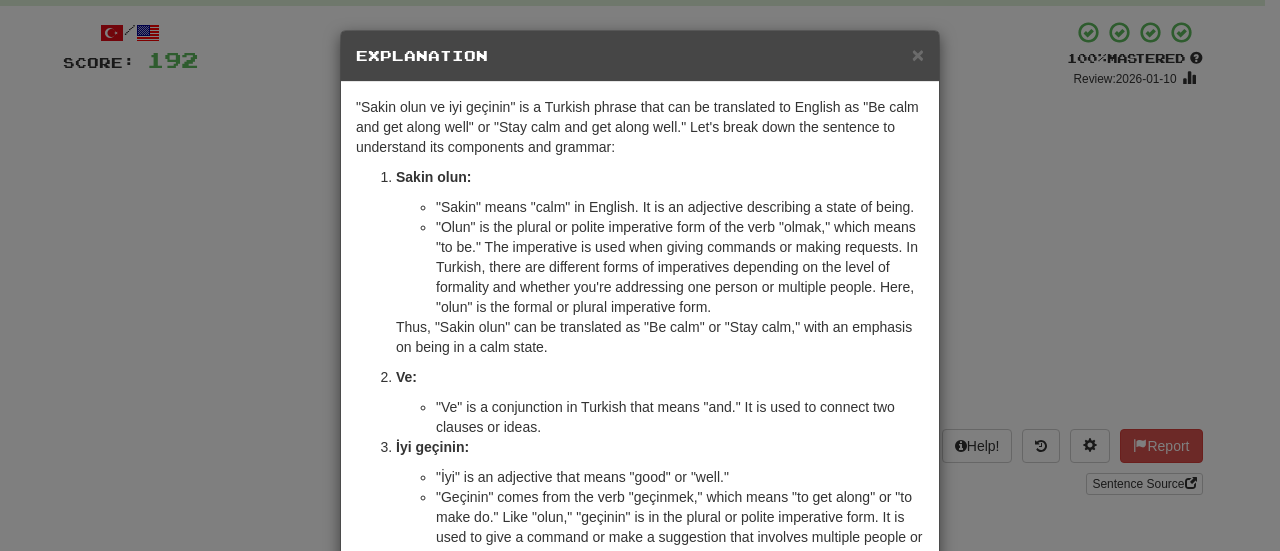 click on "× Explanation "Sakin olun ve iyi geçinin" is a Turkish phrase that can be translated to English as "Be calm and get along well" or "Stay calm and get along well." Let's break down the sentence to understand its components and grammar:
Sakin olun:
"Sakin" means "calm" in English. It is an adjective describing a state of being.
"Olun" is the plural or polite imperative form of the verb "olmak," which means "to be." The imperative is used when giving commands or making requests. In Turkish, there are different forms of imperatives depending on the level of formality and whether you're addressing one person or multiple people. Here, "olun" is the formal or plural imperative form.
Thus, "Sakin olun" can be translated as "Be calm" or "Stay calm," with an emphasis on being in a calm state.
Ve:
"Ve" is a conjunction in Turkish that means "and." It is used to connect two clauses or ideas.
İyi geçinin:
"İyi" is an adjective that means "good" or "well."
Let us know" at bounding box center (640, 275) 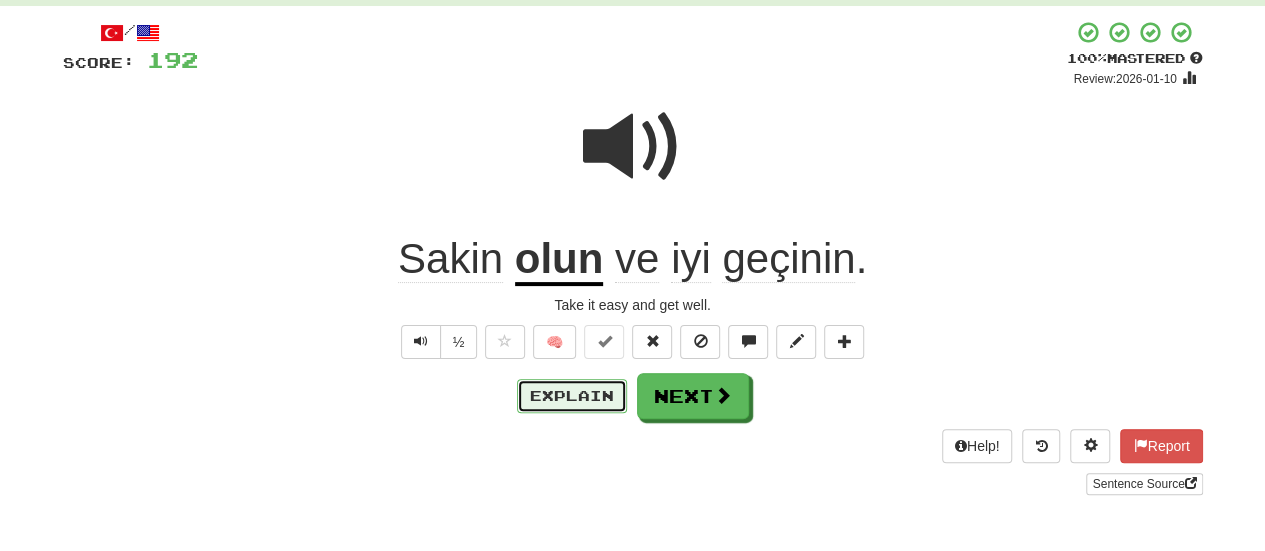 click on "Explain" at bounding box center (572, 396) 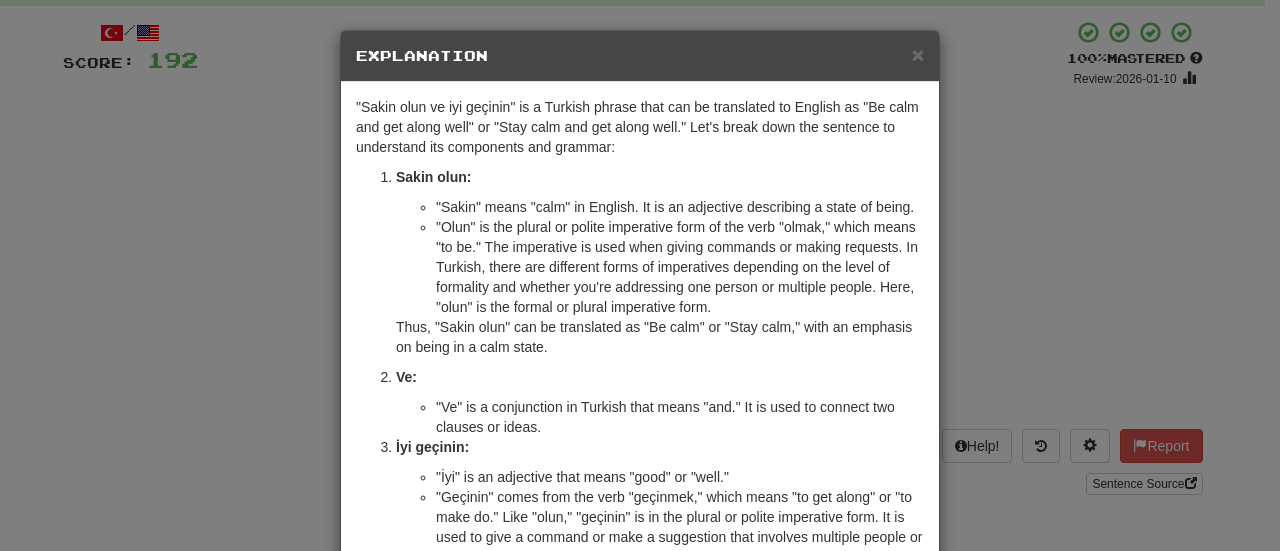 scroll, scrollTop: 200, scrollLeft: 0, axis: vertical 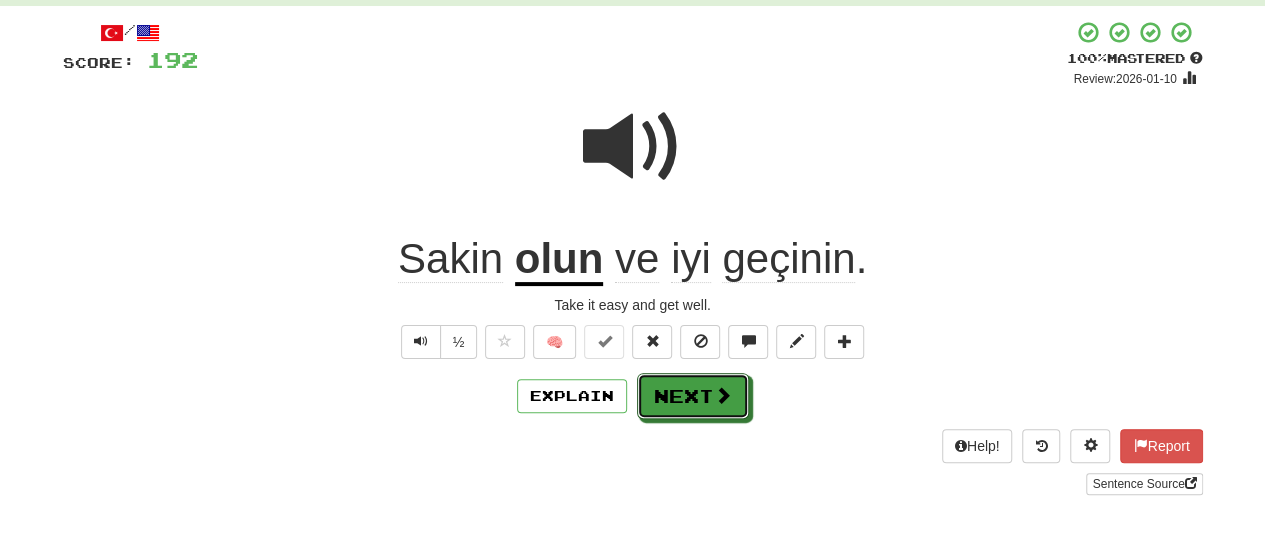 click on "Next" at bounding box center [693, 396] 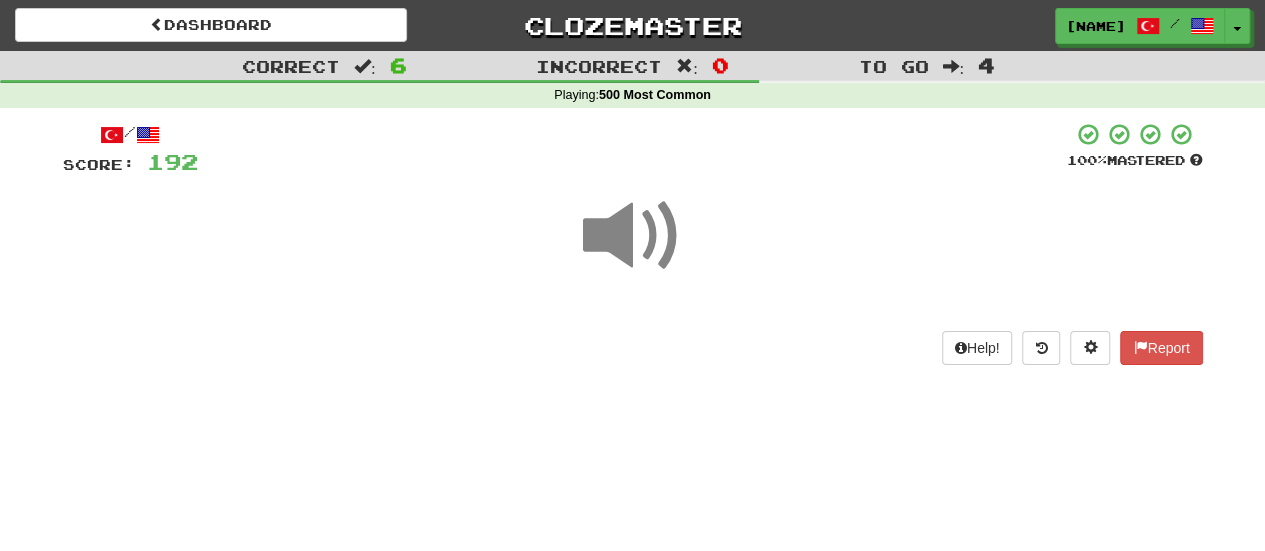scroll, scrollTop: 100, scrollLeft: 0, axis: vertical 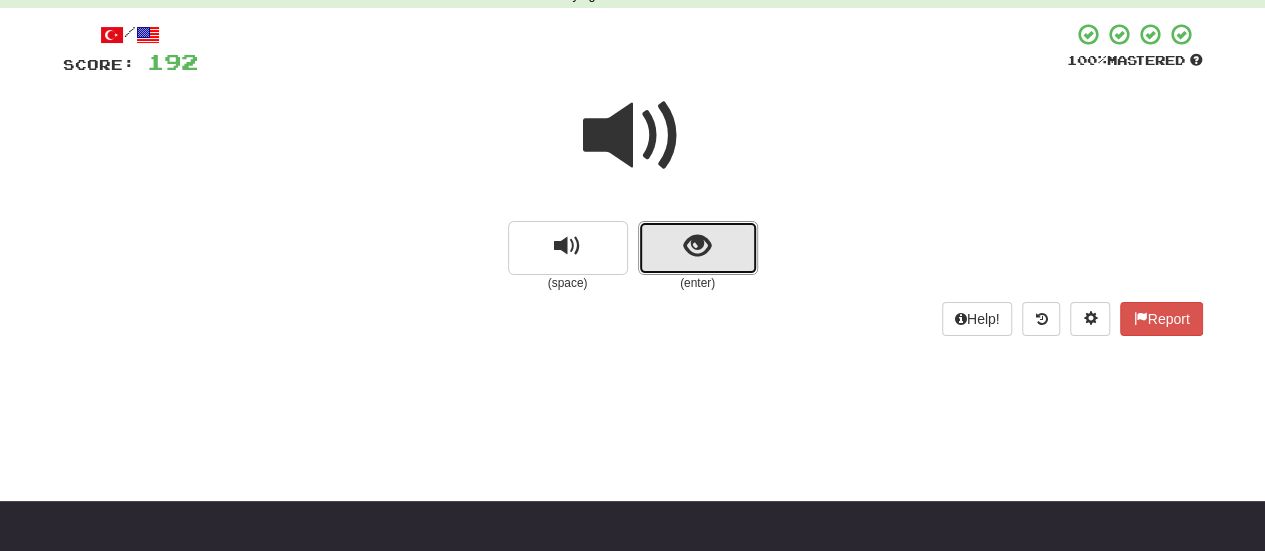 click at bounding box center (698, 248) 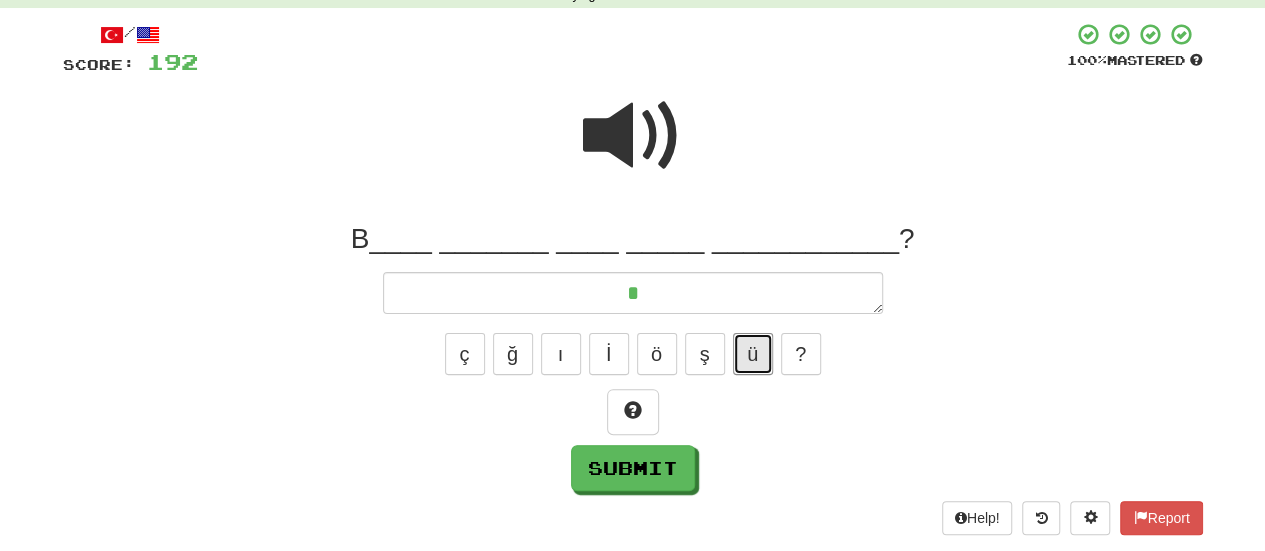 click on "ü" at bounding box center [753, 354] 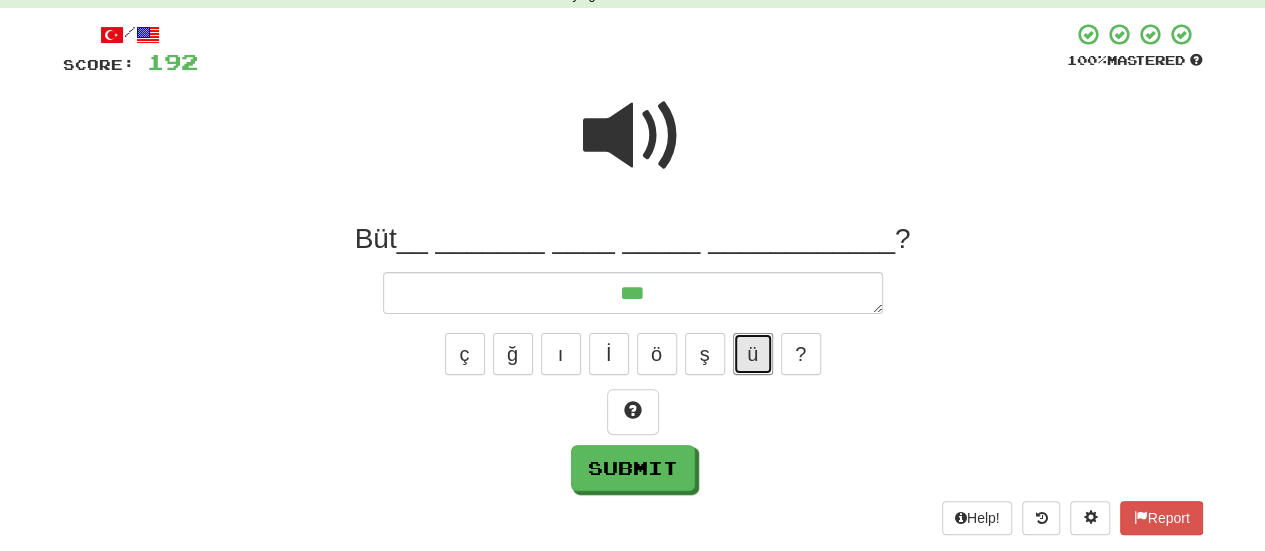click on "ü" at bounding box center [753, 354] 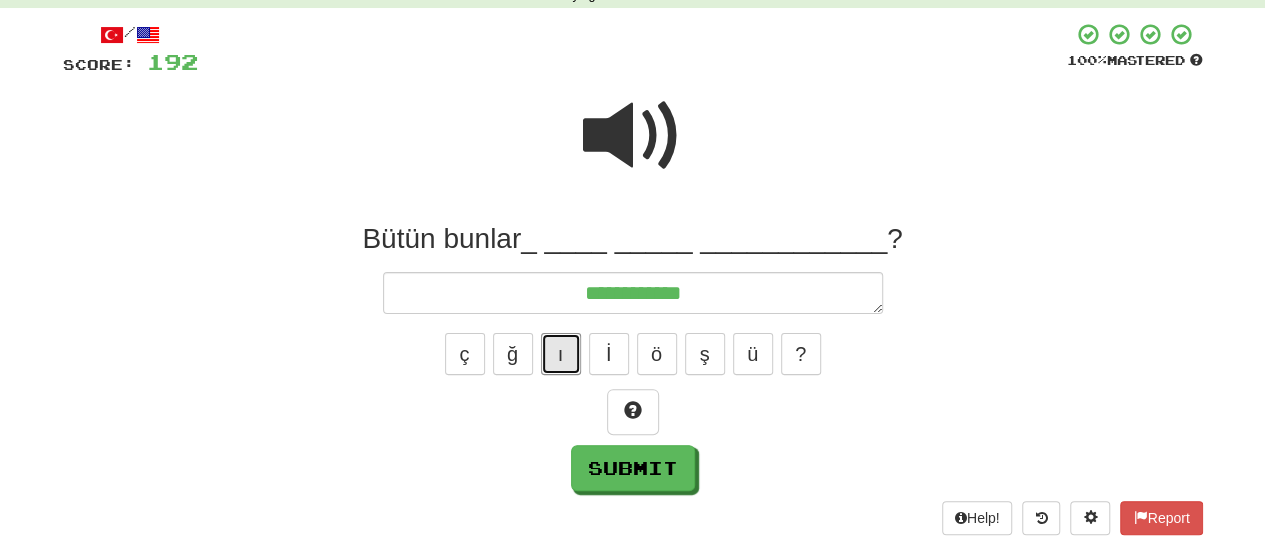 click on "ı" at bounding box center [561, 354] 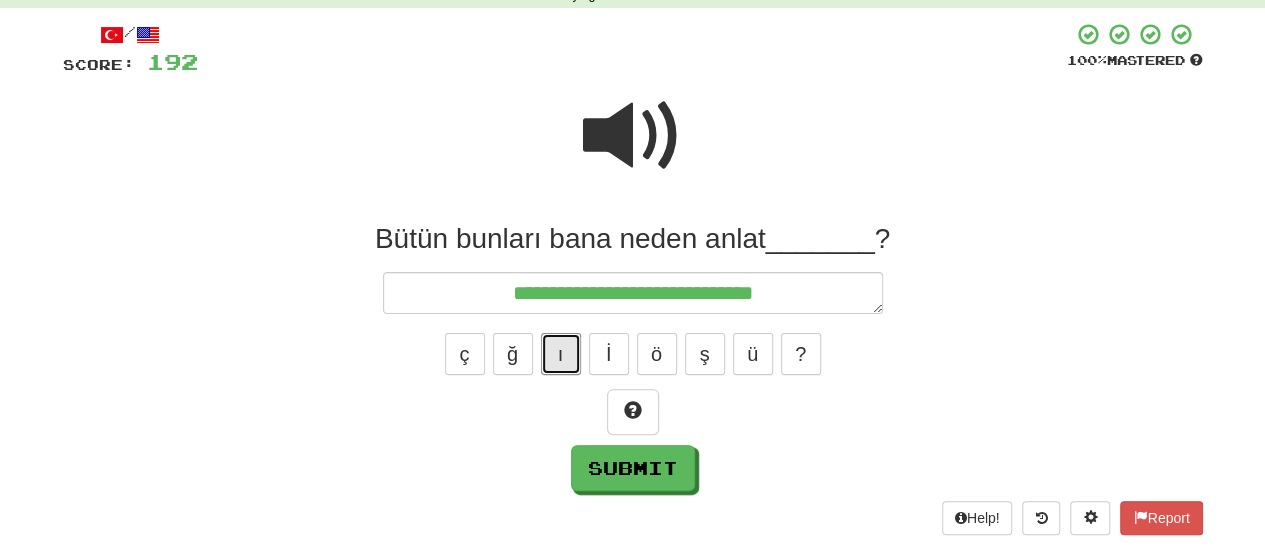 click on "ı" at bounding box center (561, 354) 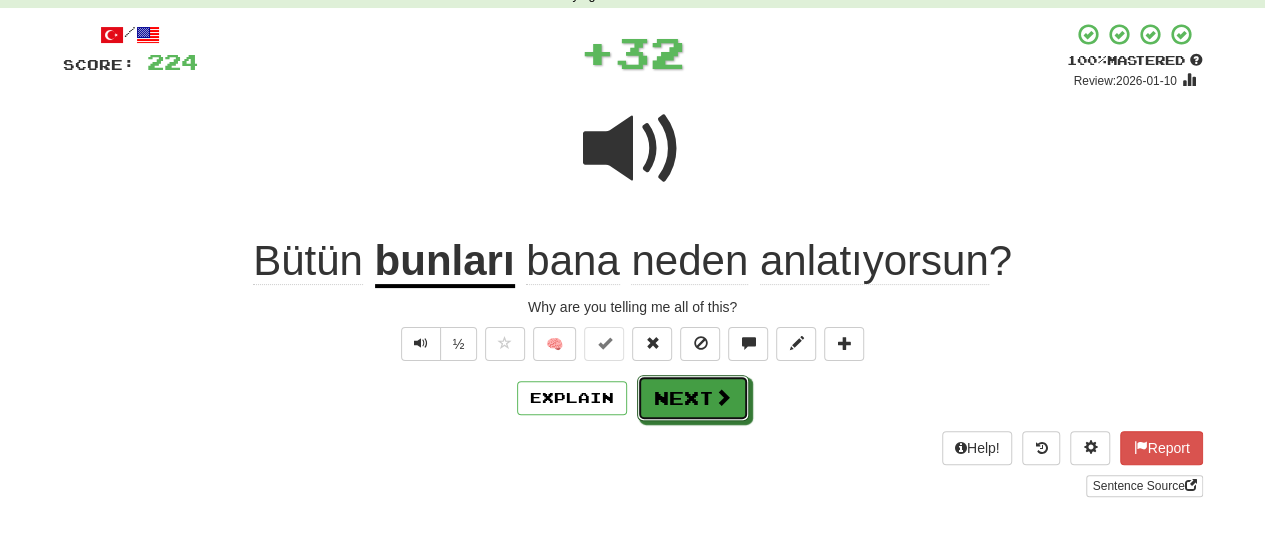 click on "Next" at bounding box center [693, 398] 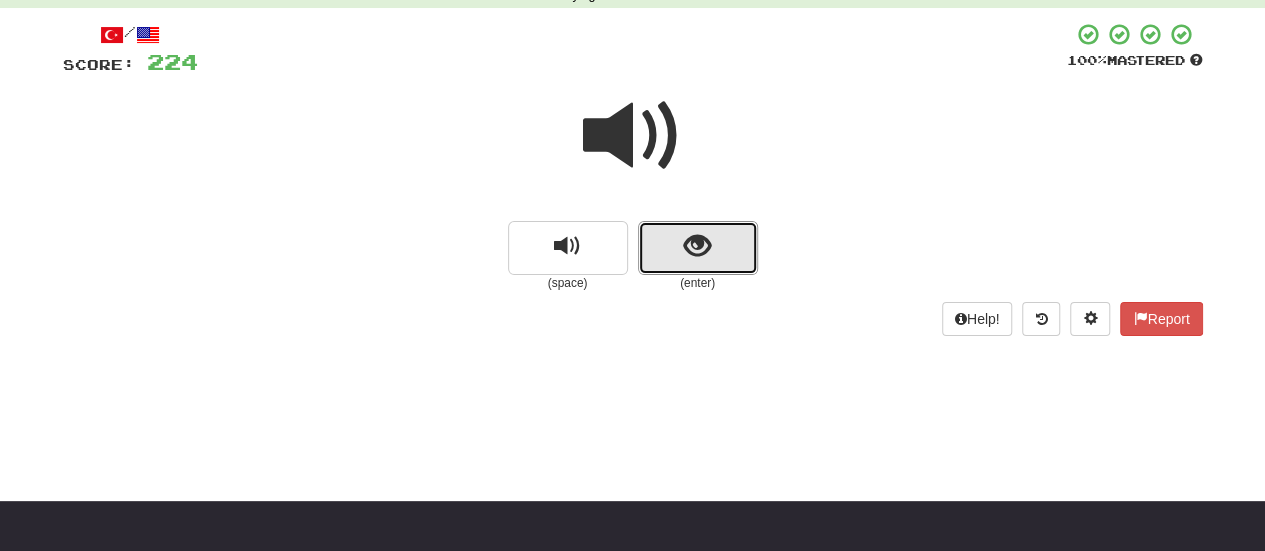click at bounding box center [698, 248] 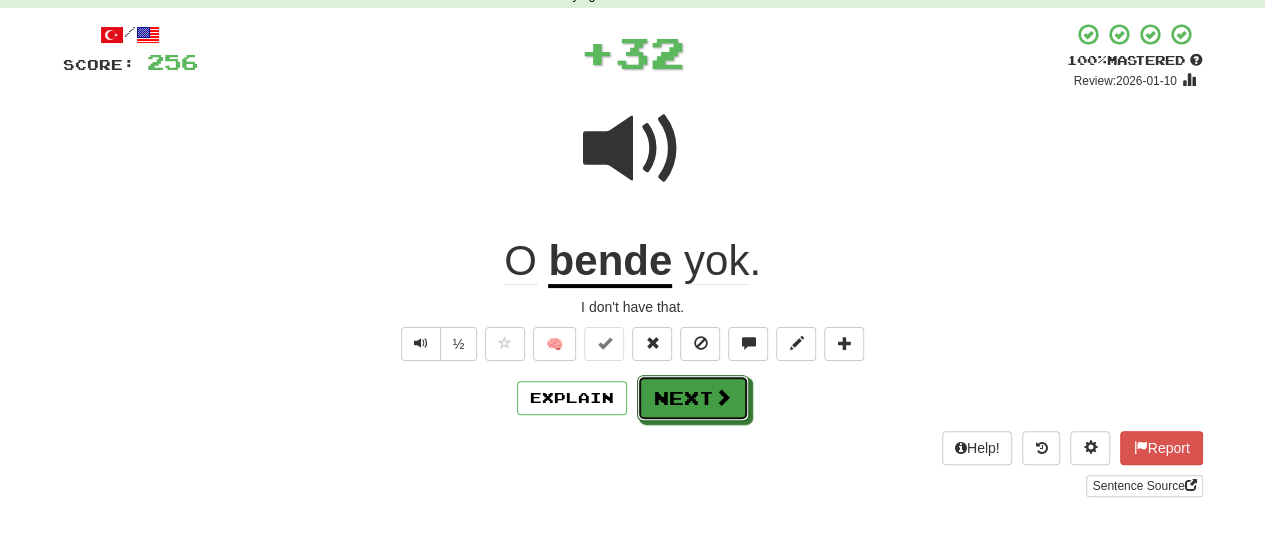 click on "Next" at bounding box center [693, 398] 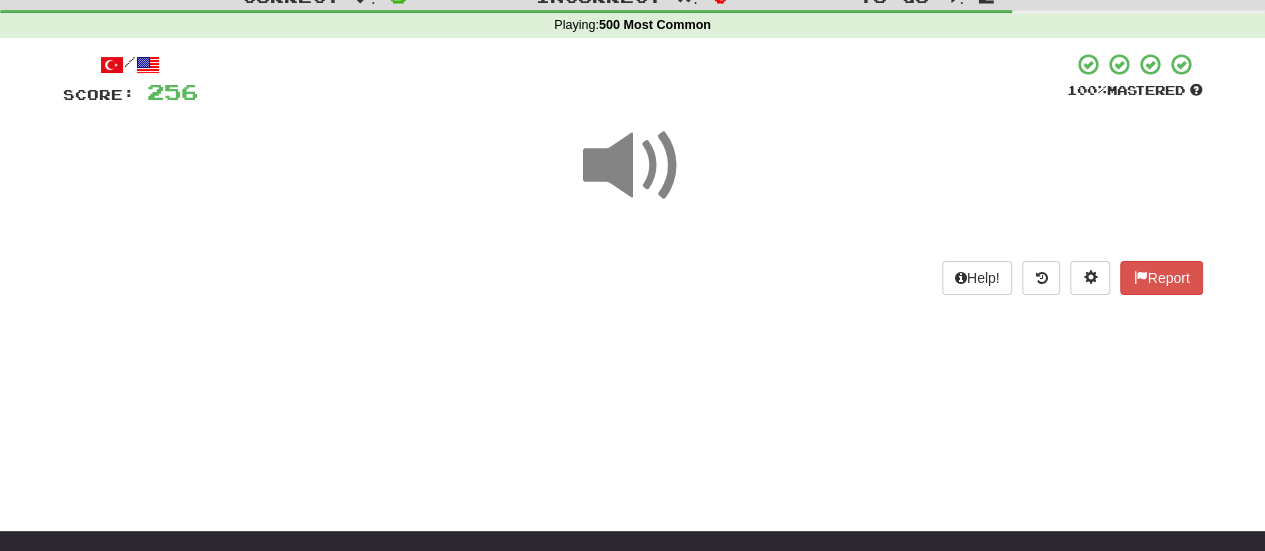 scroll, scrollTop: 100, scrollLeft: 0, axis: vertical 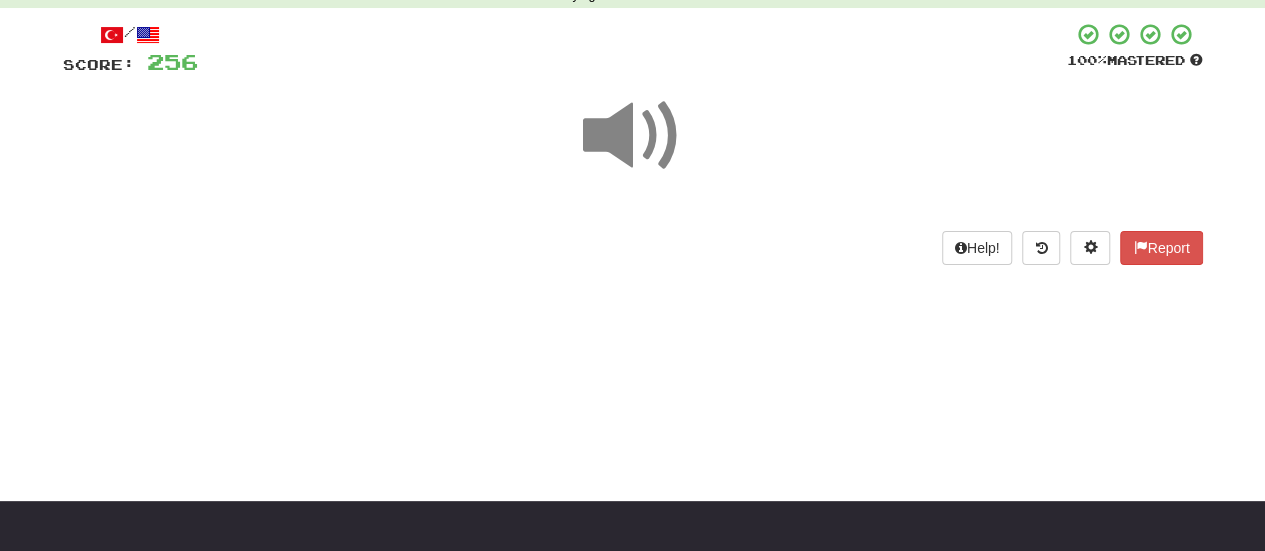 click on "Dashboard
Clozemaster
[NAME]
/
Toggle Dropdown
Dashboard
Leaderboard
Activity Feed
Notifications
Profile
Discussions
Türkçe
/
English
Streak:
0
Review:
5,912
Points Today: 0
Languages
Account
Logout
[NAME]
/
Toggle Dropdown
Dashboard
Leaderboard
Activity Feed
Notifications
Profile
Discussions
Türkçe
/
English
Streak:
0
Review:
5,912
Points Today: 0
Languages
Account
Logout
clozemaster
Correct   :   8 Incorrect   :   0 To go   :   2 Playing :  500 Most Common  /  Score:   256 100 %  Mastered  Help!  Report" at bounding box center (632, 175) 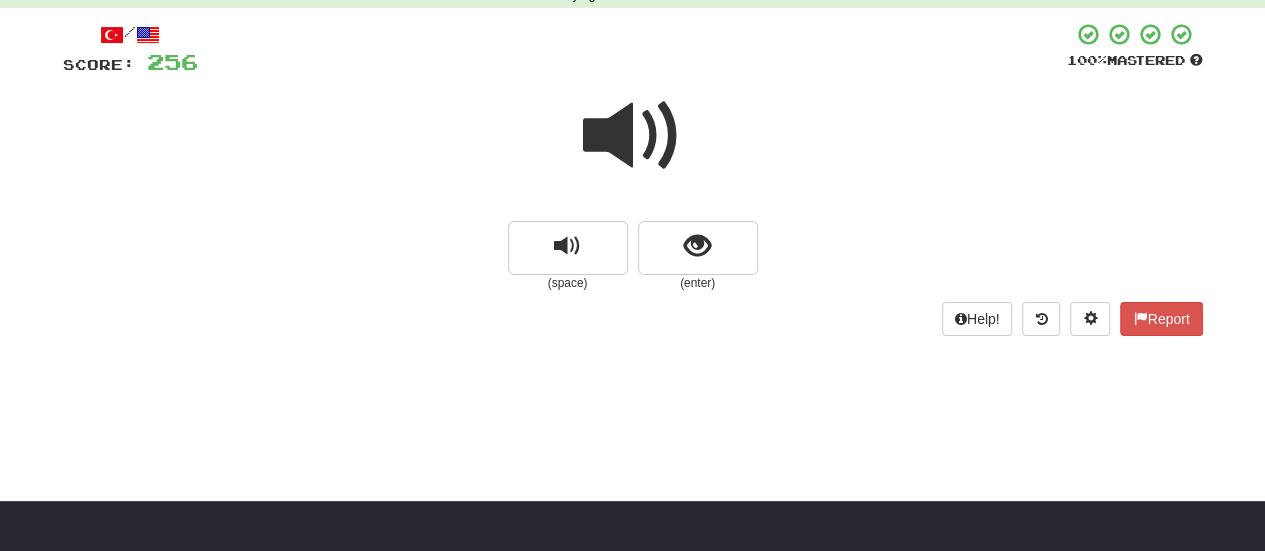 click at bounding box center [633, 136] 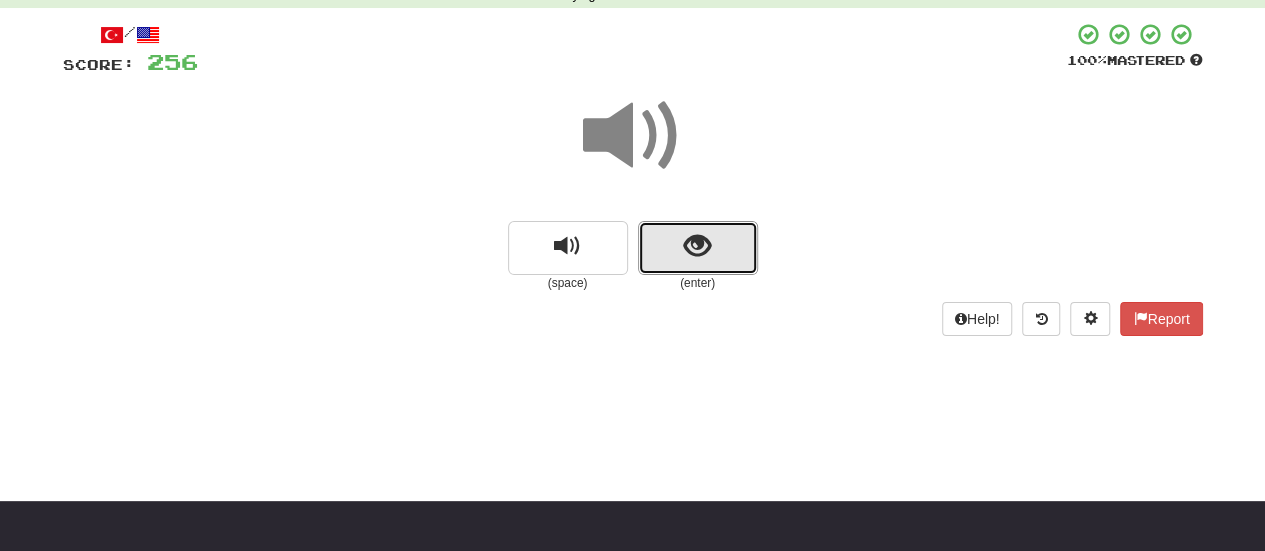 click at bounding box center (697, 246) 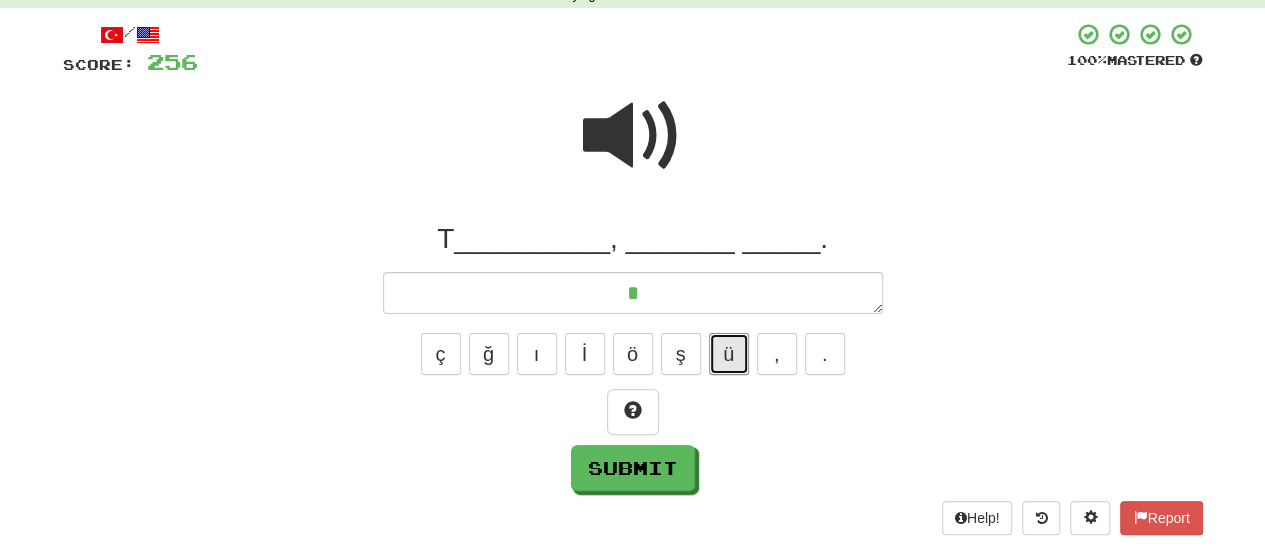 click on "ü" at bounding box center [729, 354] 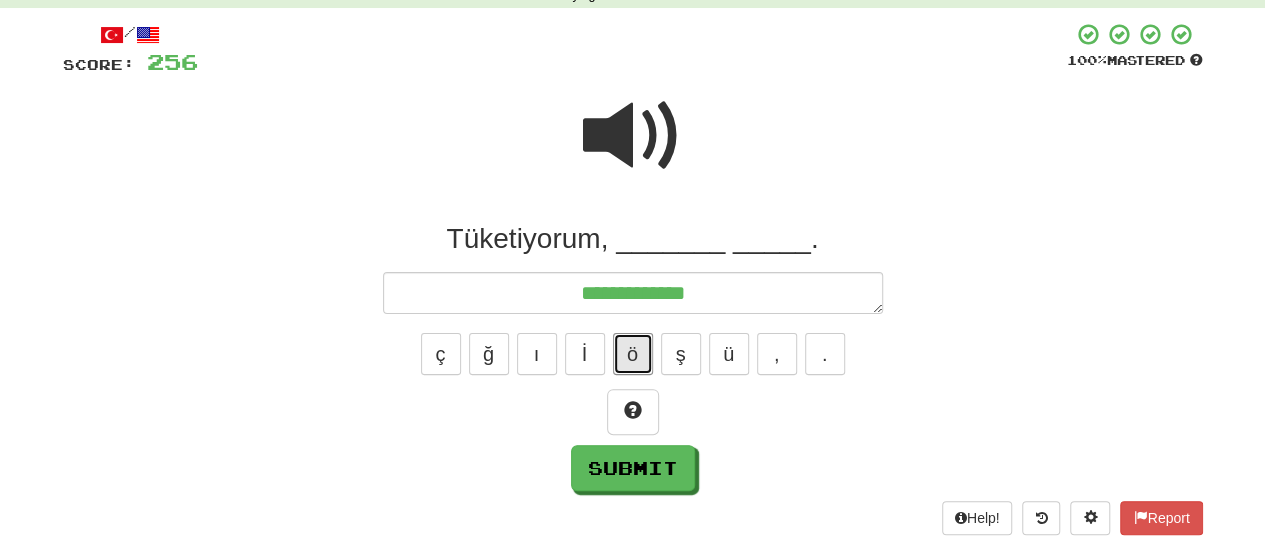 click on "ö" at bounding box center (633, 354) 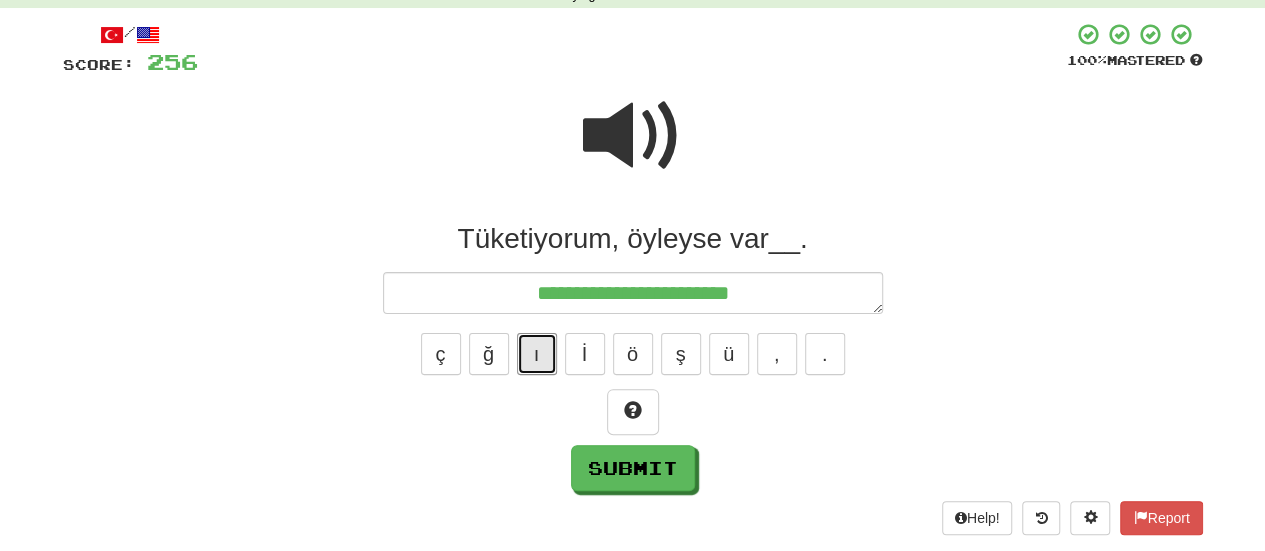 click on "ı" at bounding box center [537, 354] 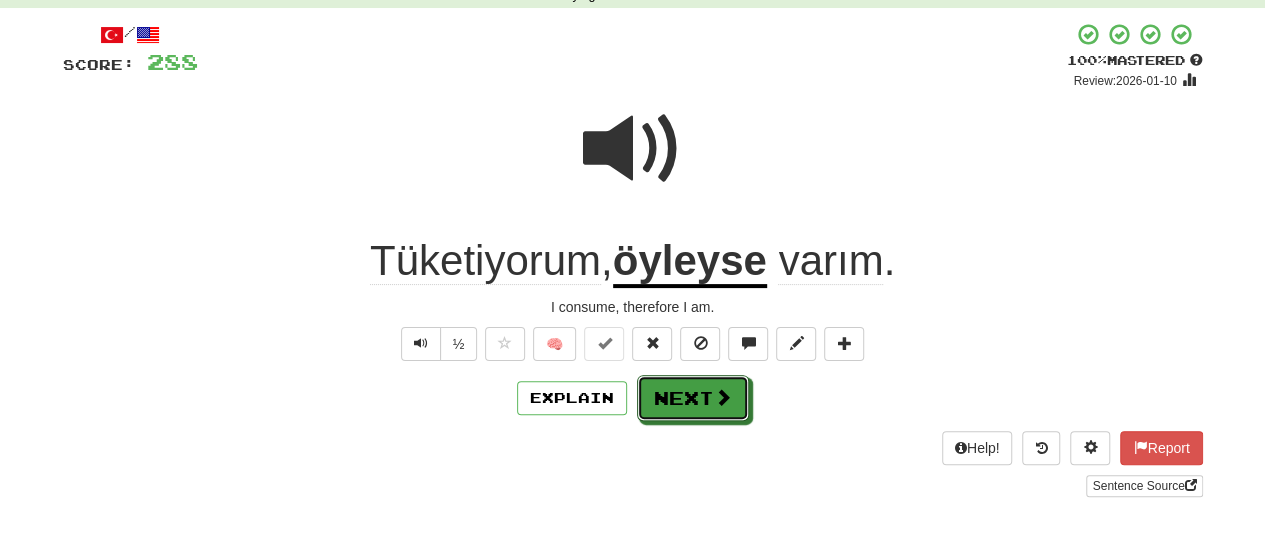 click on "Next" at bounding box center [693, 398] 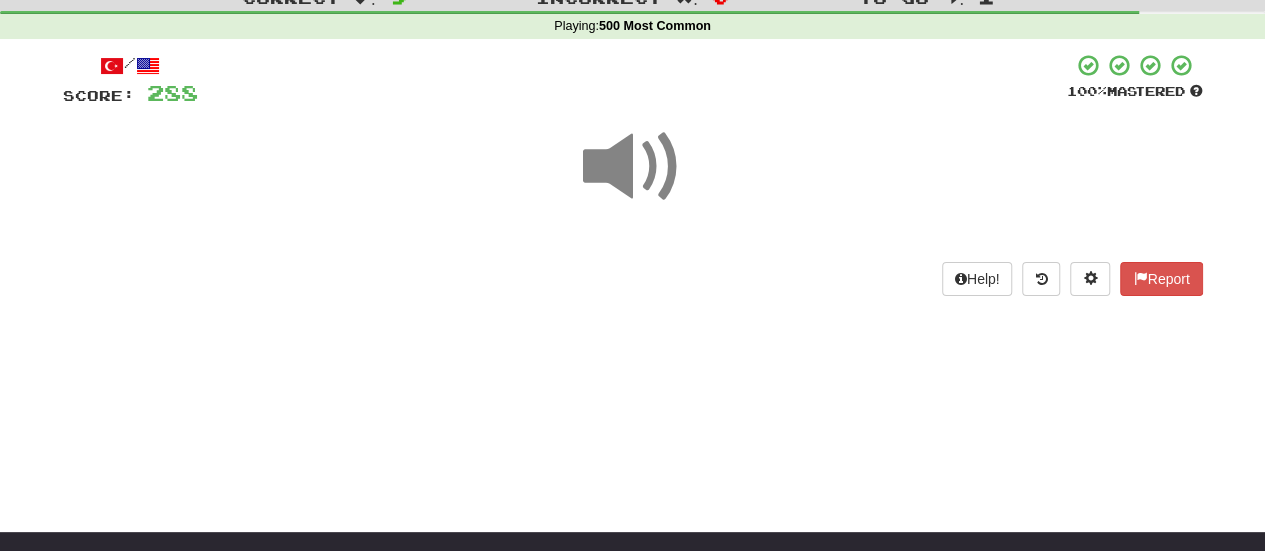 scroll, scrollTop: 100, scrollLeft: 0, axis: vertical 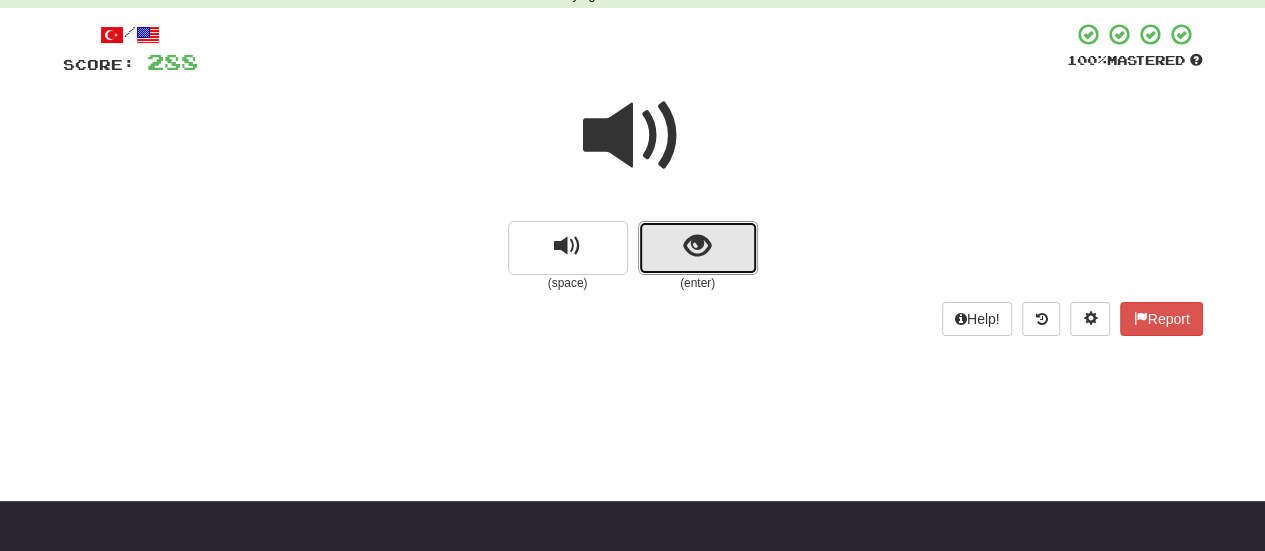 click at bounding box center [698, 248] 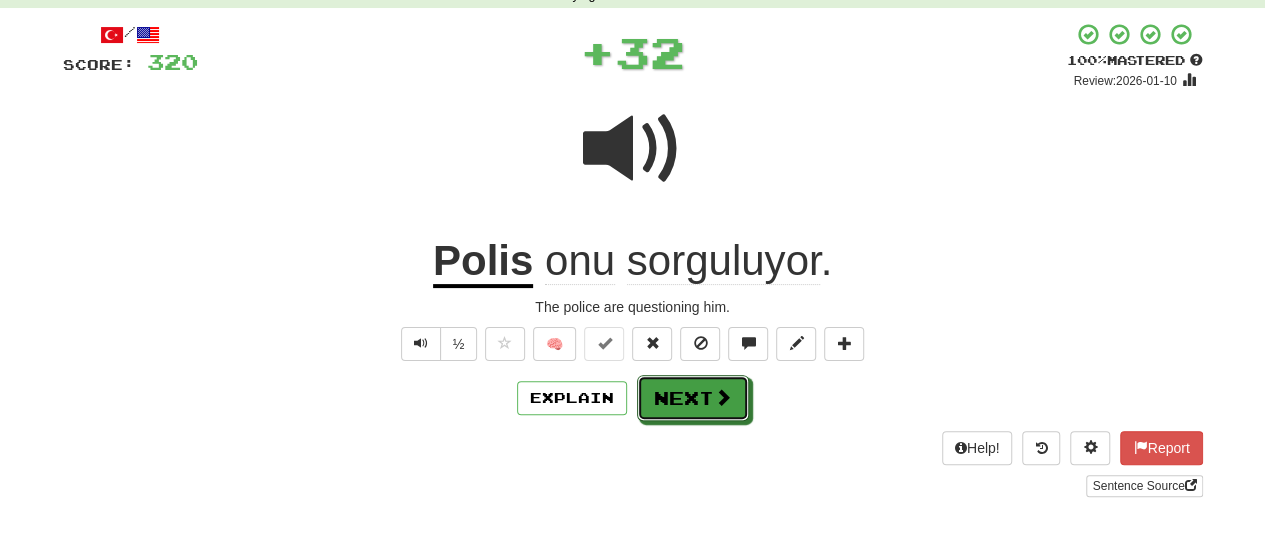 click on "Next" at bounding box center [693, 398] 